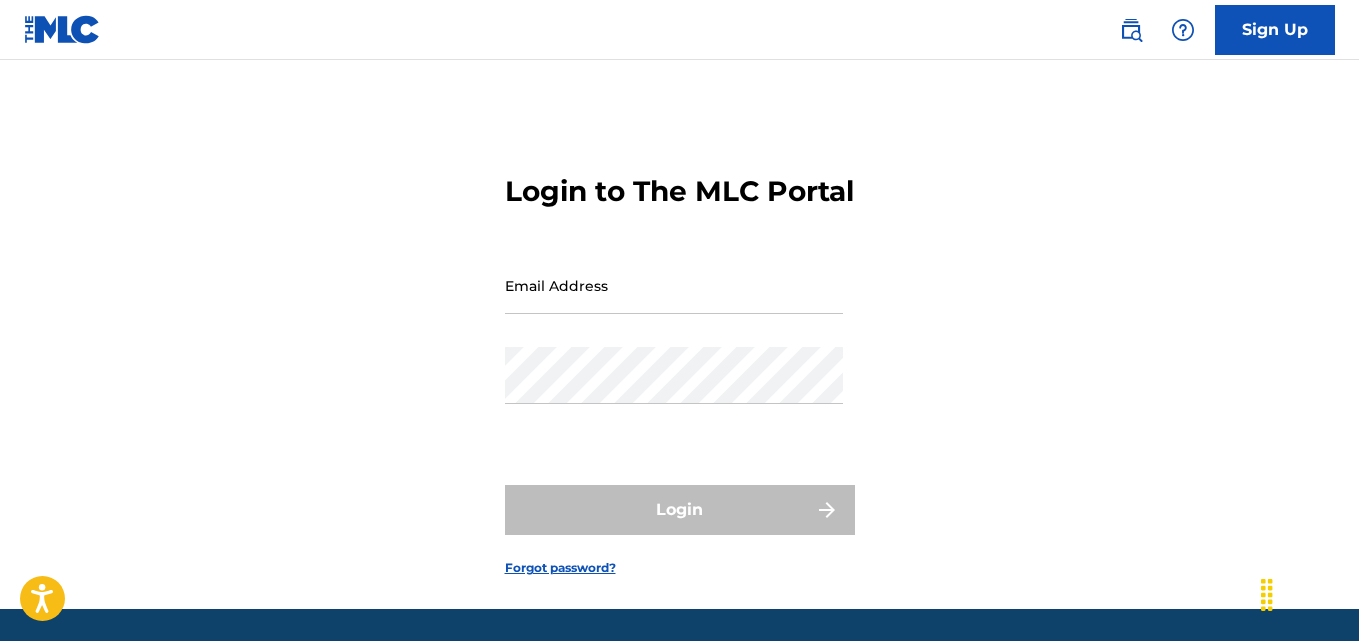 scroll, scrollTop: 0, scrollLeft: 0, axis: both 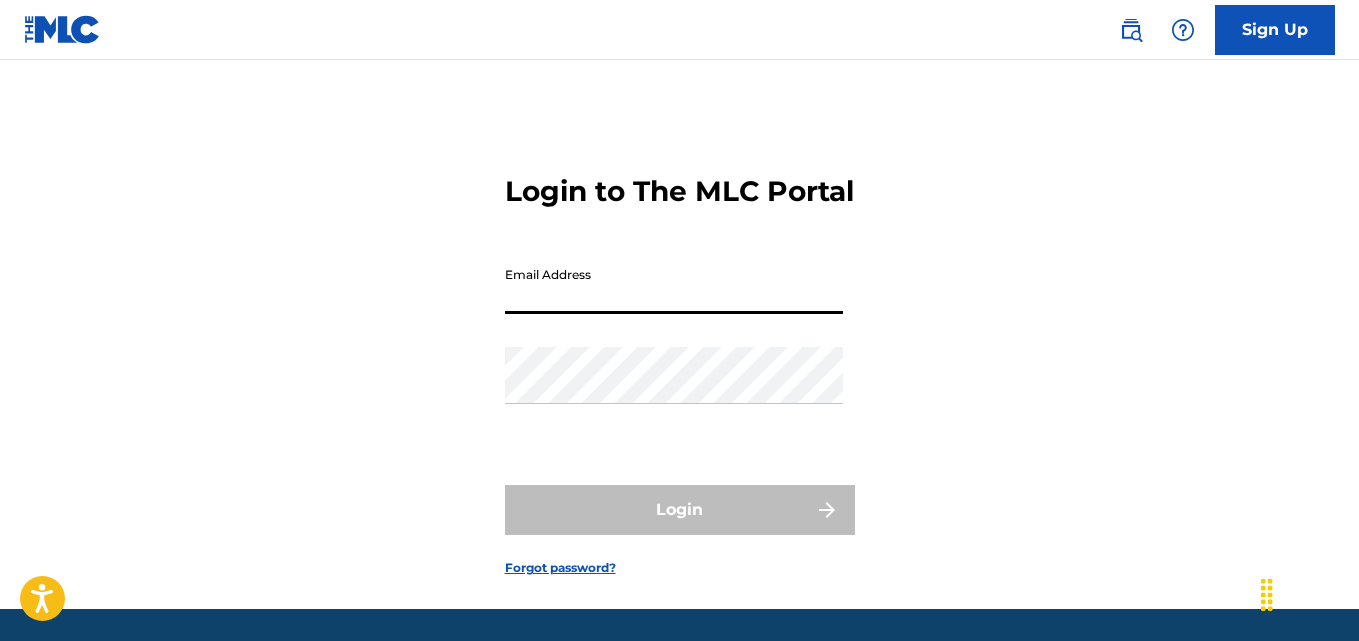 click on "Email Address" at bounding box center [674, 285] 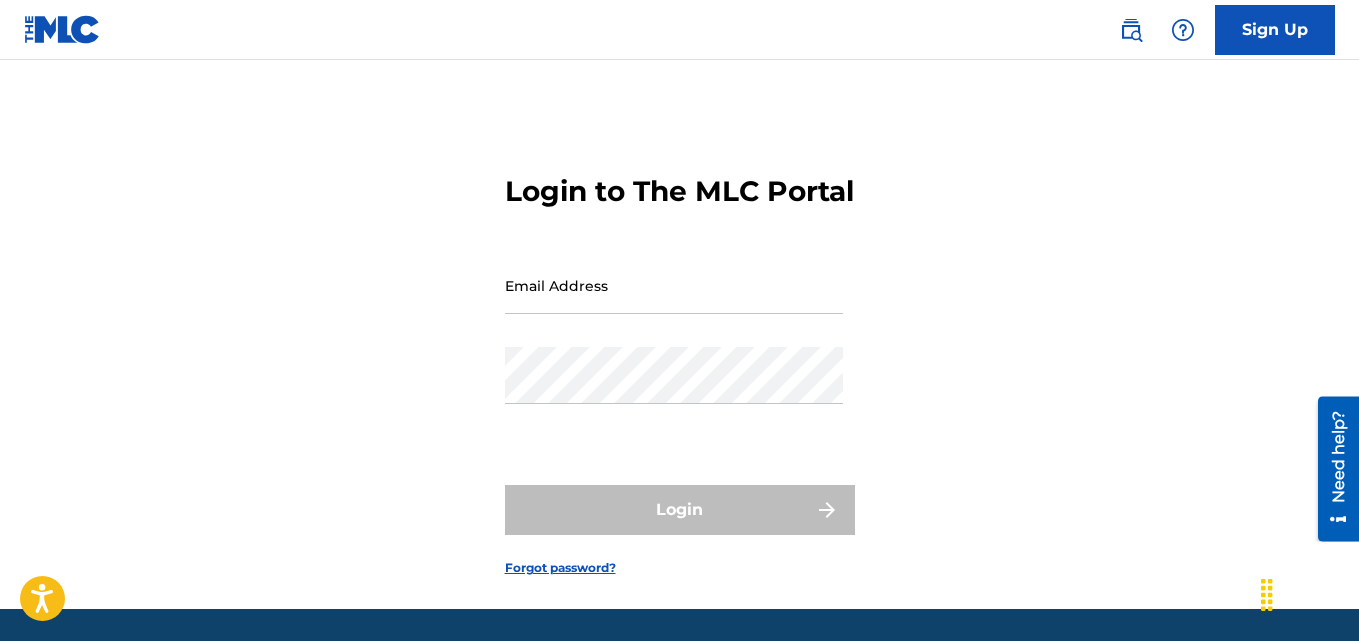 scroll, scrollTop: 0, scrollLeft: 0, axis: both 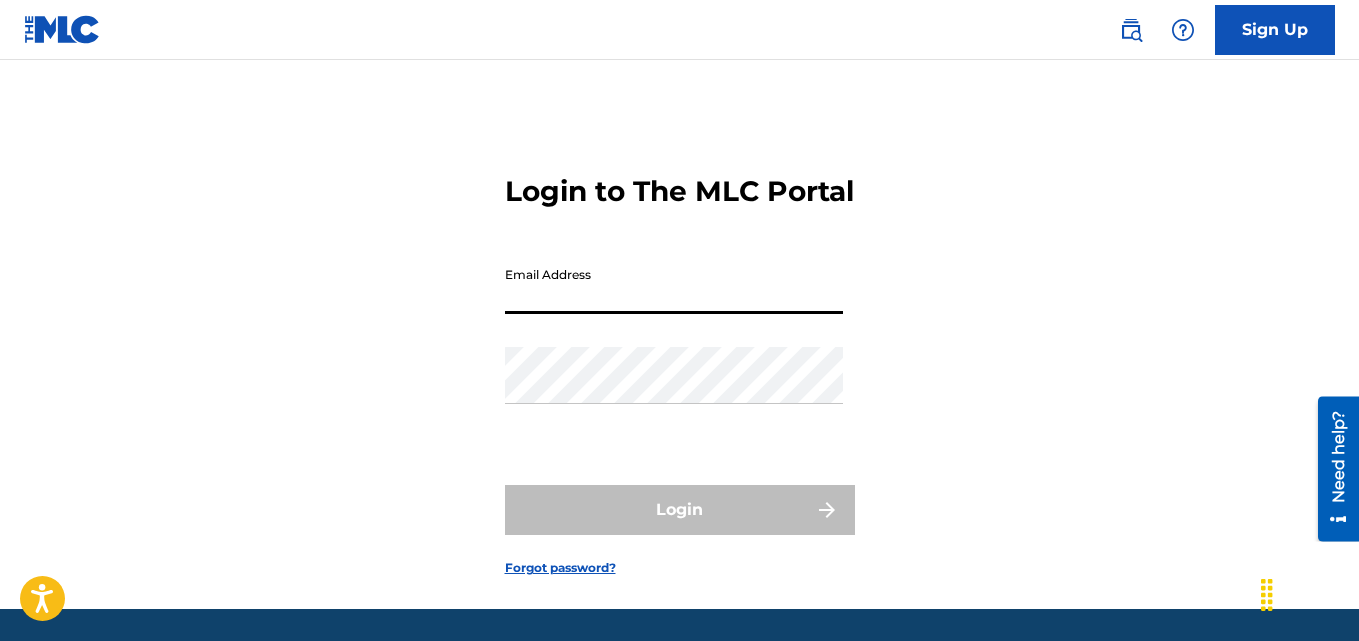 click on "Email Address" at bounding box center (674, 285) 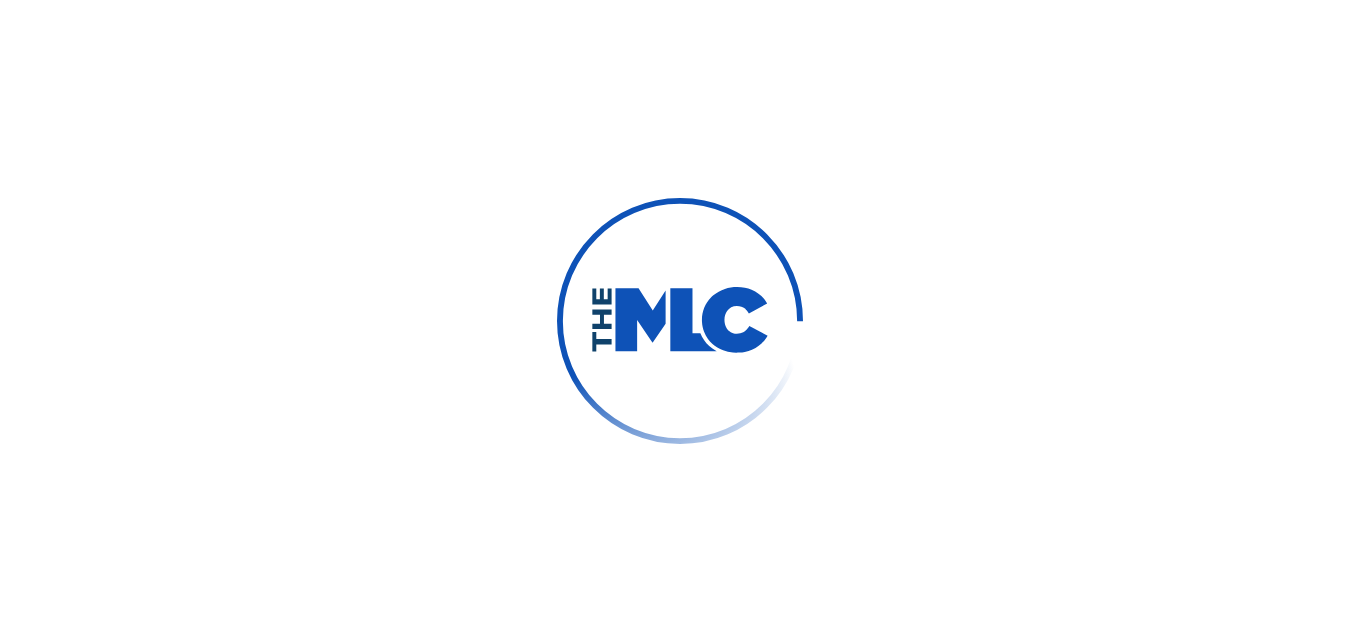 scroll, scrollTop: 0, scrollLeft: 0, axis: both 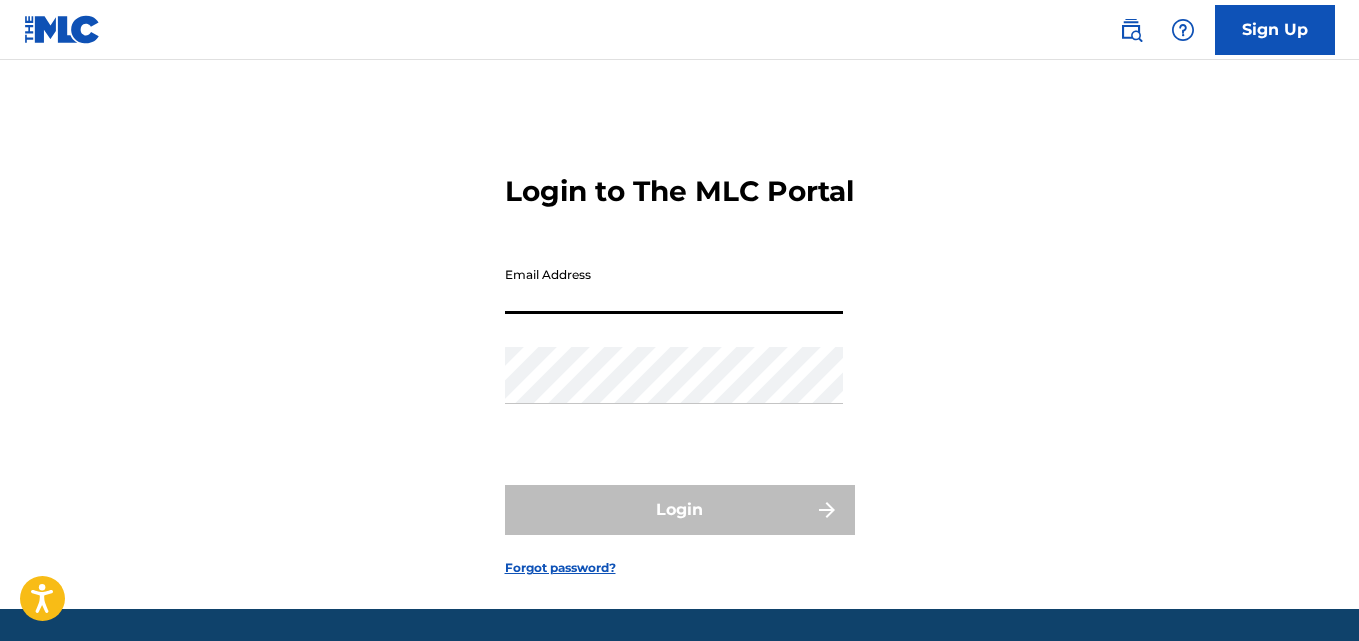 click on "Email Address" at bounding box center (674, 285) 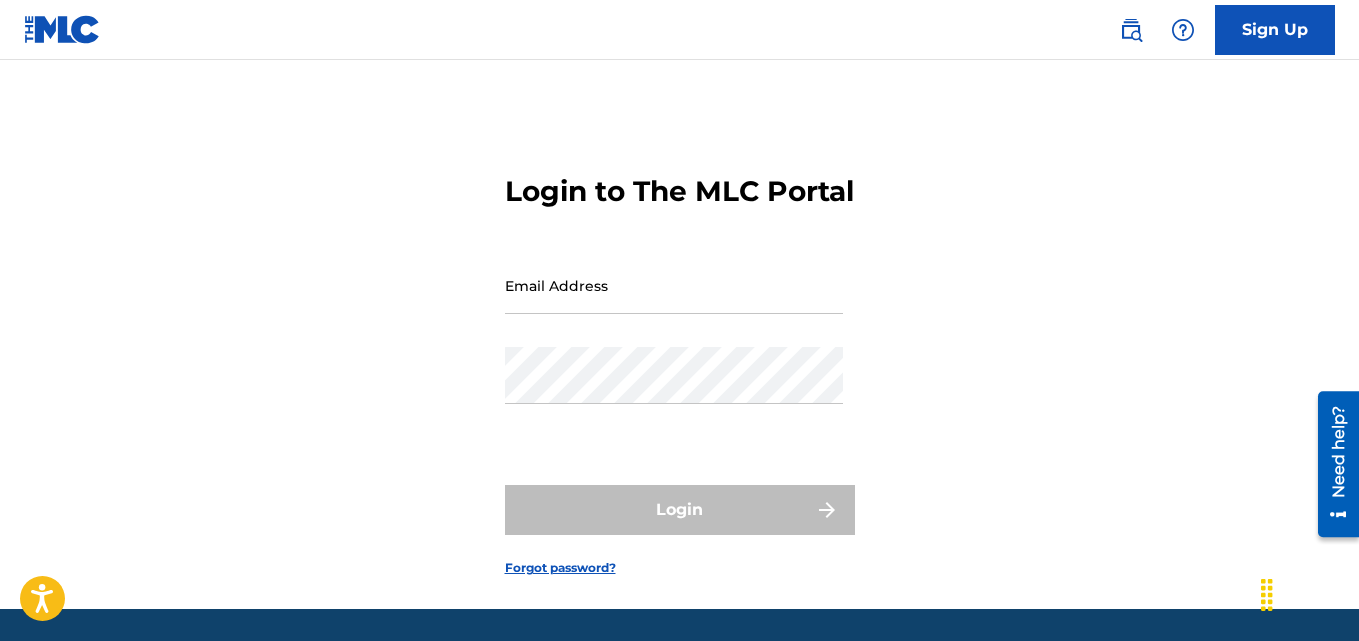 click on "Login to The MLC Portal Email Address Password Login Forgot password?" at bounding box center [679, 359] 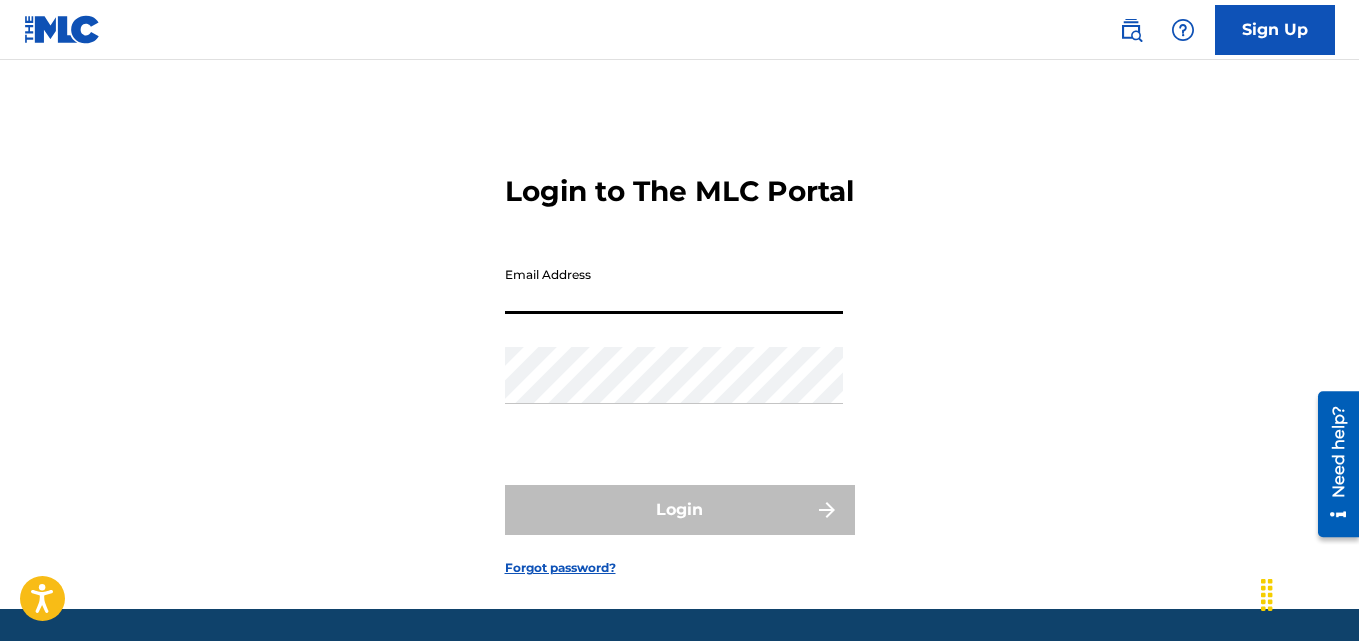 click on "Email Address" at bounding box center (674, 285) 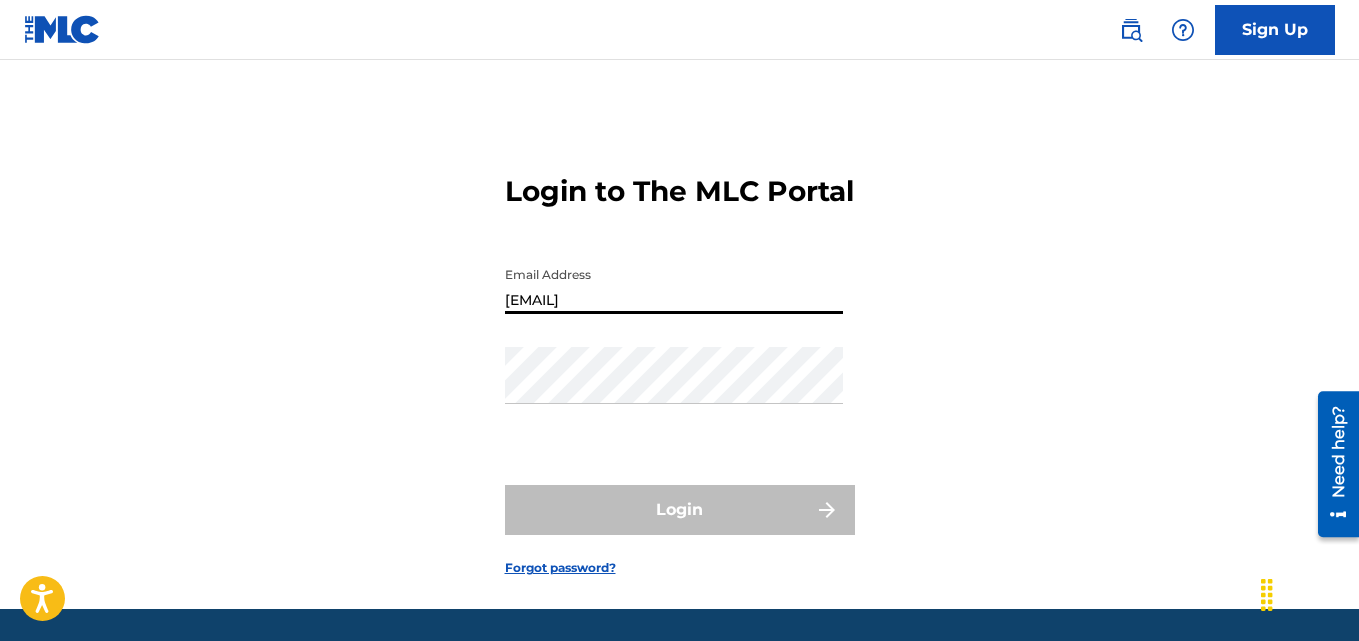 type on "jastunghasing@gmail.com" 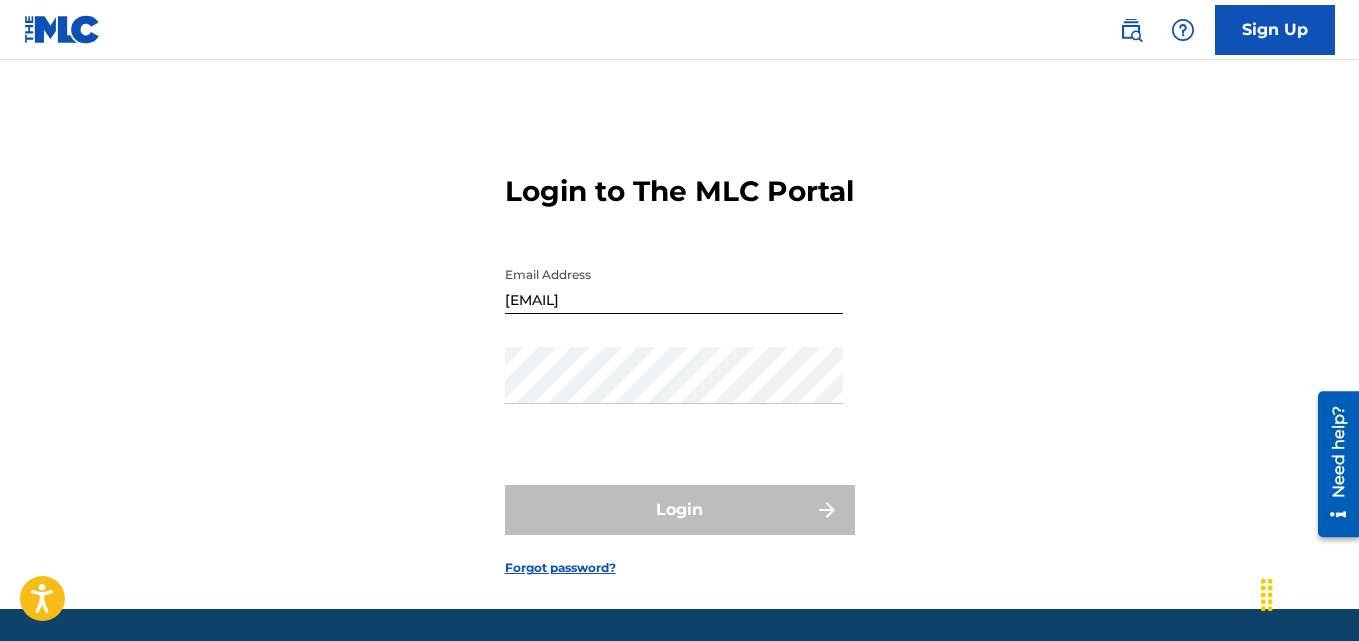 drag, startPoint x: 284, startPoint y: 506, endPoint x: 370, endPoint y: 472, distance: 92.47703 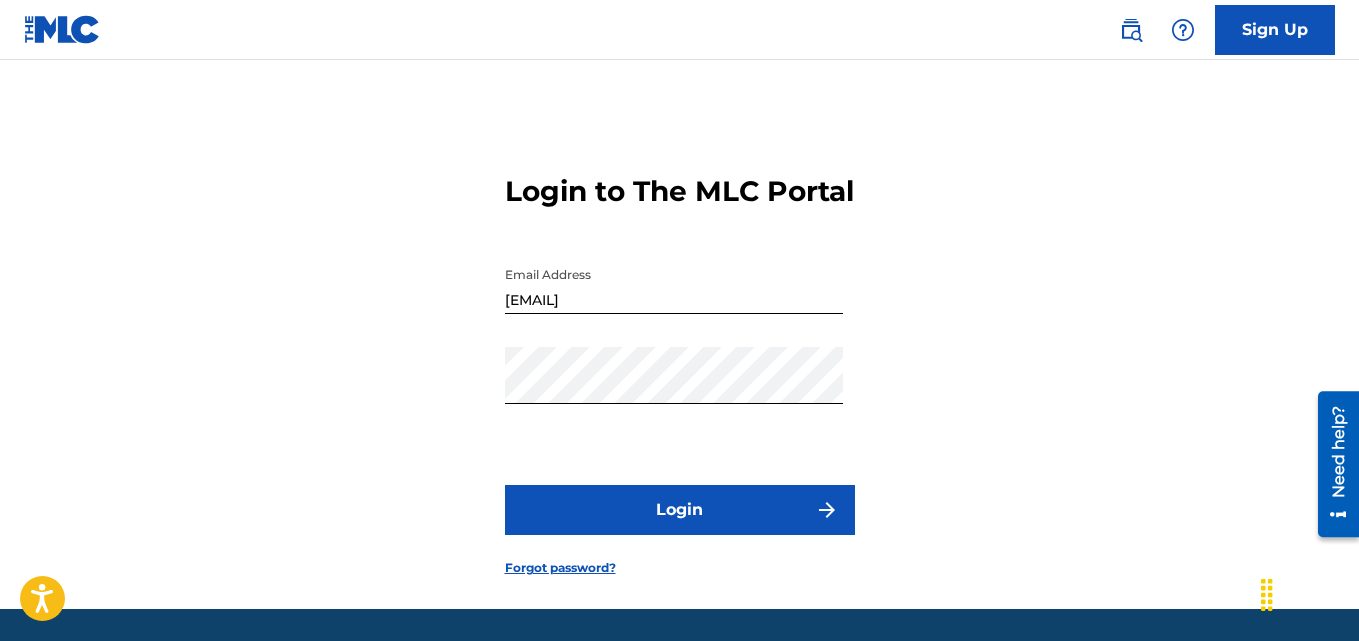 click on "Login" at bounding box center (680, 510) 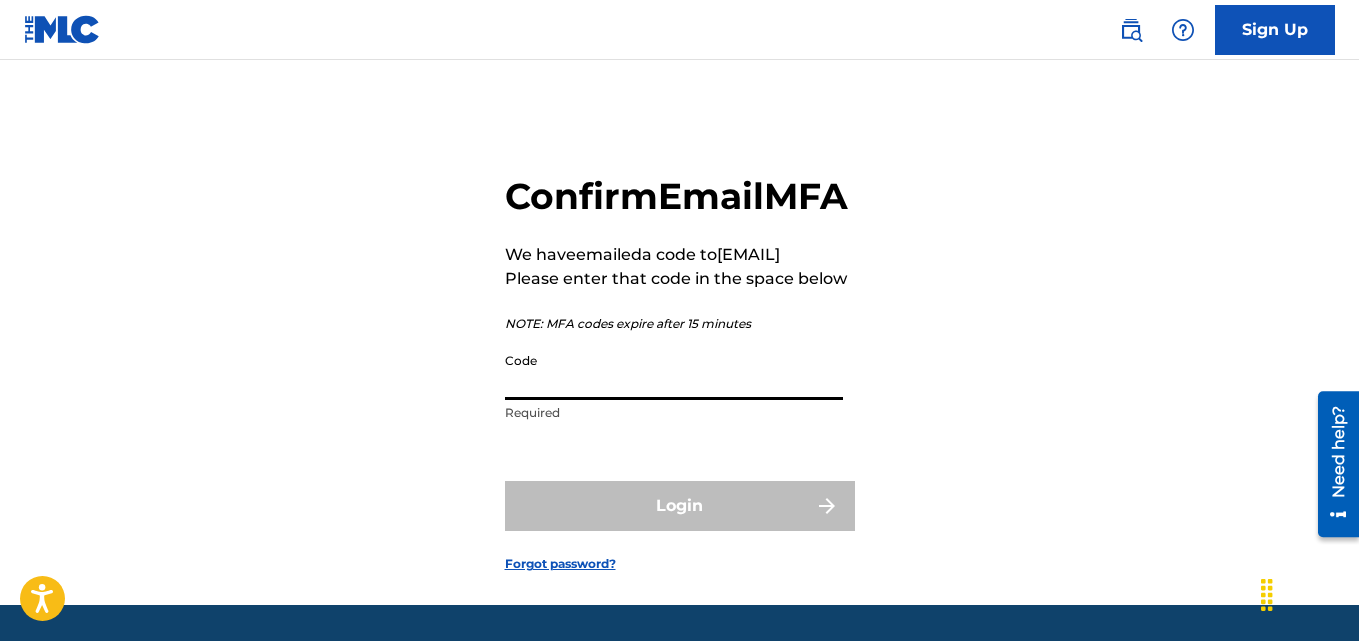 click on "Code" at bounding box center [674, 371] 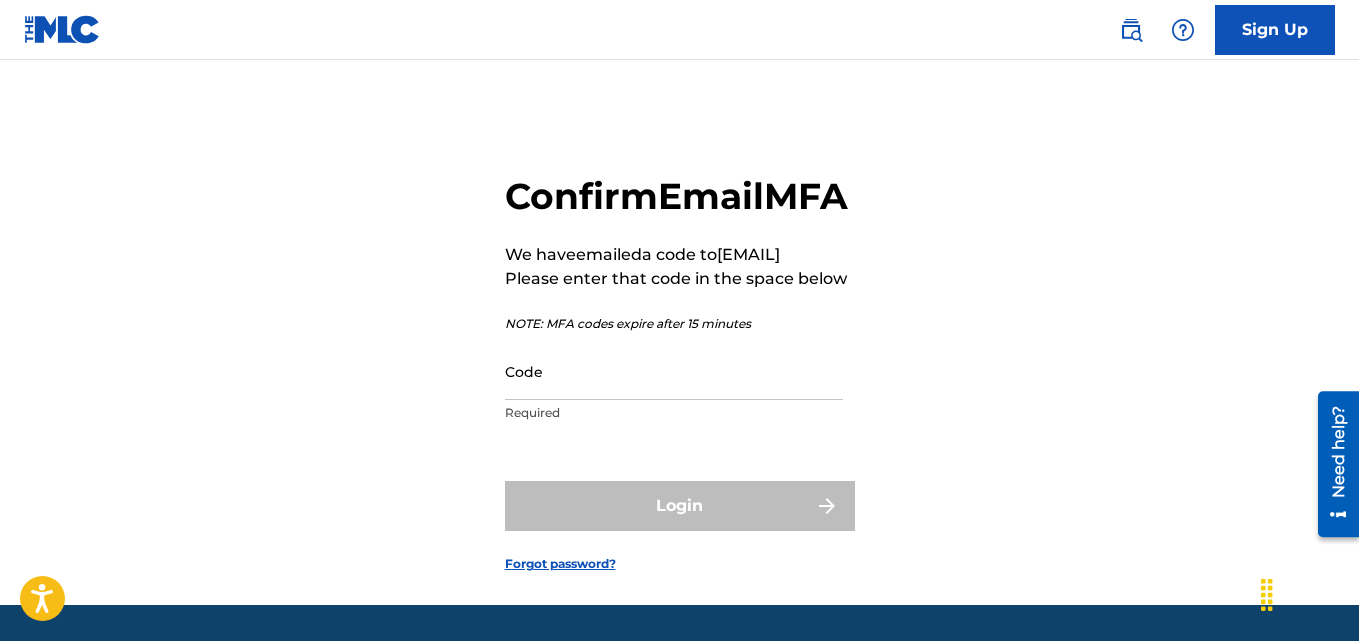 click on "Confirm  Email   MFA We have  emailed   a code to  jast*********@gmai***** Please enter that code in the space below NOTE: MFA codes expire after 15 minutes Code Required Login Forgot password?" at bounding box center (679, 332) 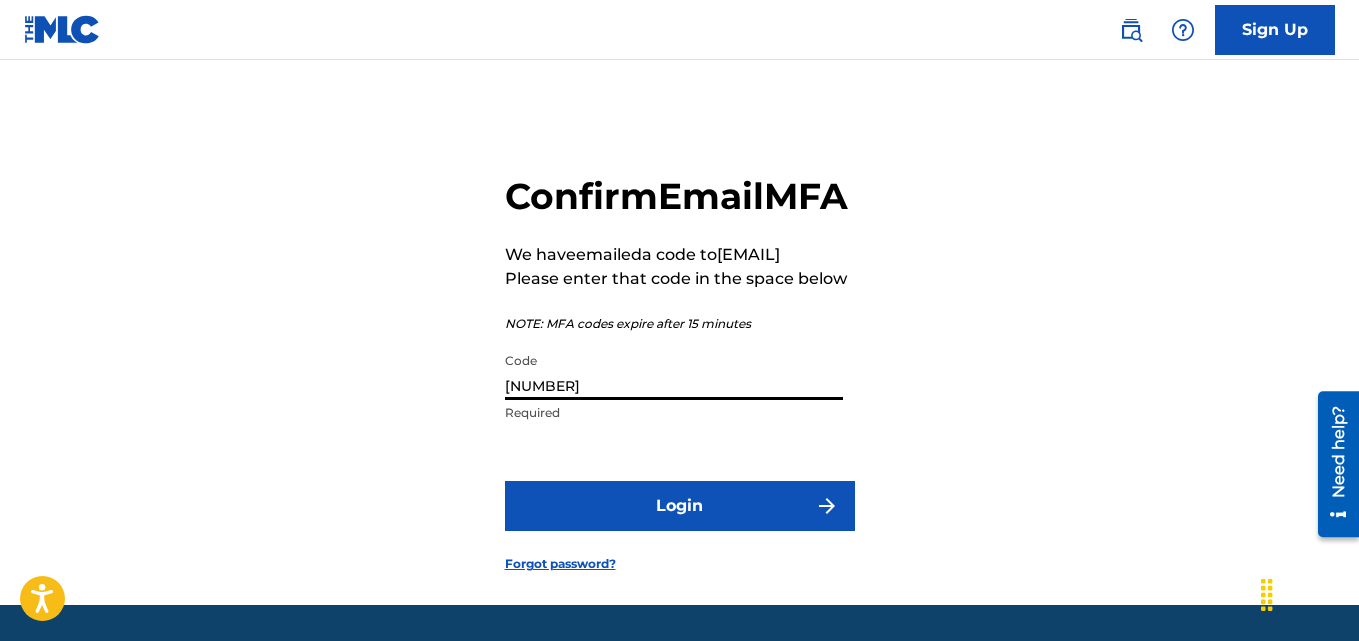 type on "971921" 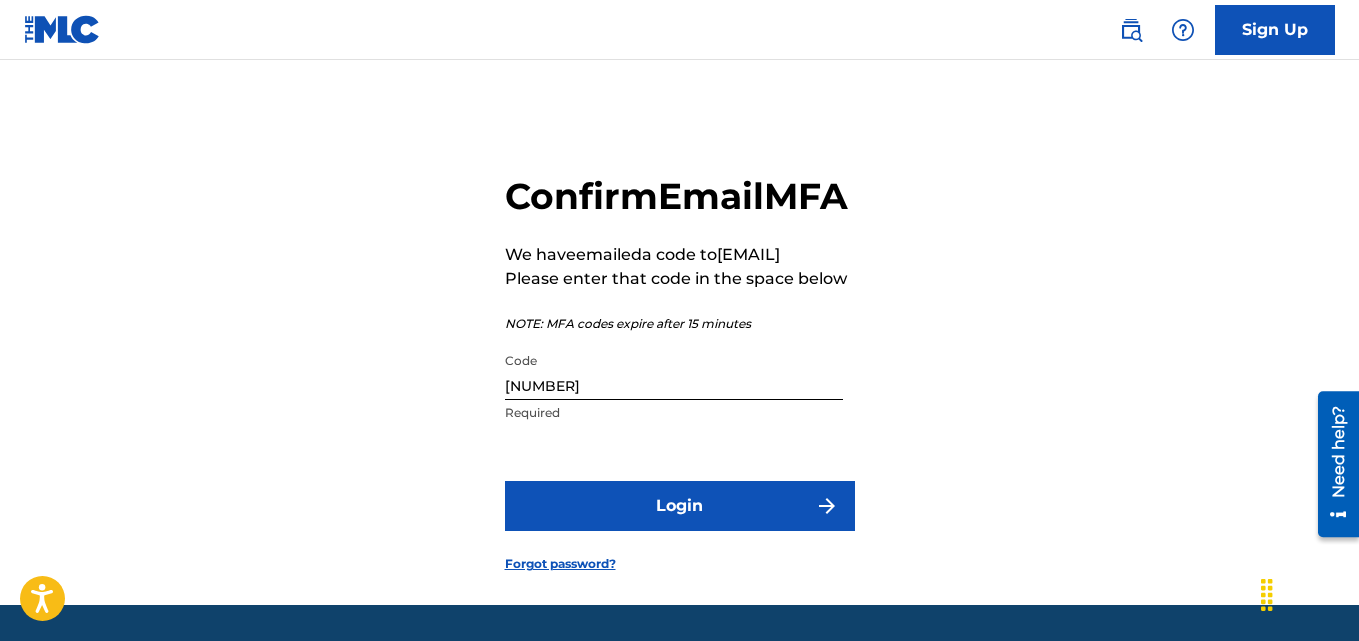 click on "Login" at bounding box center (680, 506) 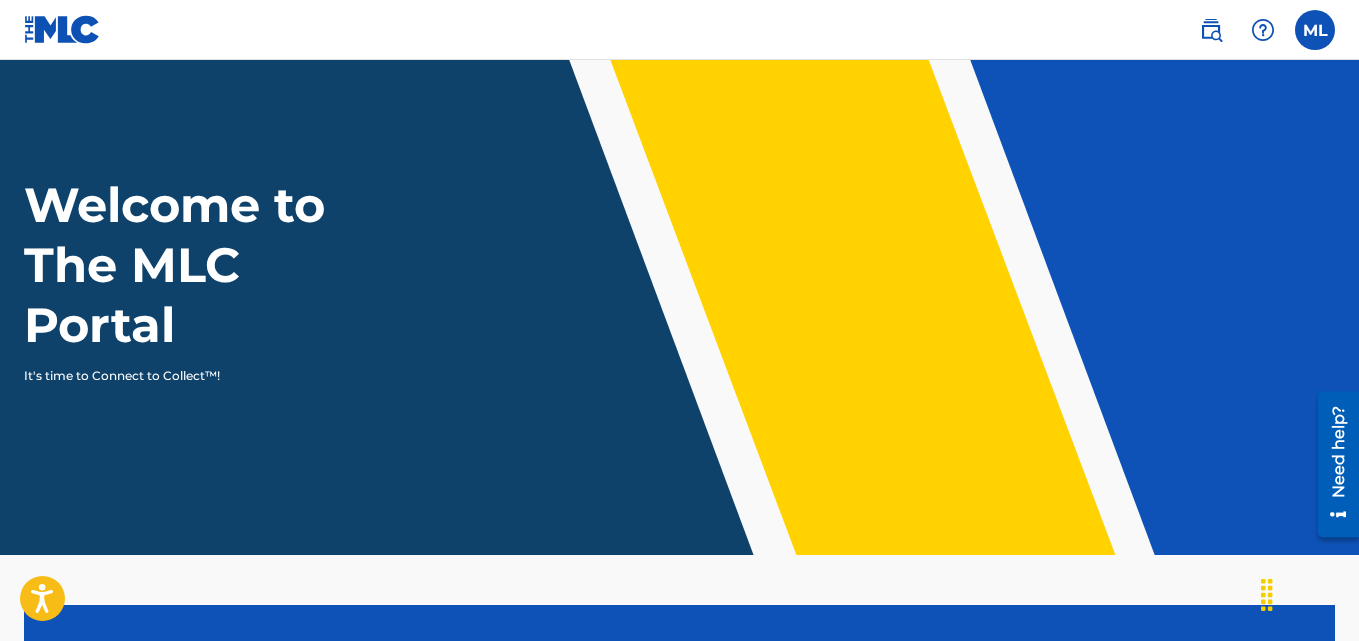 scroll, scrollTop: 0, scrollLeft: 0, axis: both 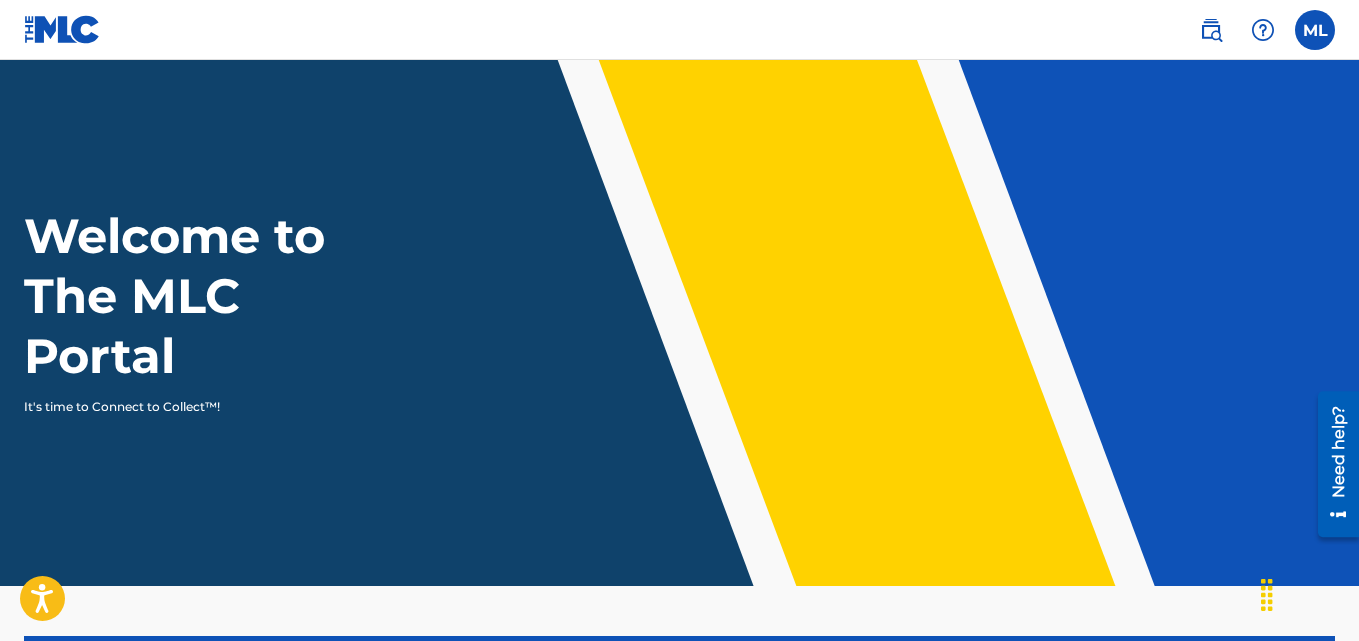 click at bounding box center [1315, 30] 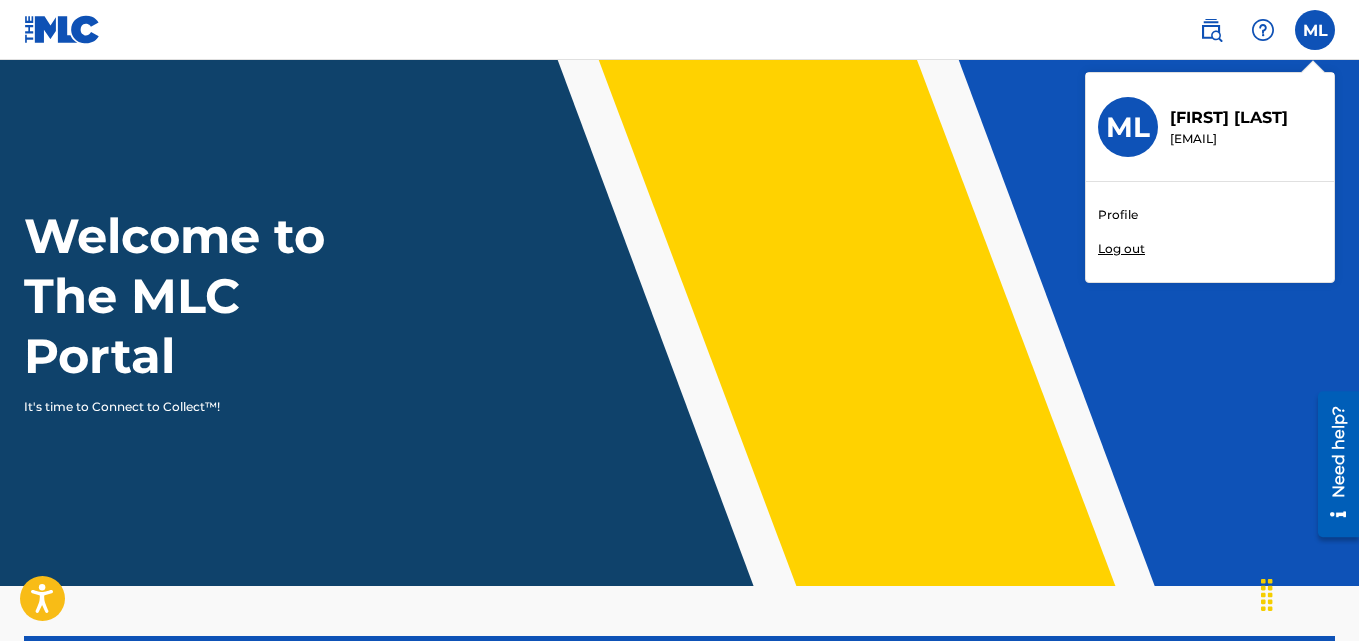 click on "Profile" at bounding box center (1118, 215) 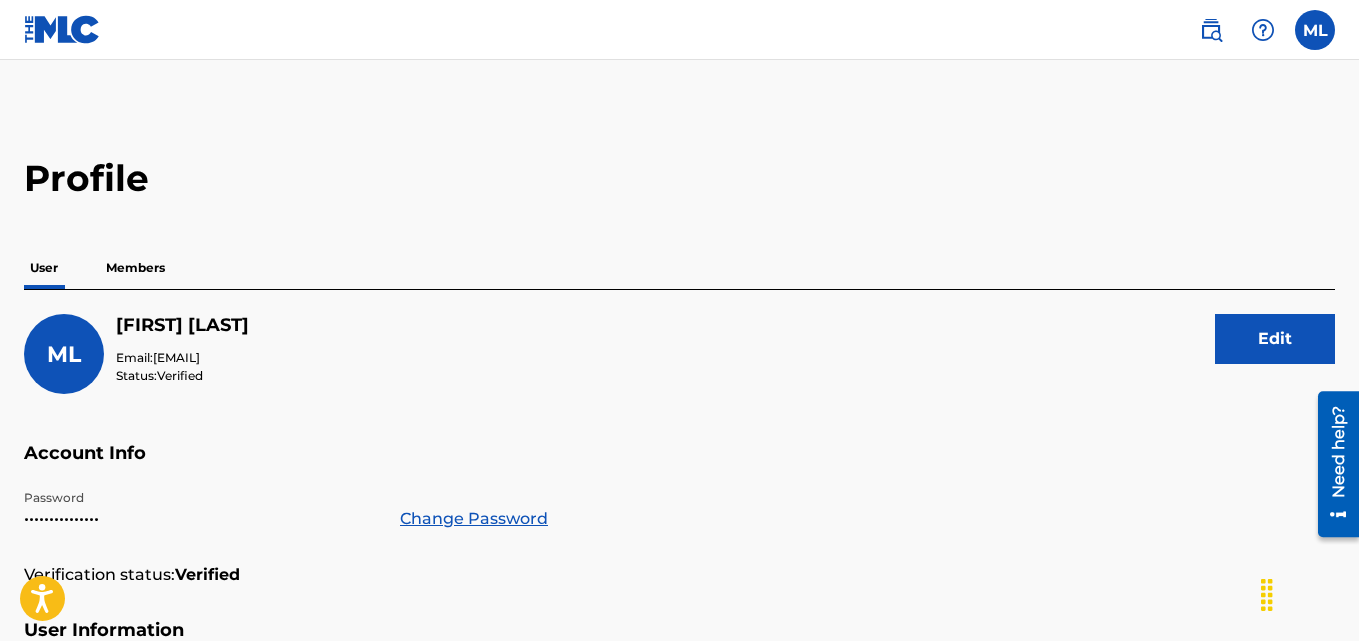 click on "Members" at bounding box center (135, 268) 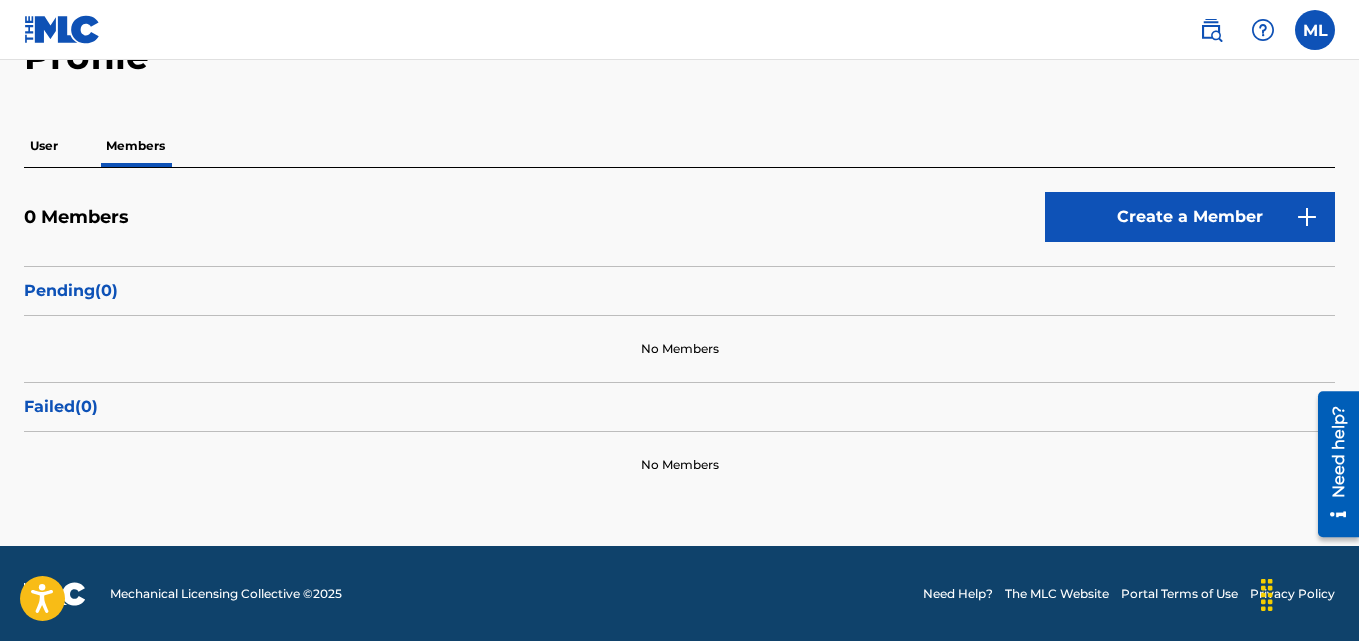 scroll, scrollTop: 123, scrollLeft: 0, axis: vertical 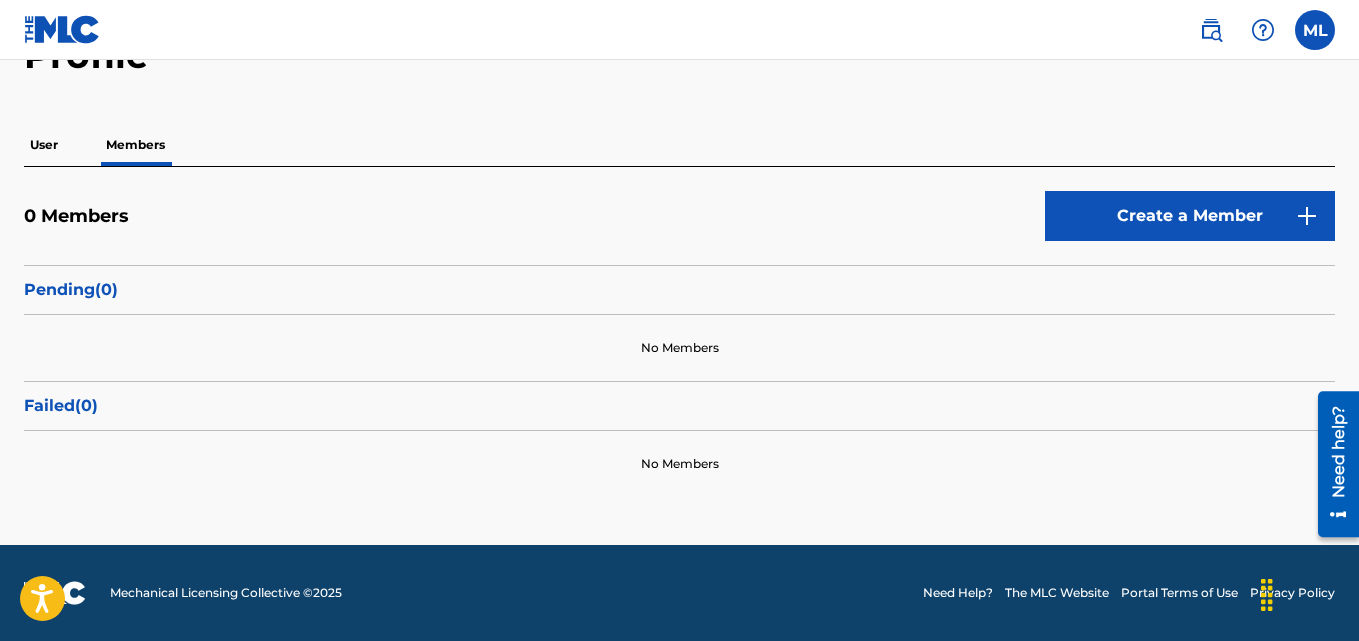 click at bounding box center (1315, 30) 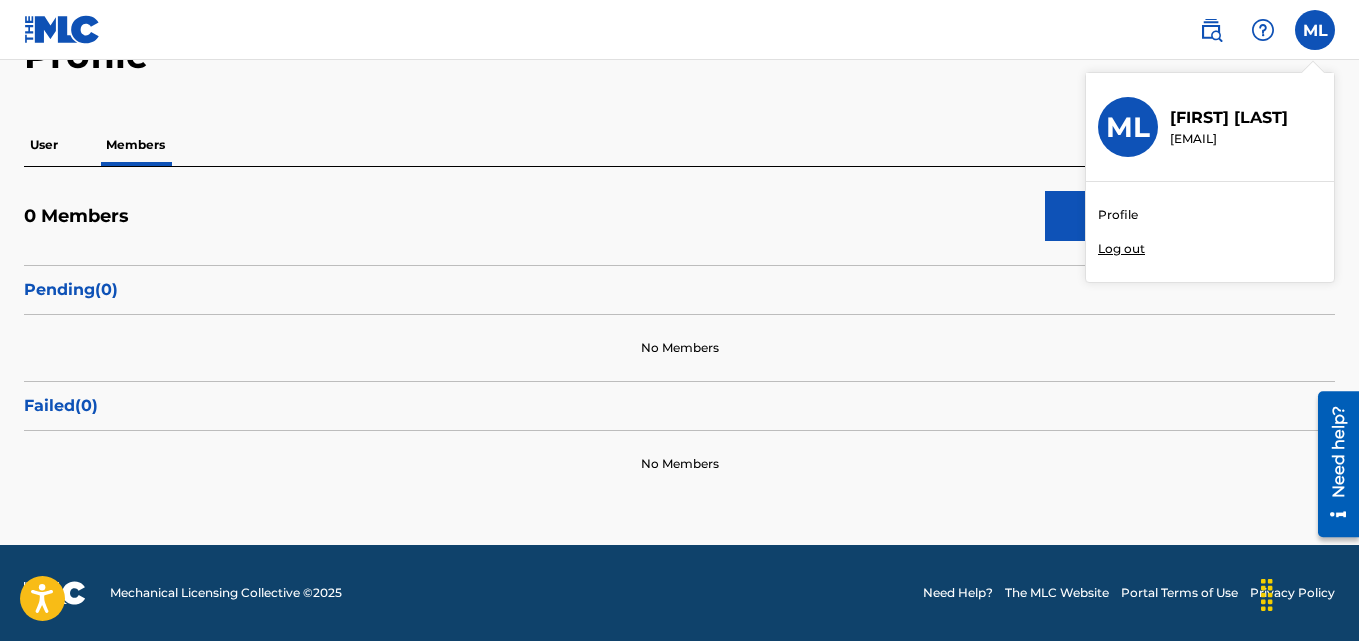 click on "Log out" at bounding box center (1121, 249) 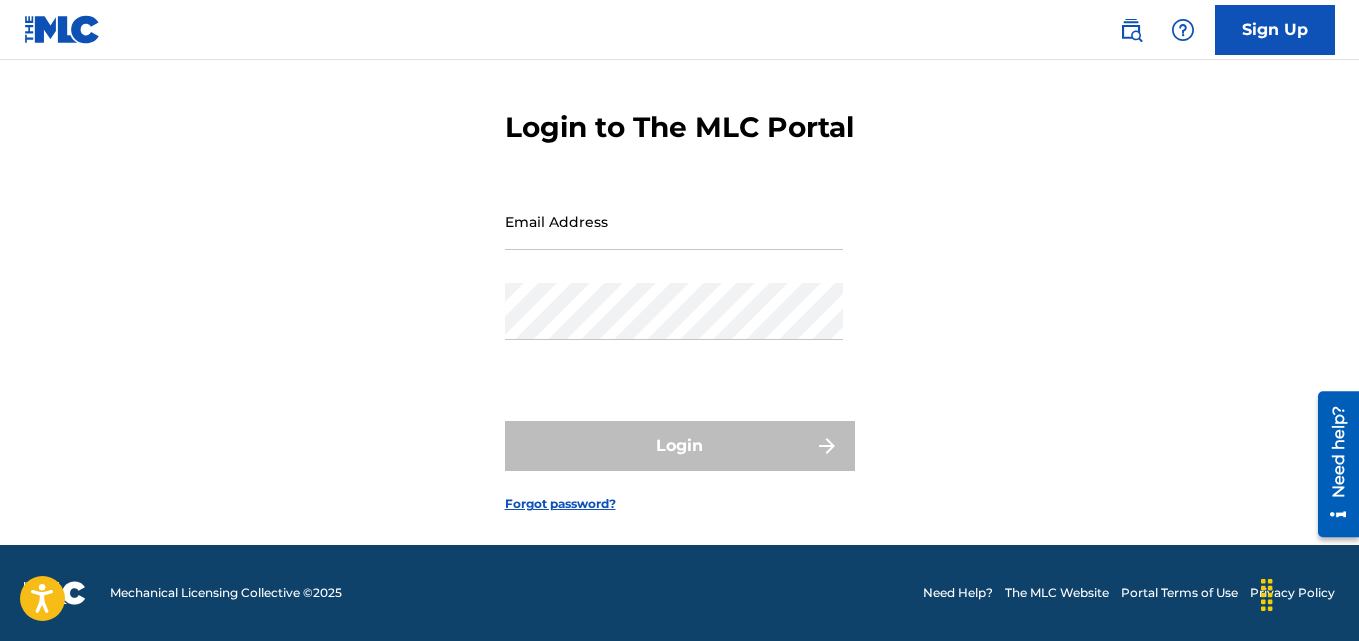 scroll, scrollTop: 0, scrollLeft: 0, axis: both 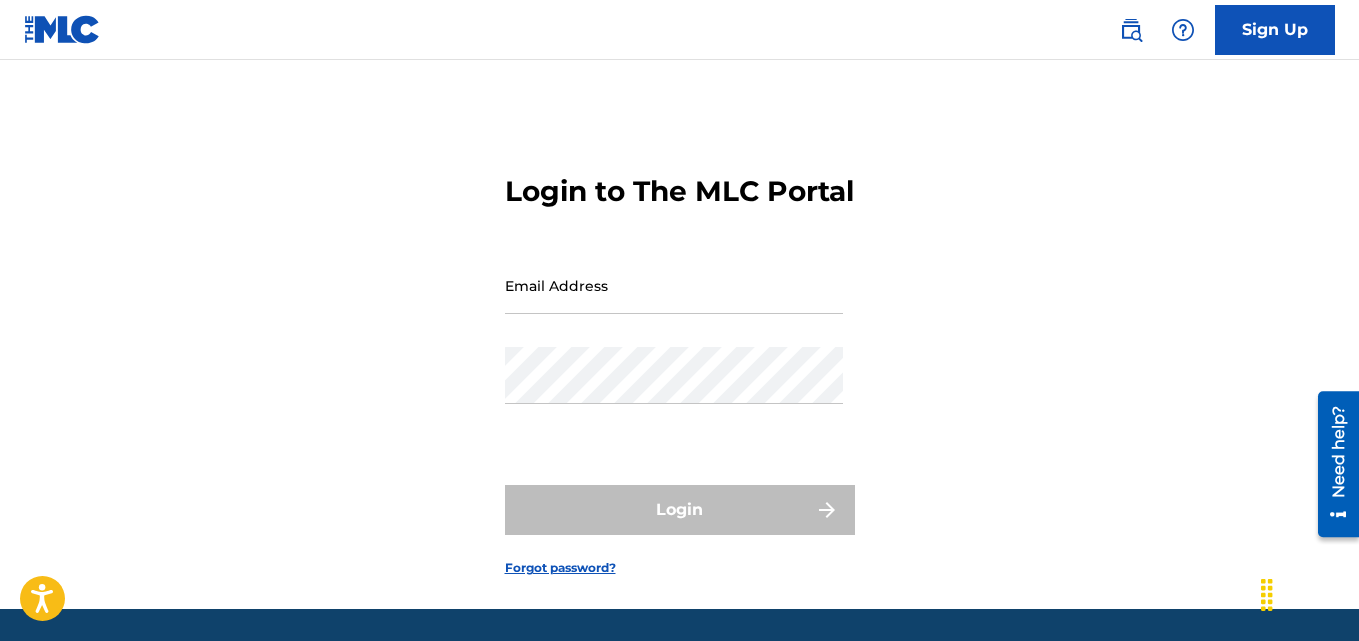 drag, startPoint x: 80, startPoint y: 422, endPoint x: 460, endPoint y: 431, distance: 380.10657 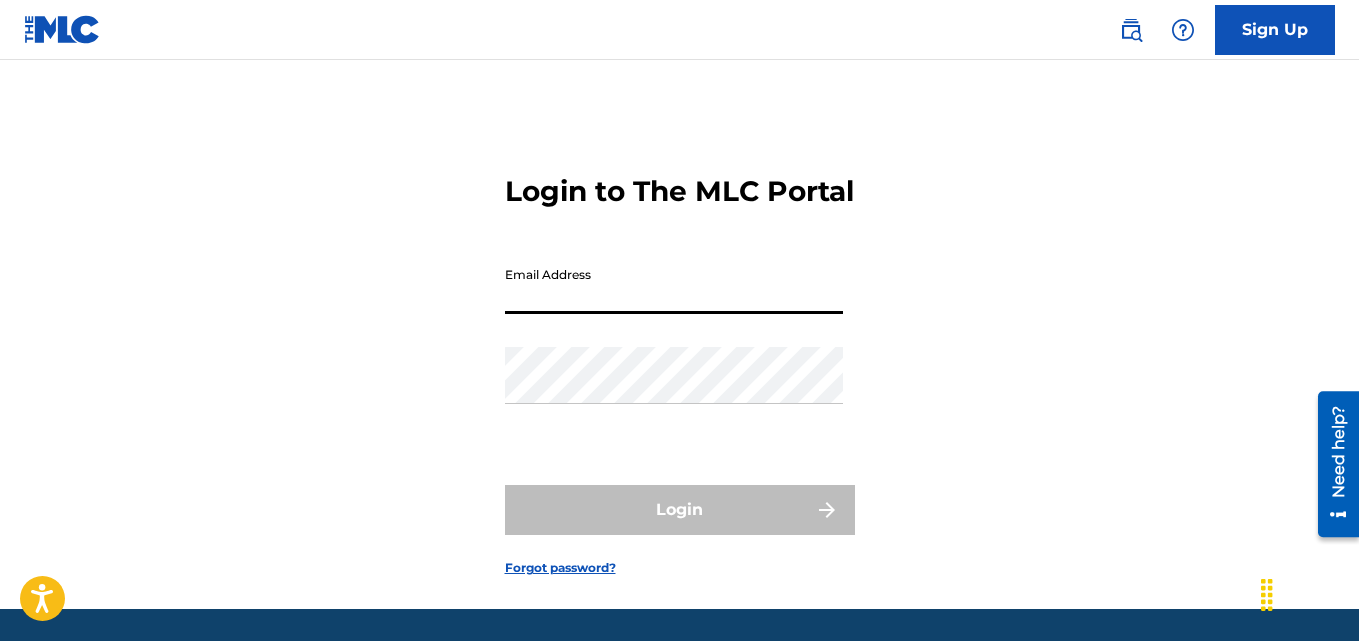 paste on "mamyelingant@gmail.com" 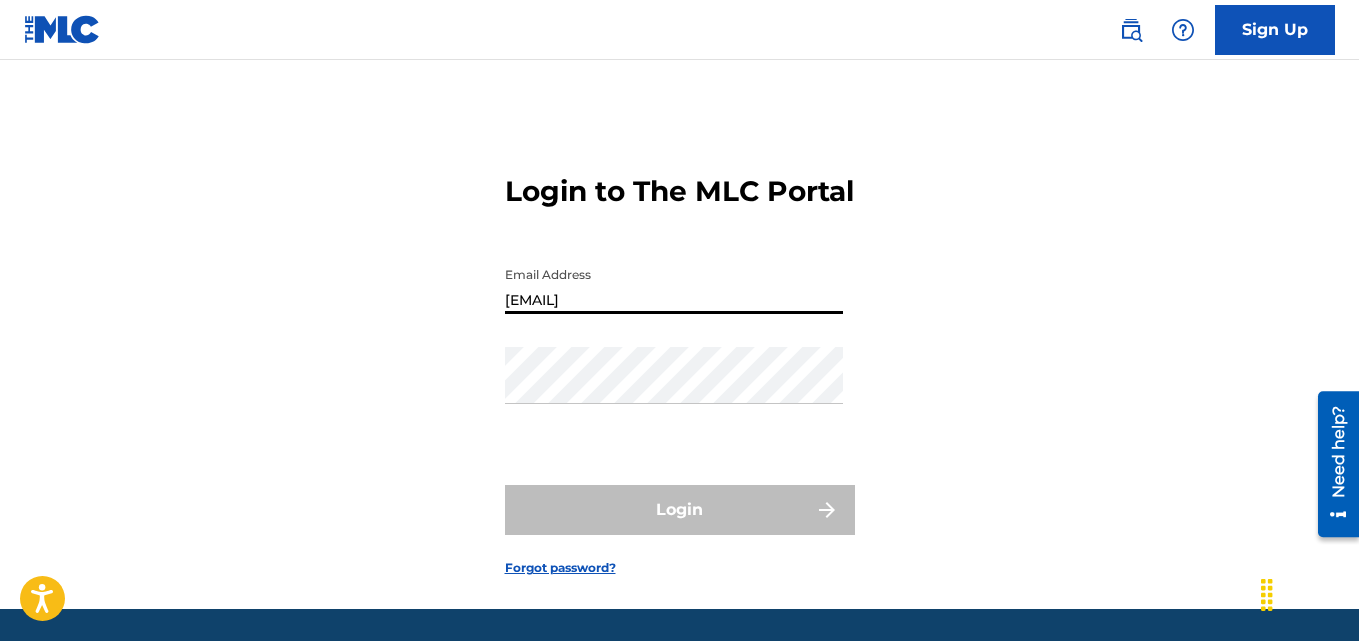 type on "mamyelingant@gmail.com" 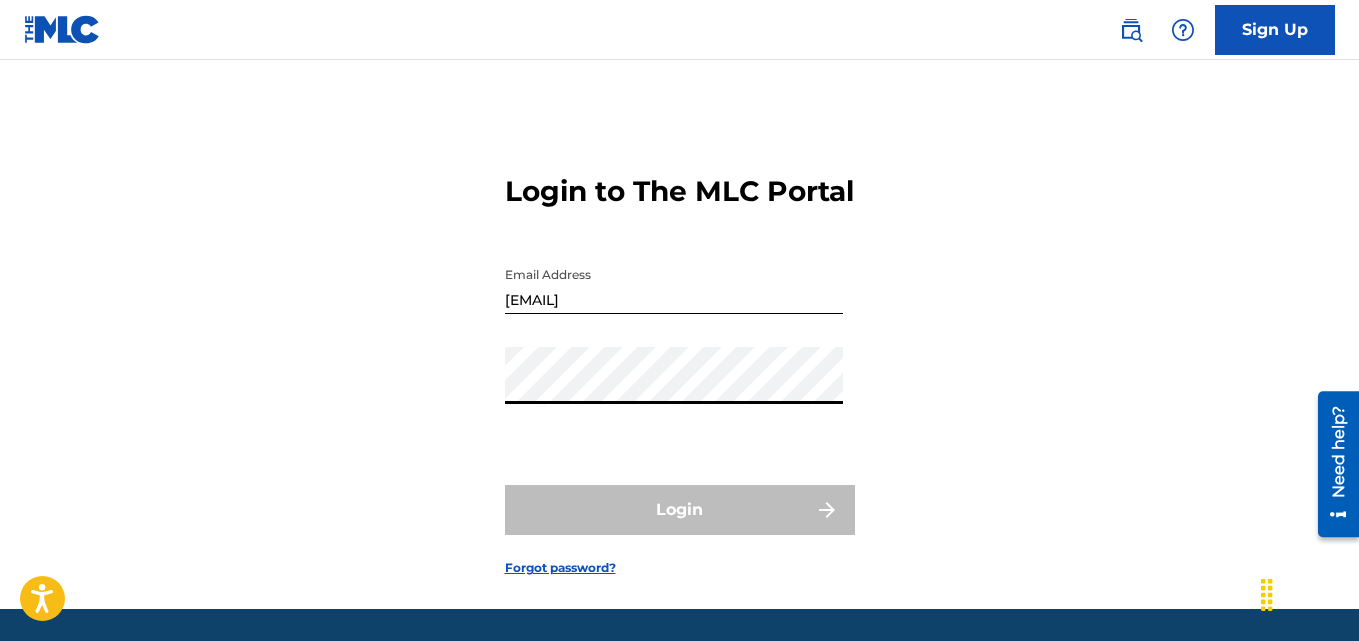 click on "Login to The MLC Portal Email Address mamyelingant@gmail.com Password Login Forgot password?" at bounding box center [679, 359] 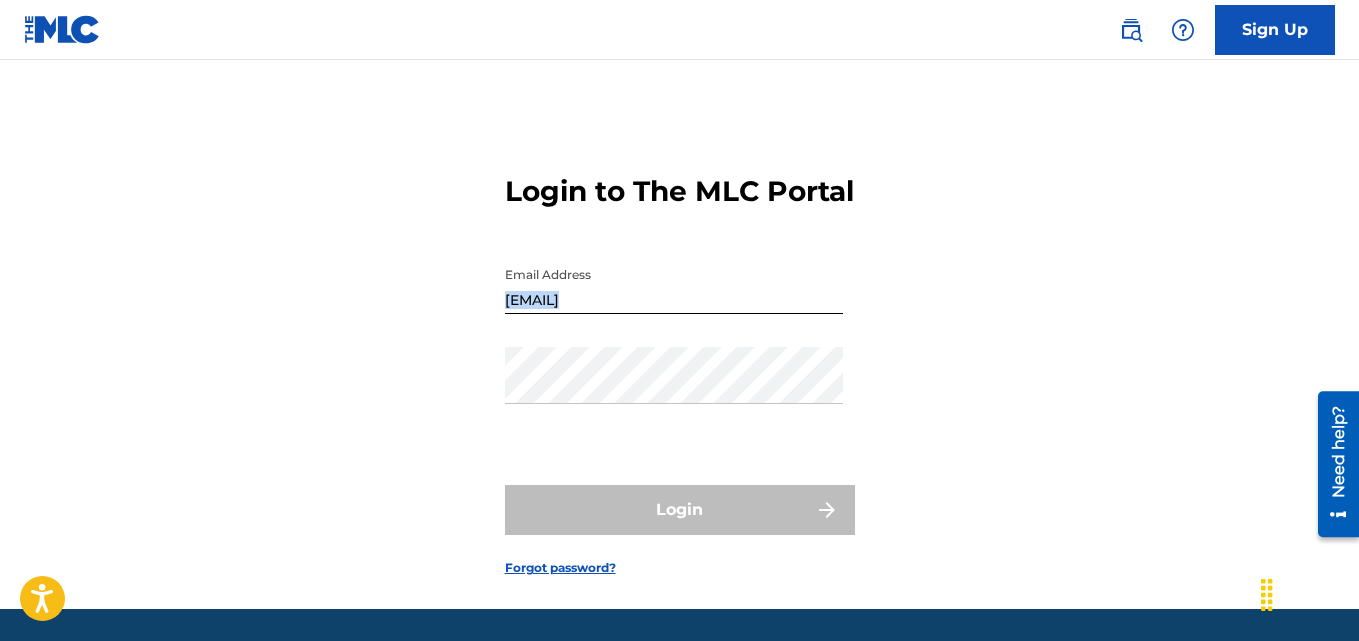 click on "Login to The MLC Portal Email Address mamyelingant@gmail.com Password Login Forgot password?" at bounding box center (680, 359) 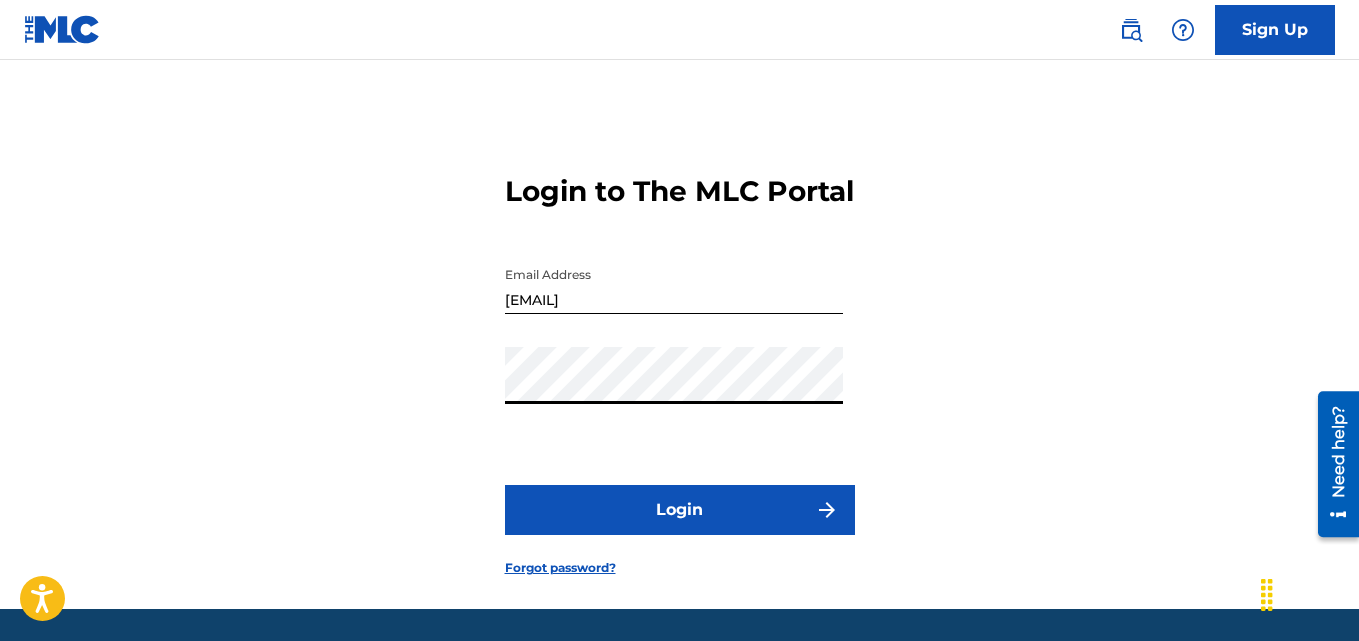 click on "Login to The MLC Portal Email Address mamyelingant@gmail.com Password Login Forgot password?" at bounding box center (680, 359) 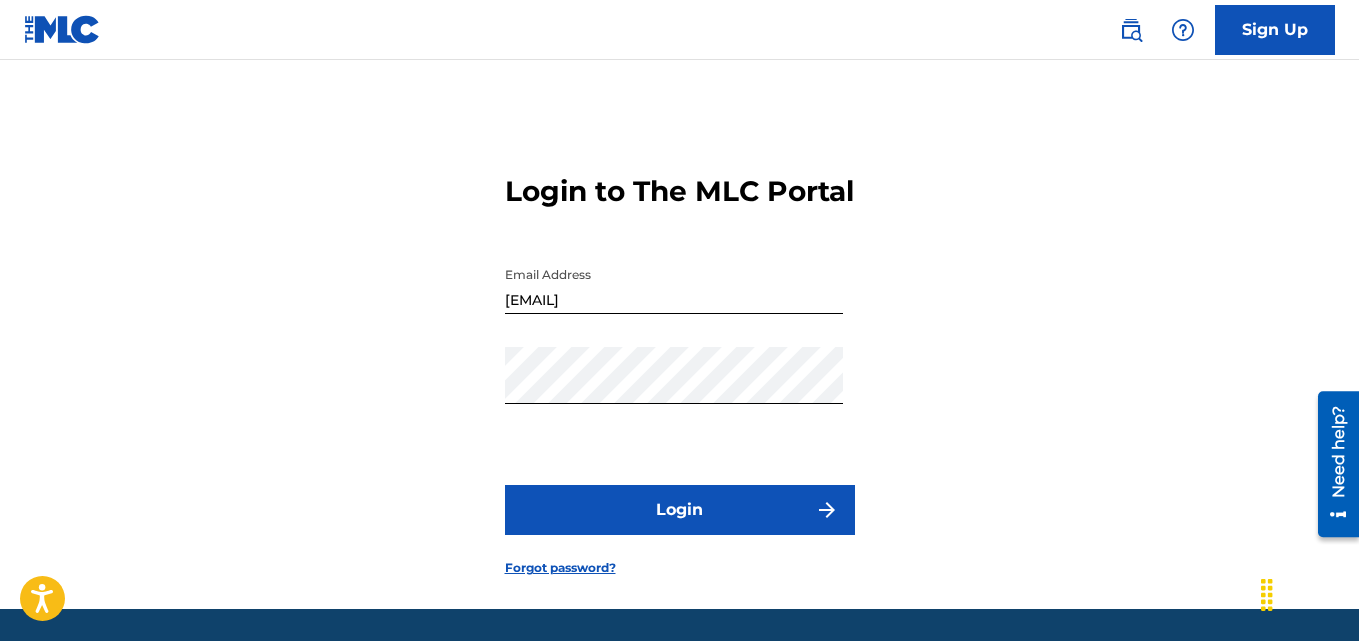 click on "Login" at bounding box center (680, 510) 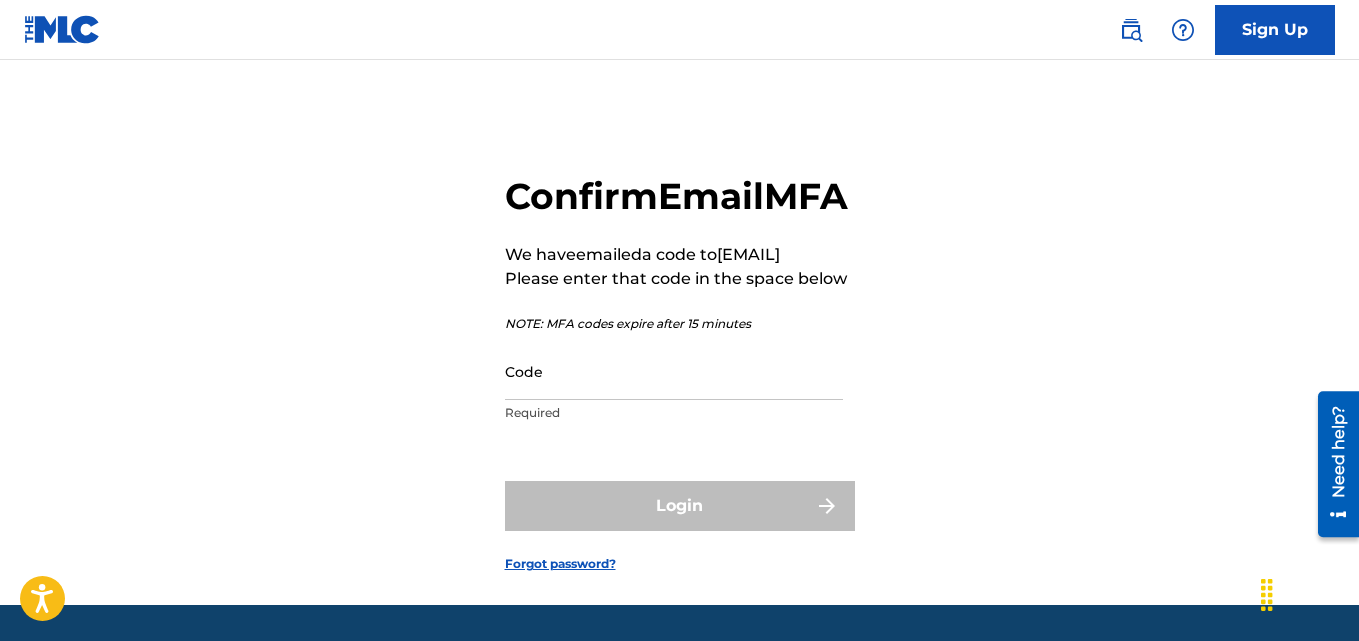 click on "Code" at bounding box center [674, 371] 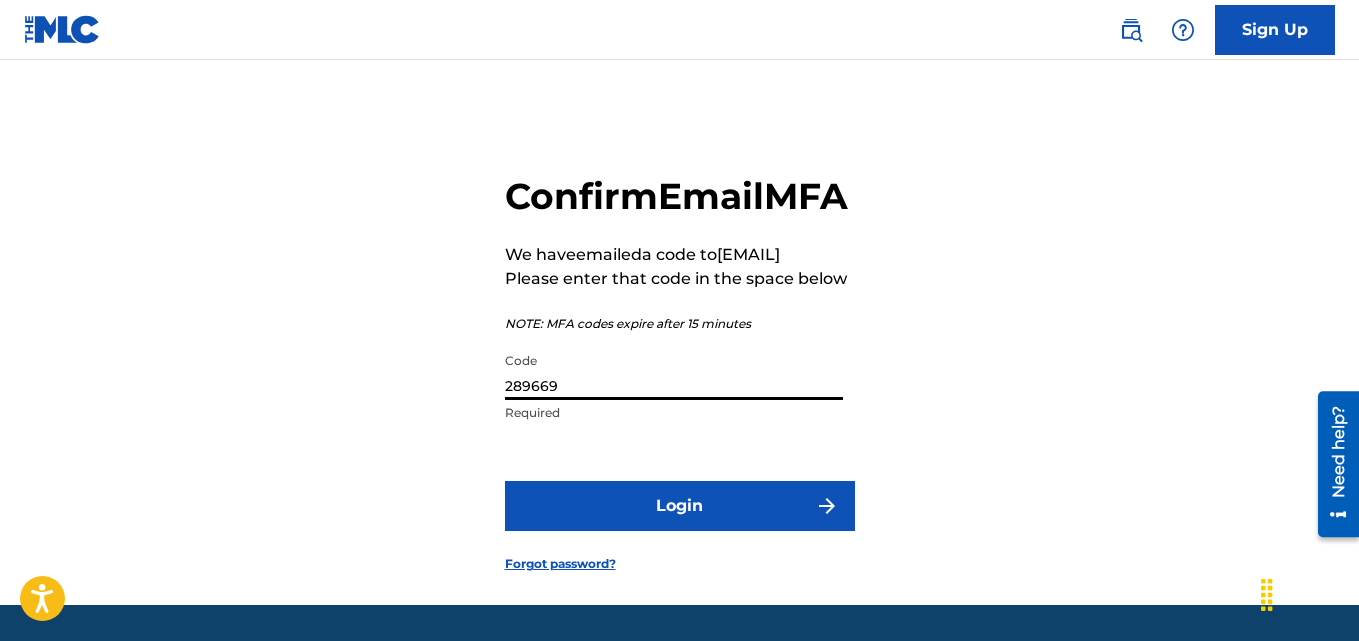 type on "289669" 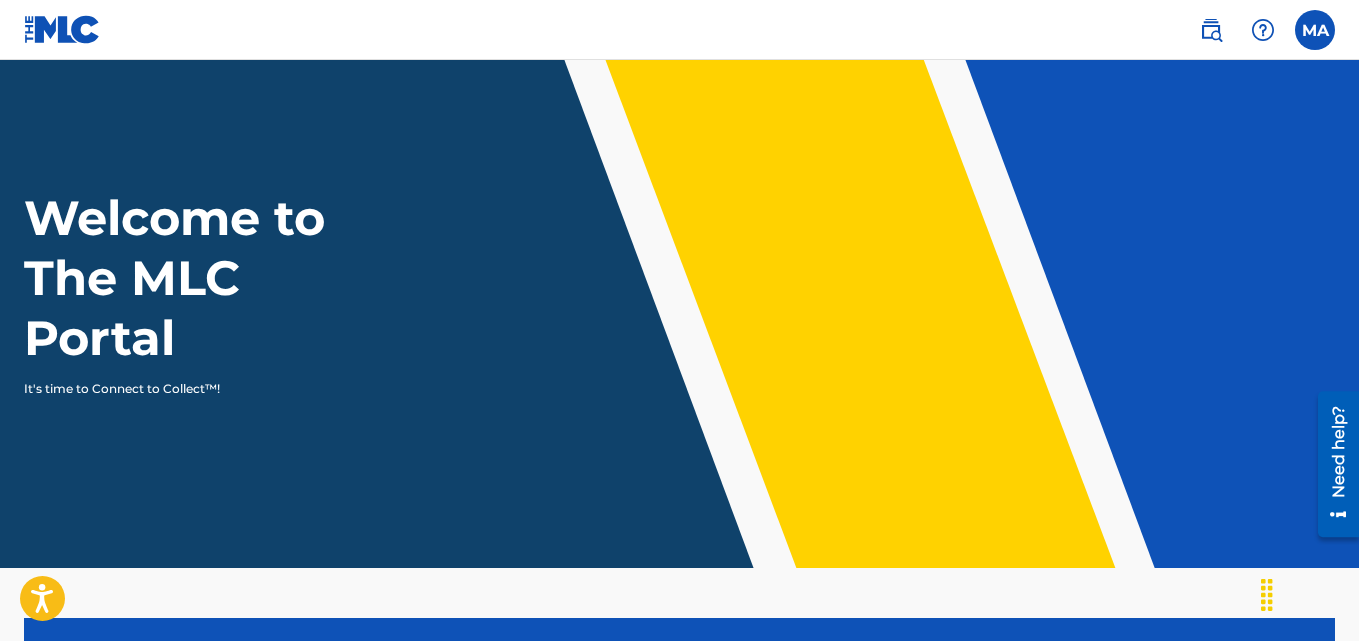 scroll, scrollTop: 0, scrollLeft: 0, axis: both 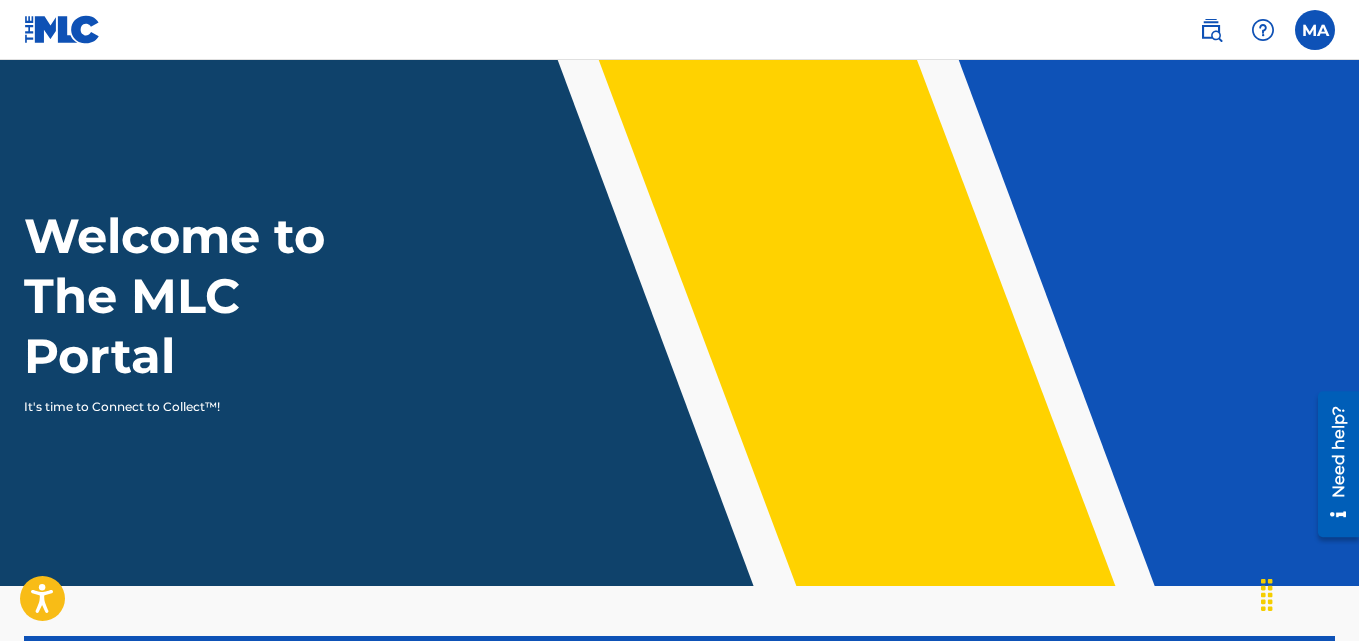 click at bounding box center (1315, 30) 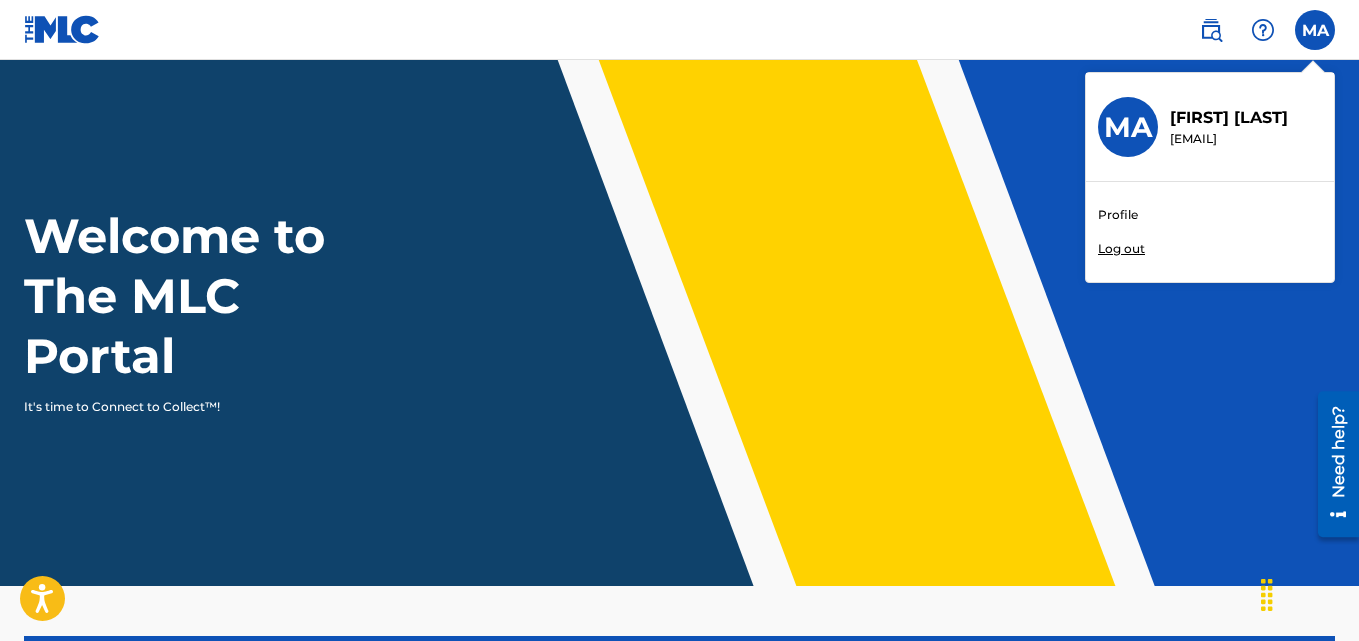click on "Profile" at bounding box center (1118, 215) 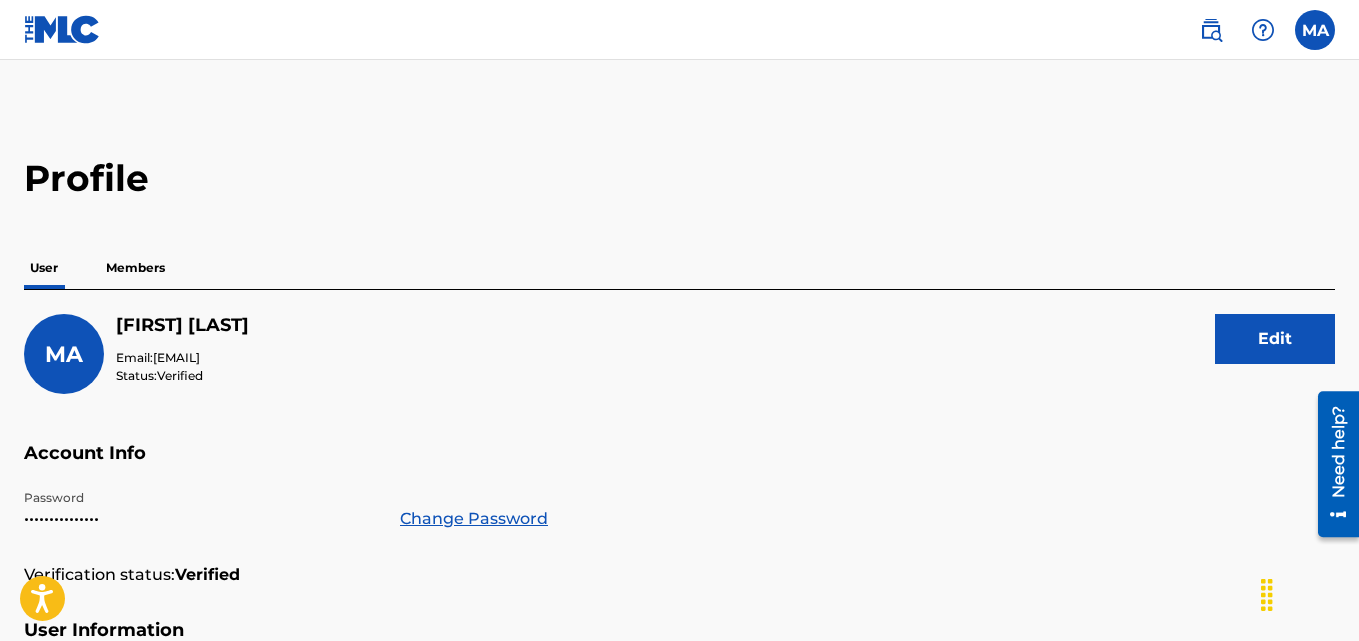 click on "Members" at bounding box center [135, 268] 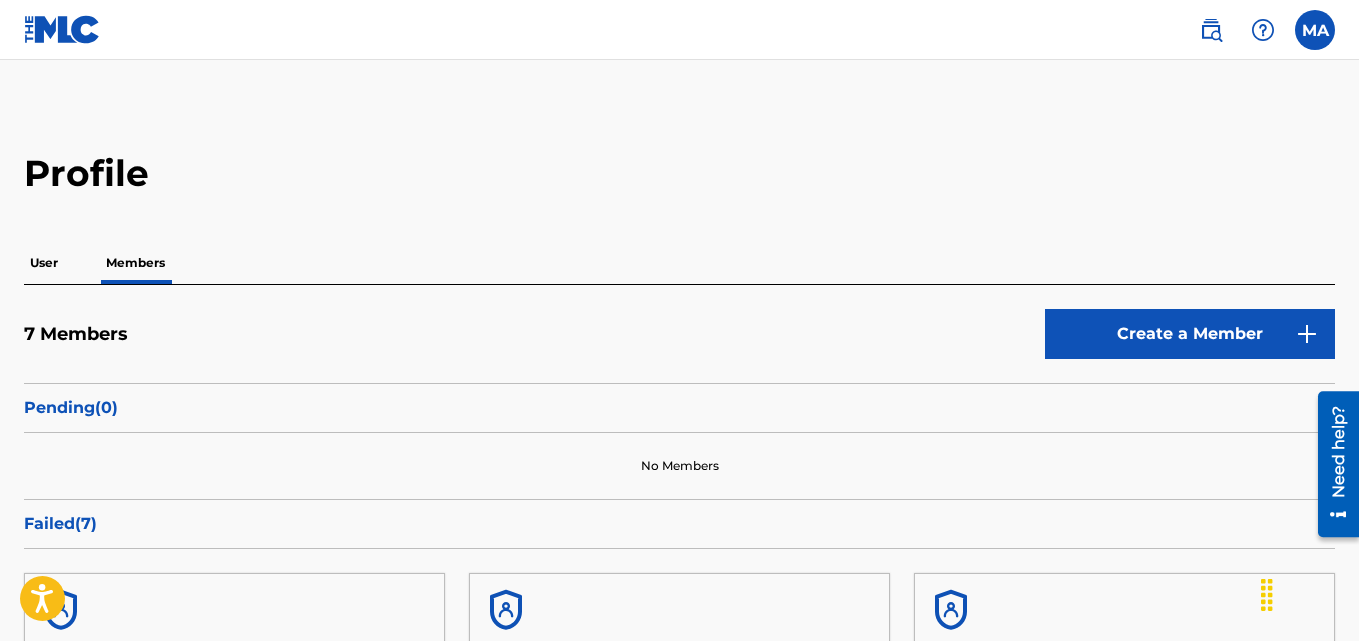 scroll, scrollTop: 0, scrollLeft: 0, axis: both 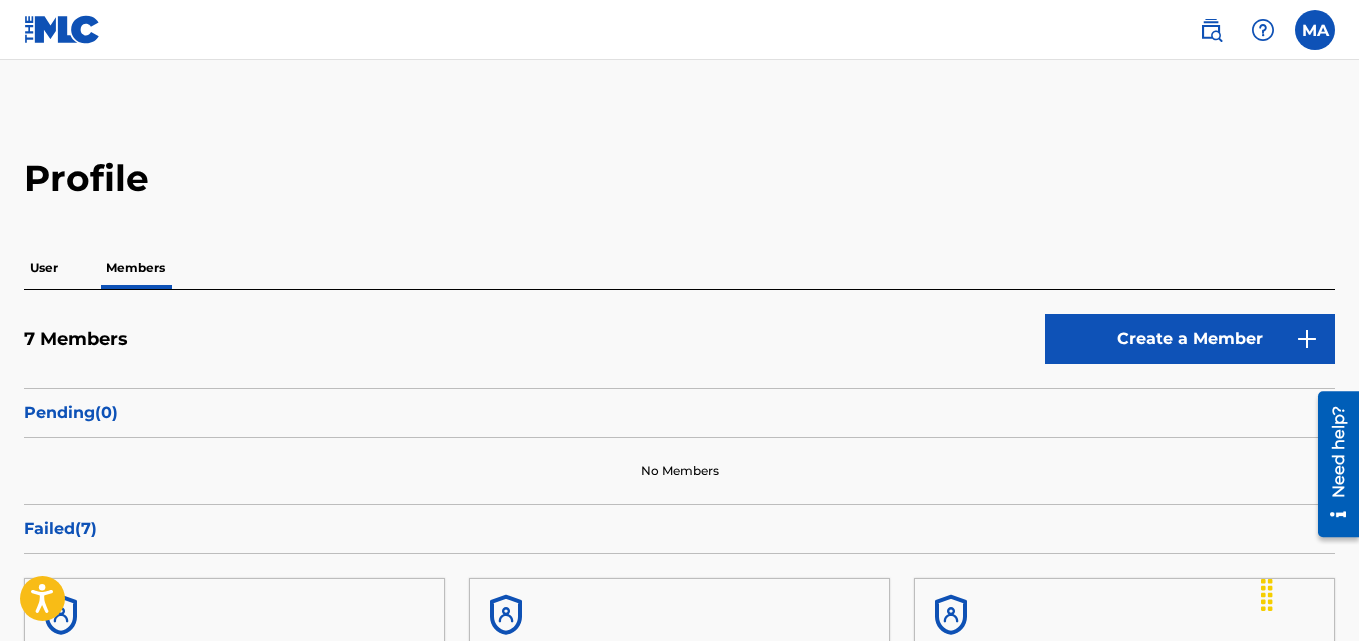 click at bounding box center [1315, 30] 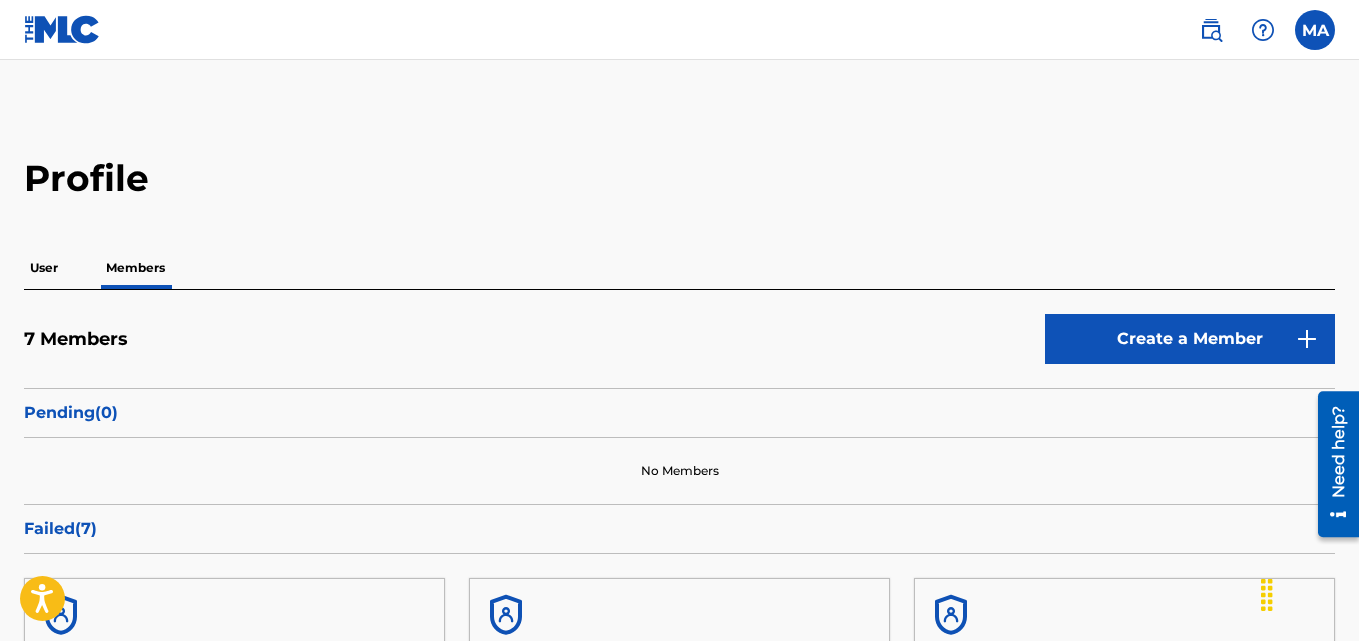 click on "Profile" at bounding box center (679, 178) 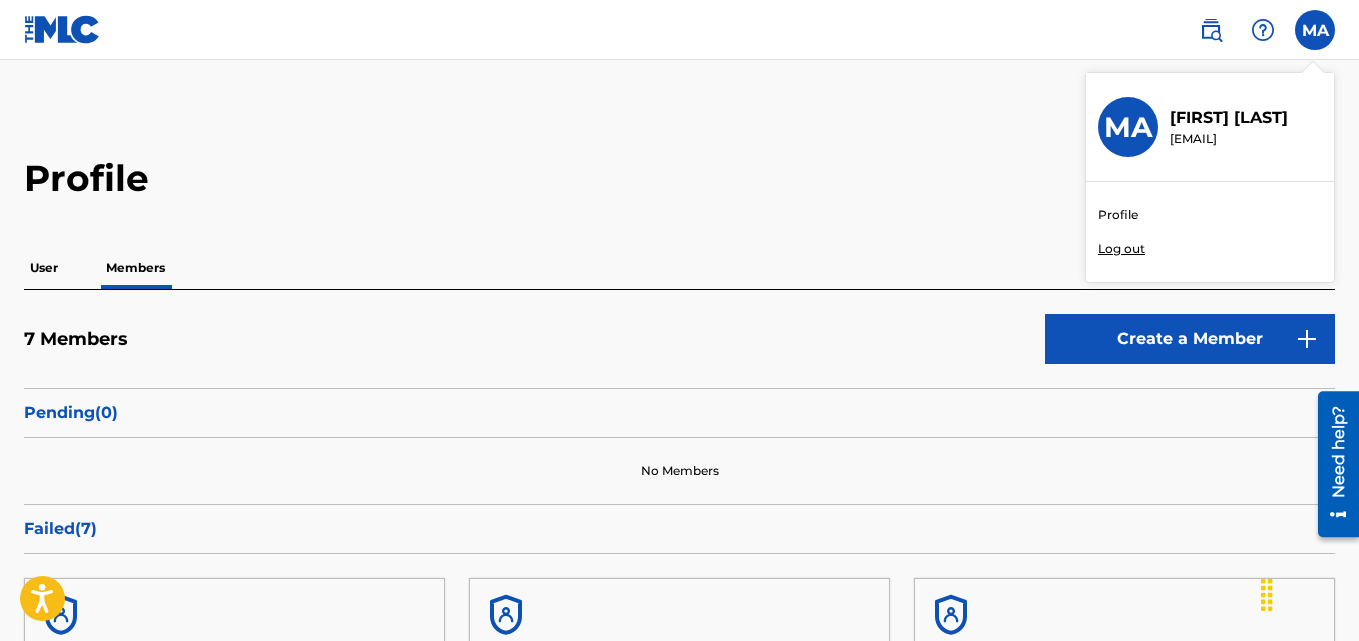 click on "Log out" at bounding box center (1121, 249) 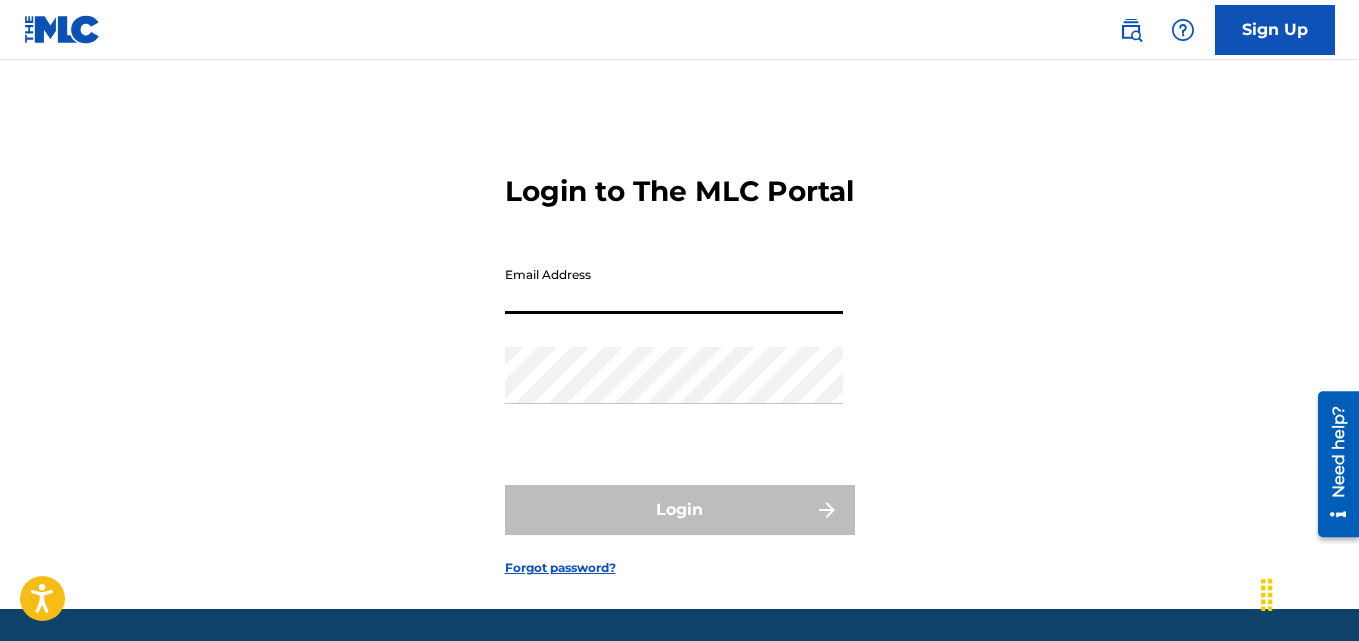click on "Email Address" at bounding box center (674, 285) 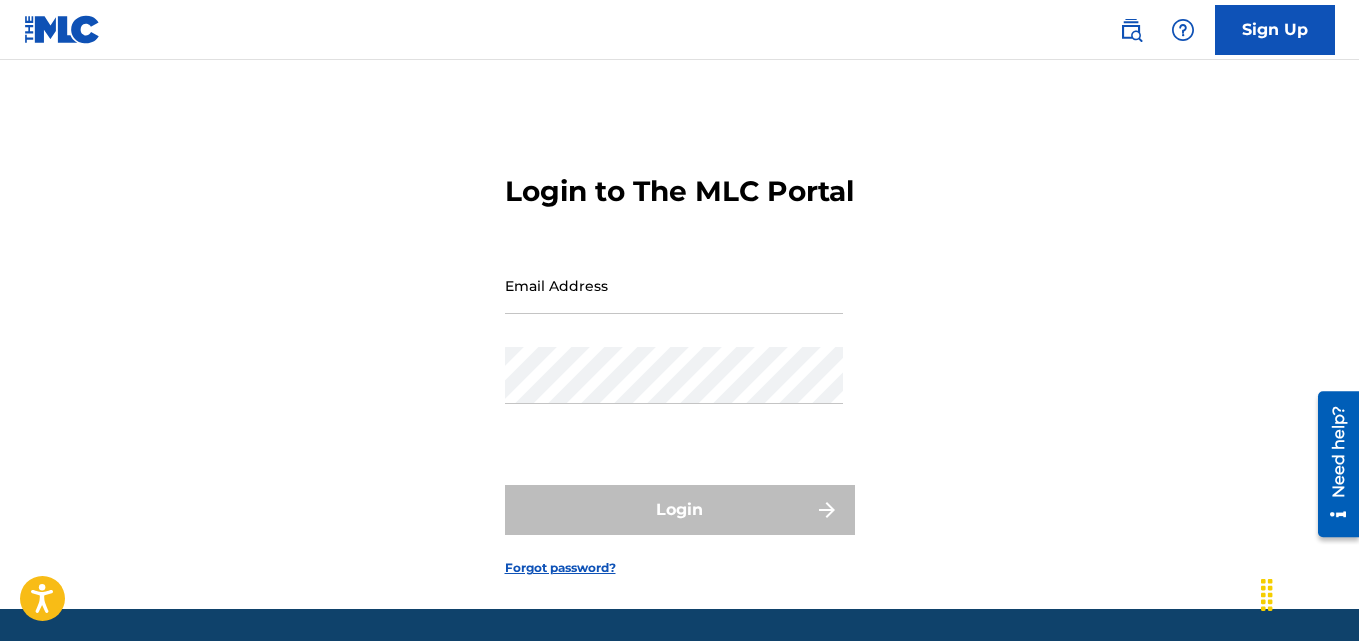 click on "Login to The MLC Portal Email Address Password Login Forgot password?" at bounding box center (679, 359) 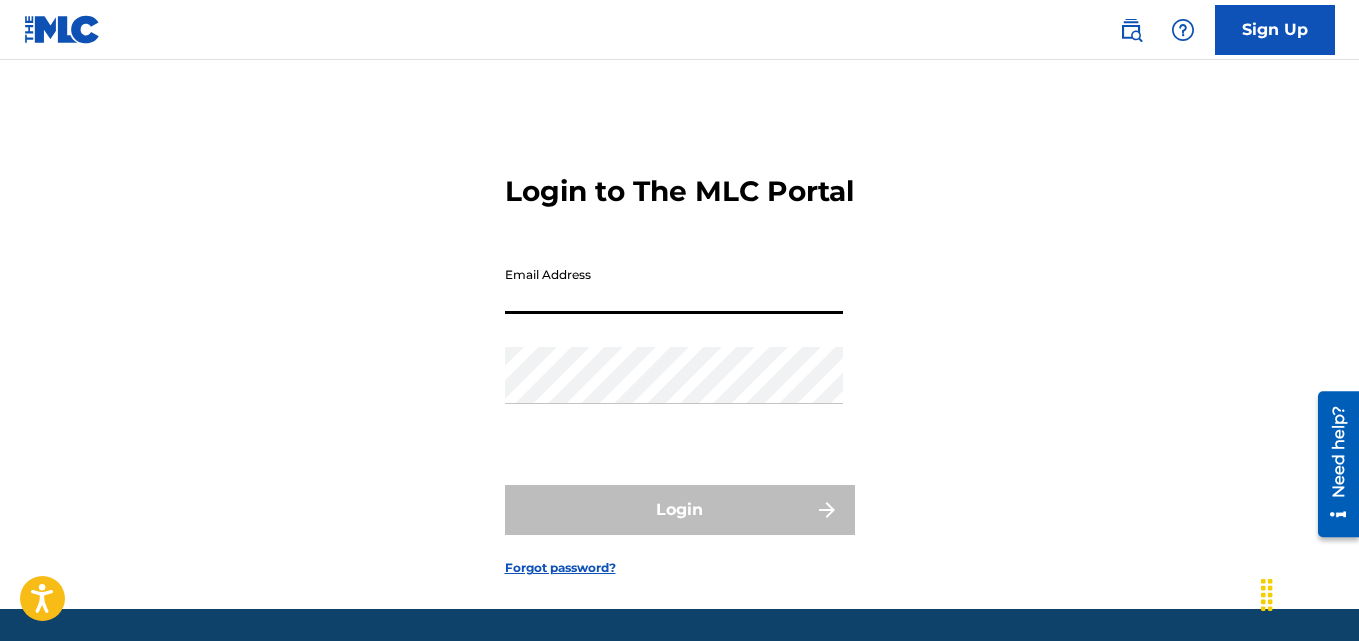 paste on "wazinkazin@gmail.com" 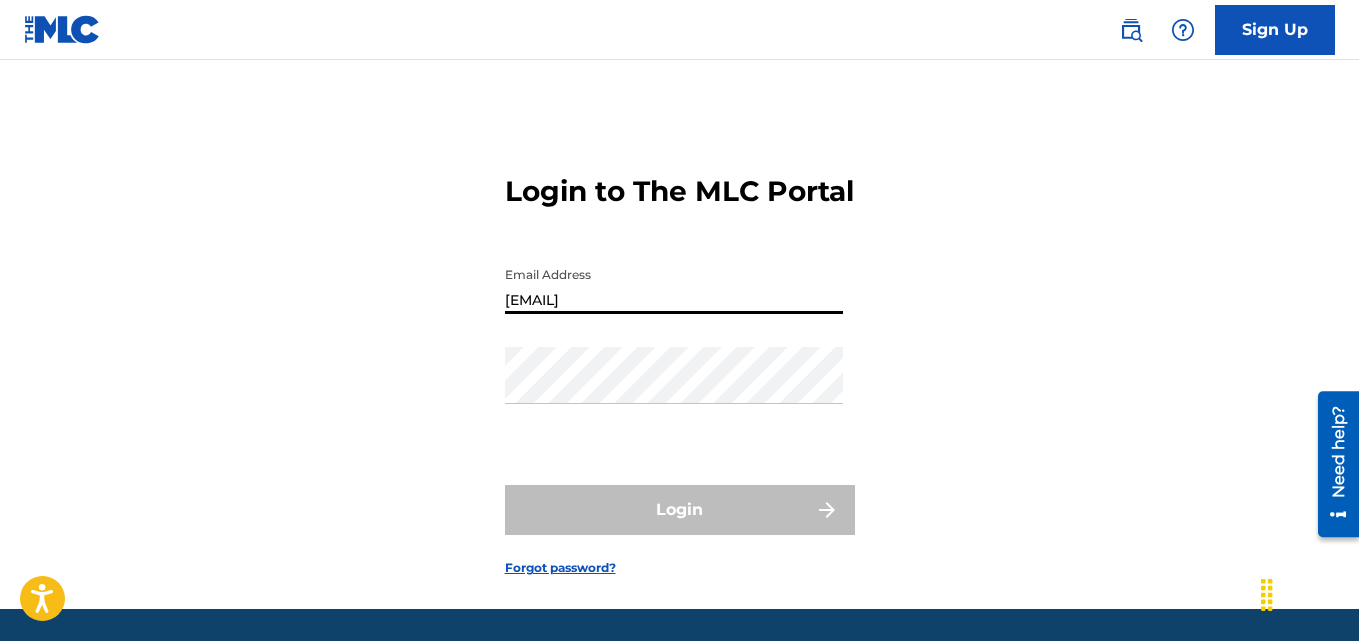 type on "wazinkazin@gmail.com" 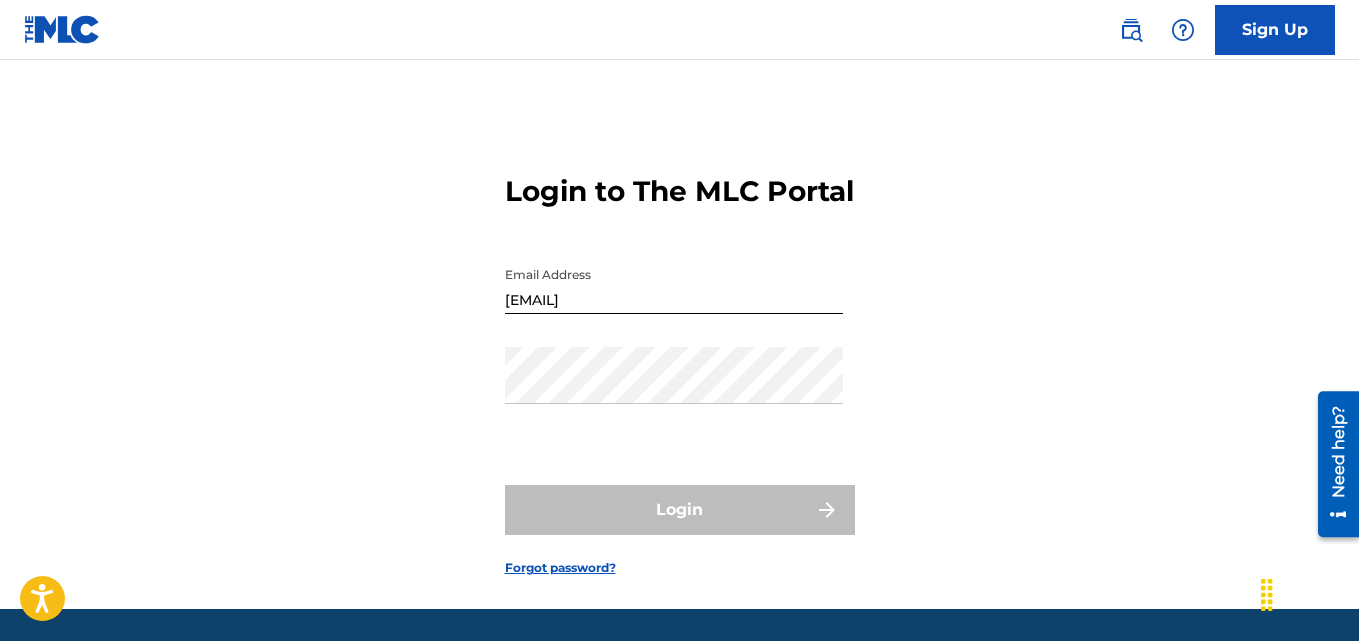 click on "Login to The MLC Portal Email Address wazinkazin@gmail.com Password Login Forgot password?" at bounding box center [679, 359] 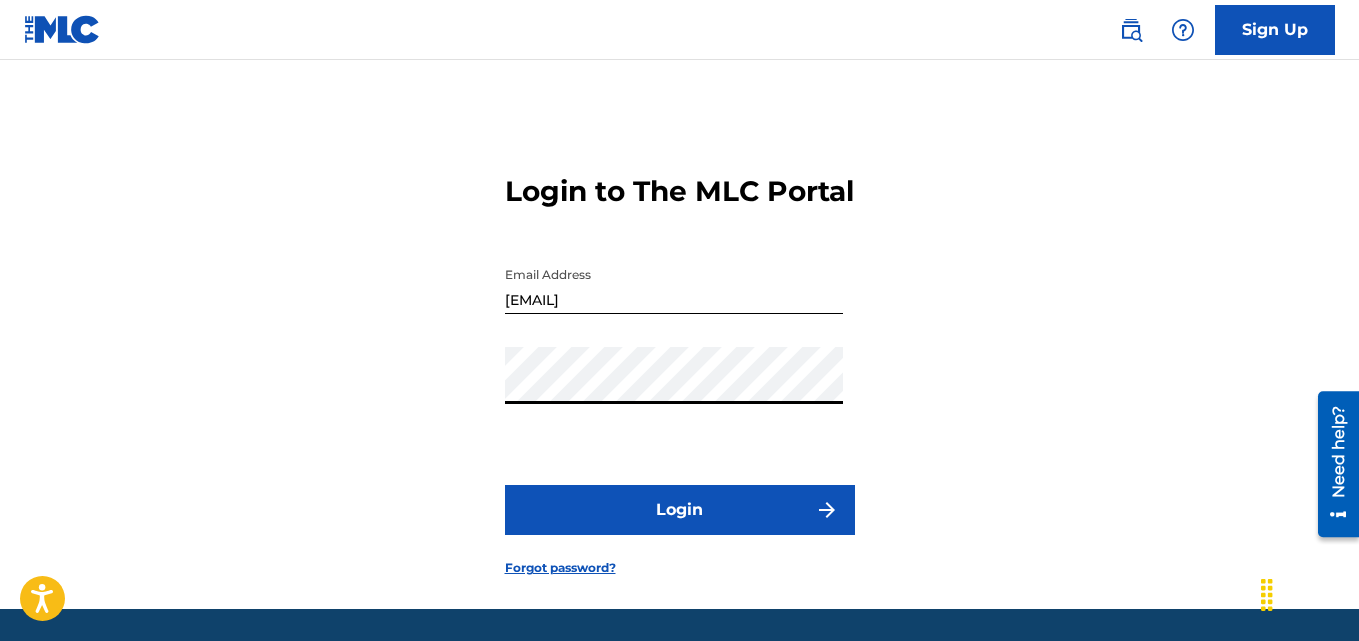 click on "Login" at bounding box center [680, 510] 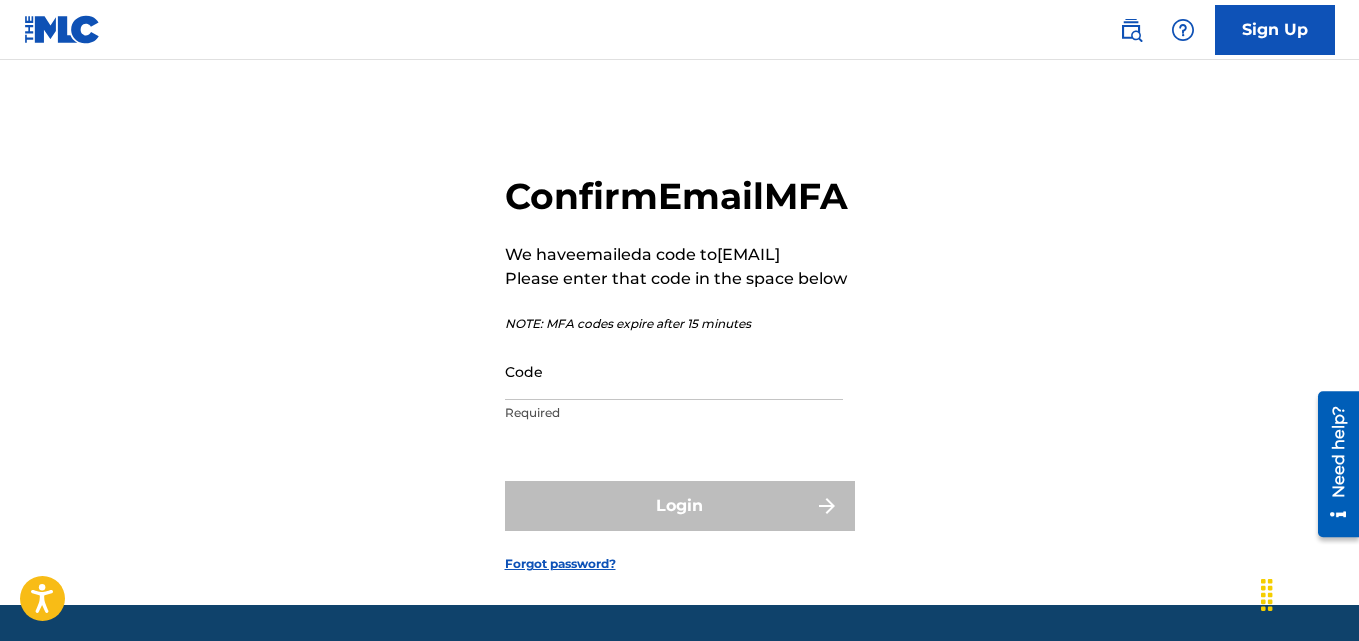 click on "Code" at bounding box center [674, 371] 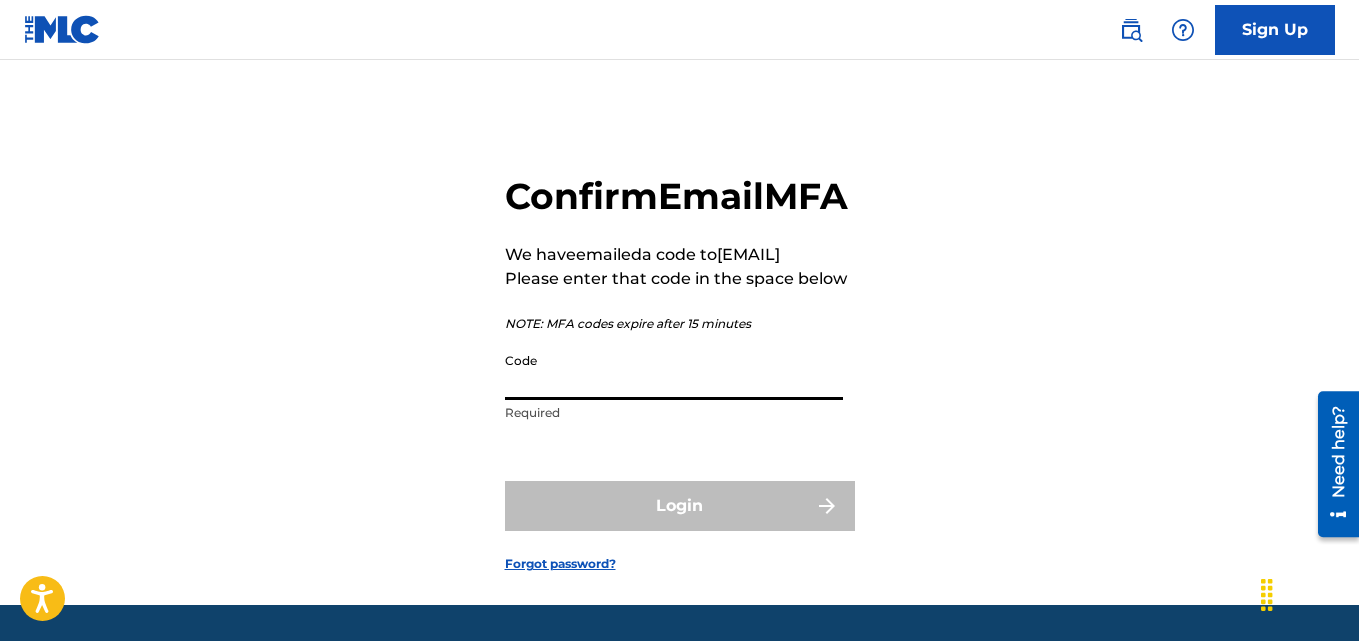 click on "Code" at bounding box center [674, 371] 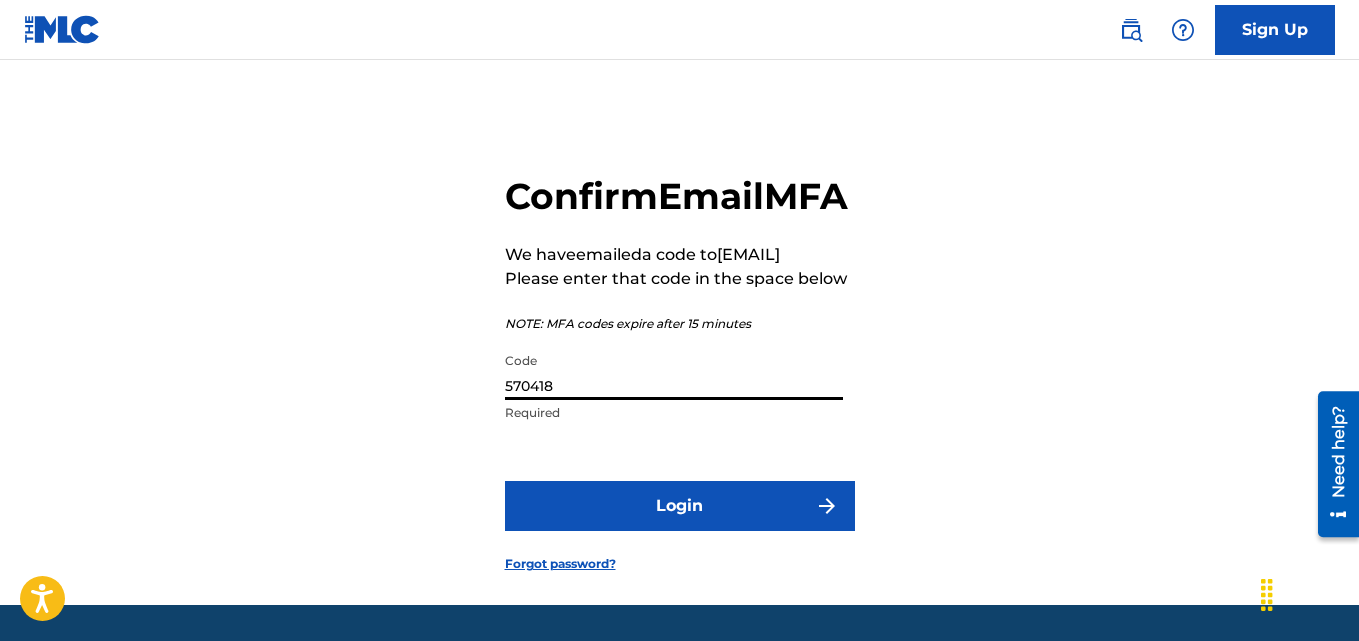 type on "570418" 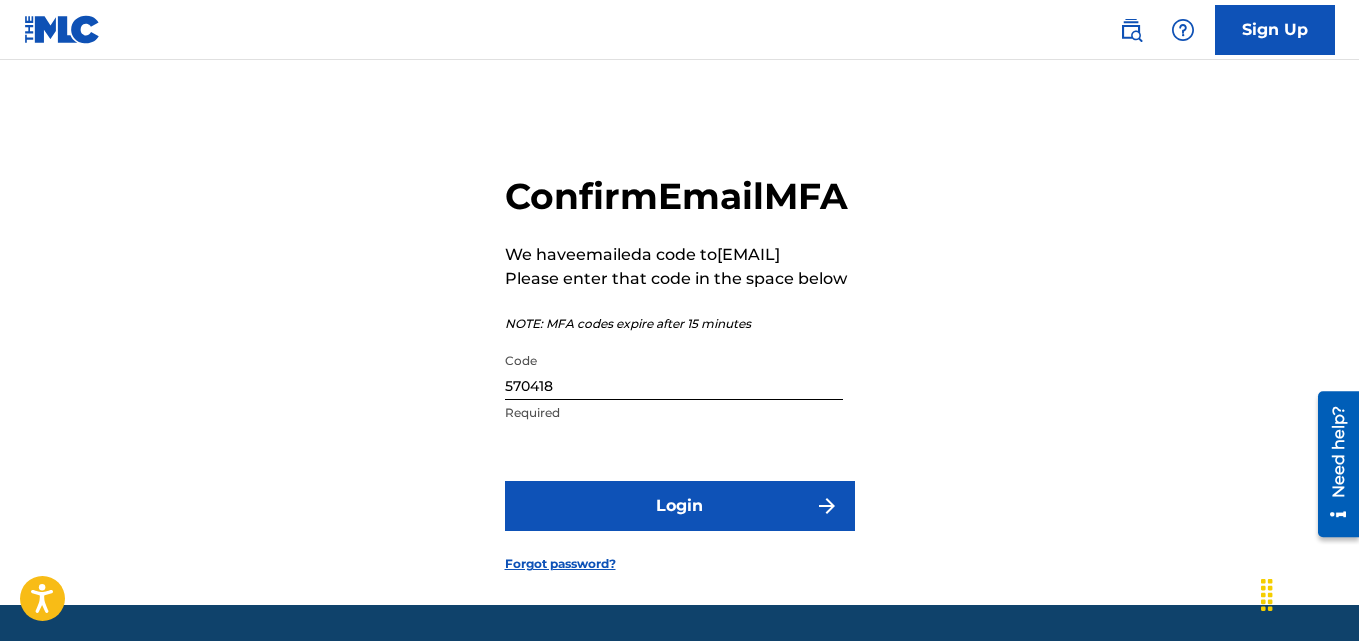 click on "Login" at bounding box center (680, 506) 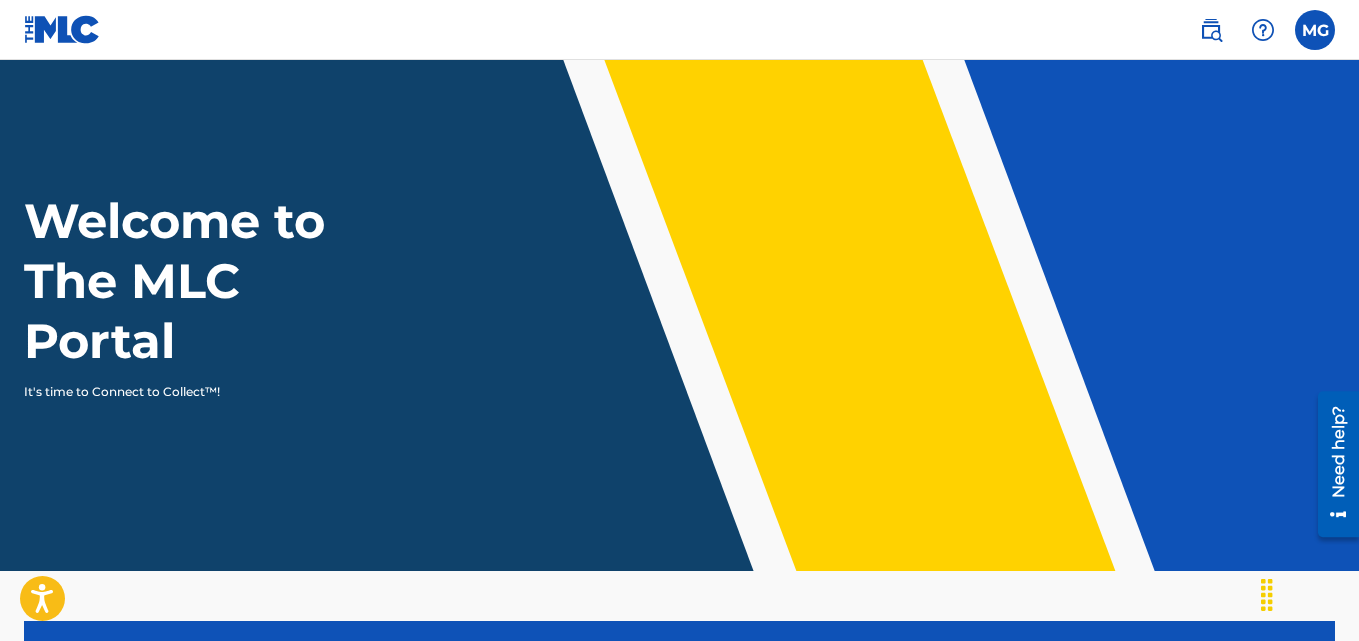 scroll, scrollTop: 0, scrollLeft: 0, axis: both 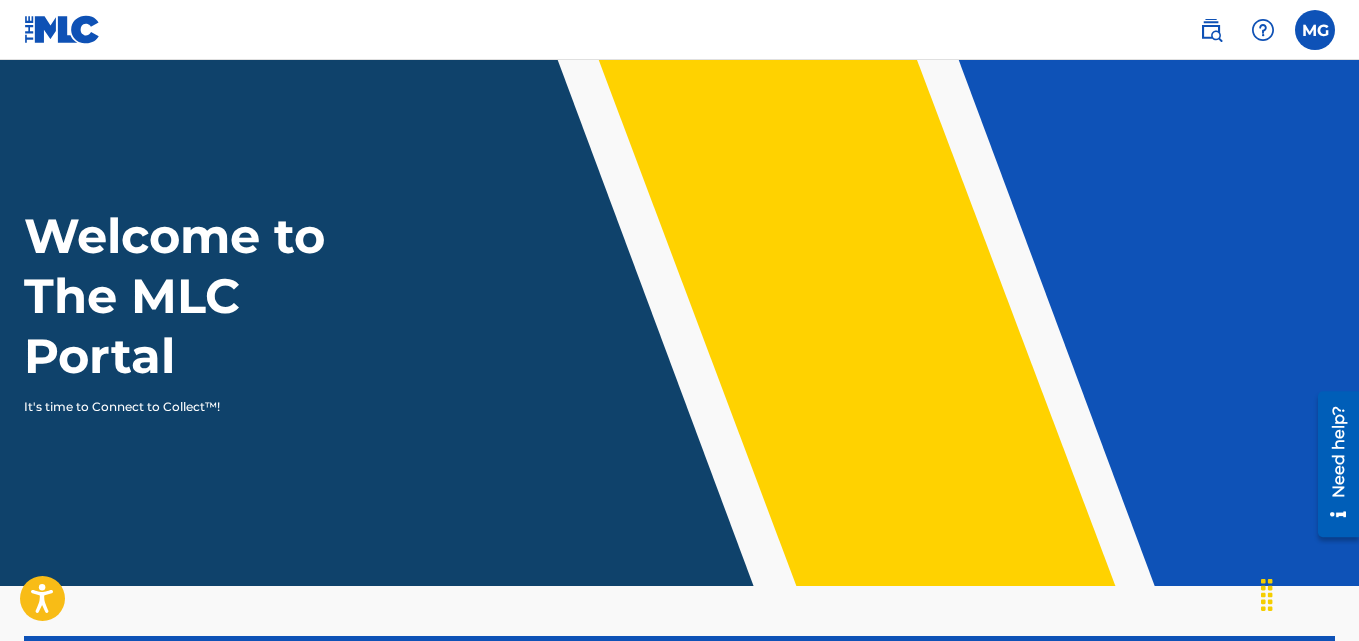 click at bounding box center [1315, 30] 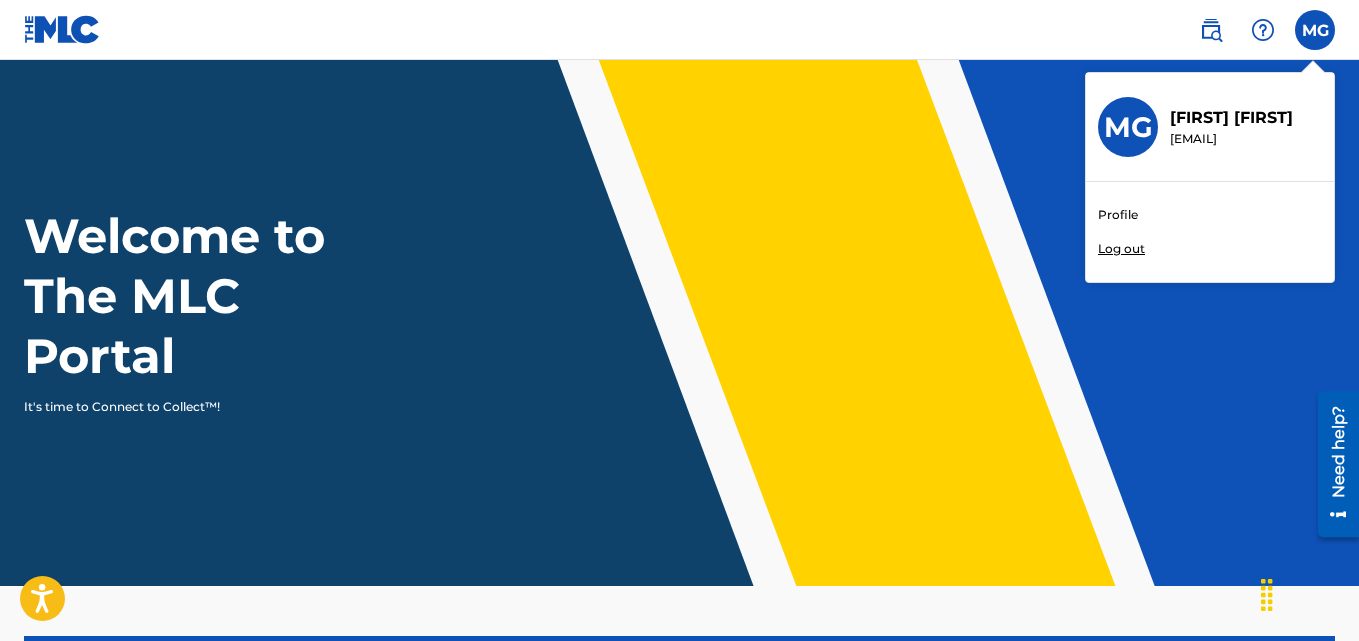 click on "Profile" at bounding box center (1118, 215) 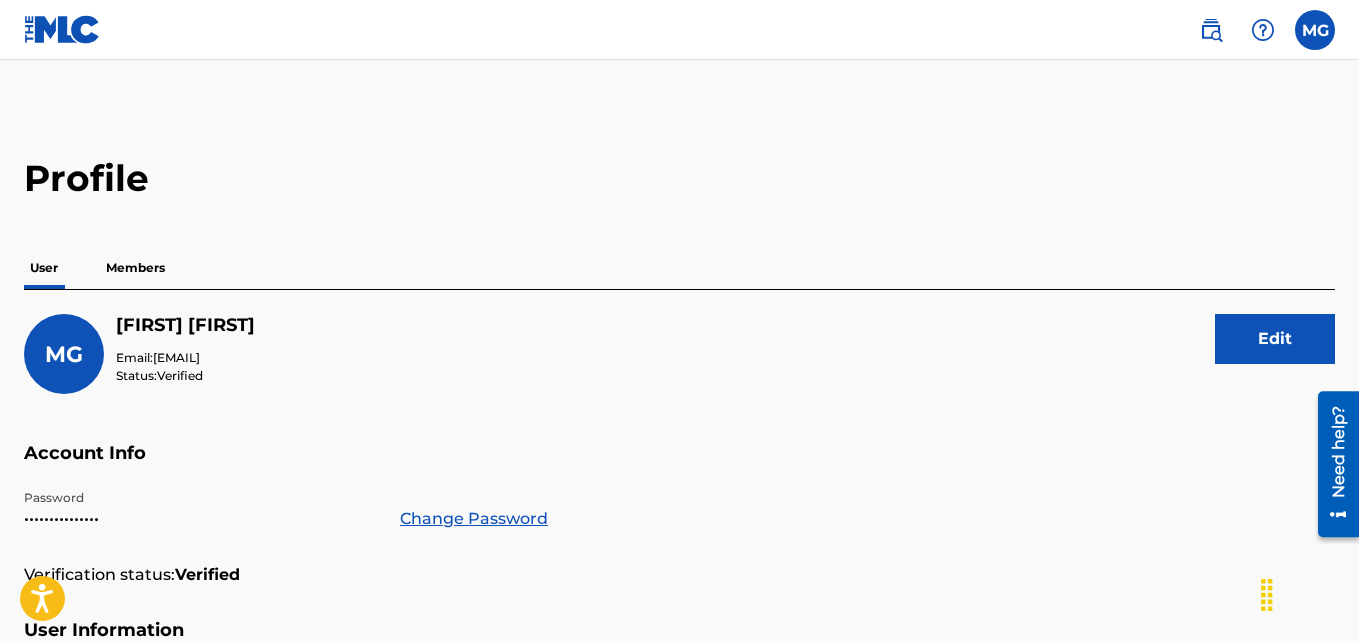 click on "Members" at bounding box center [135, 268] 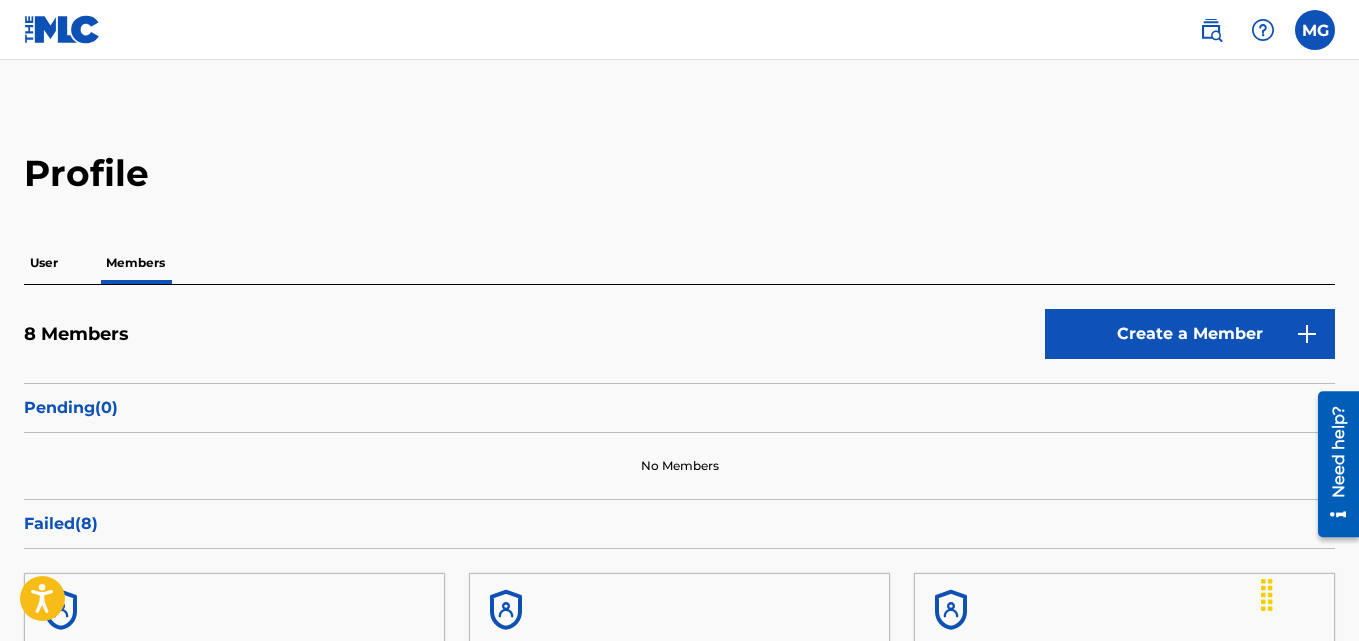 scroll, scrollTop: 0, scrollLeft: 0, axis: both 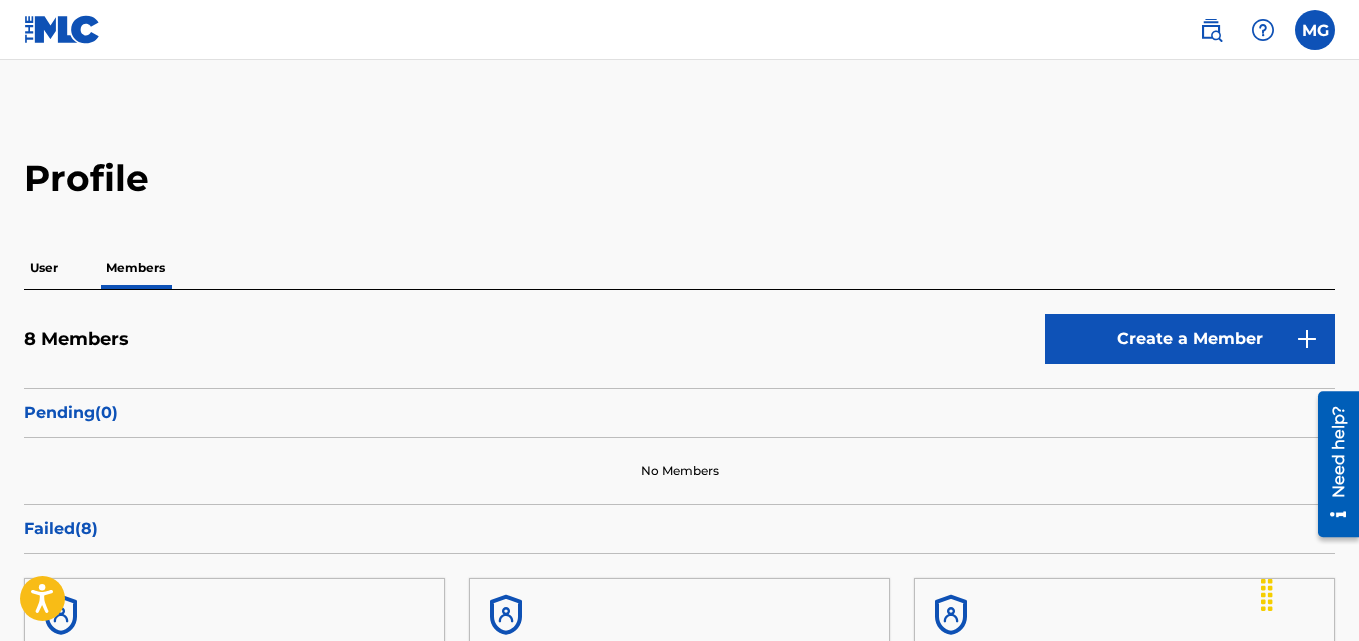 click at bounding box center (1315, 30) 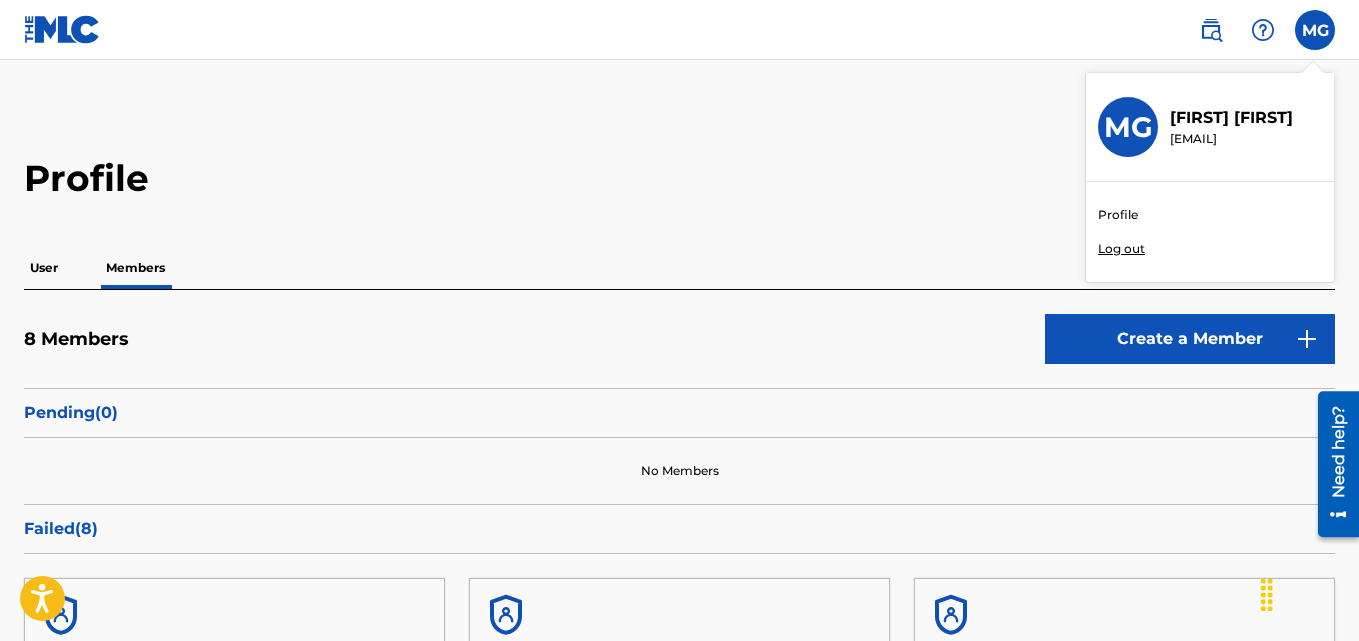 click on "Log out" at bounding box center [1121, 249] 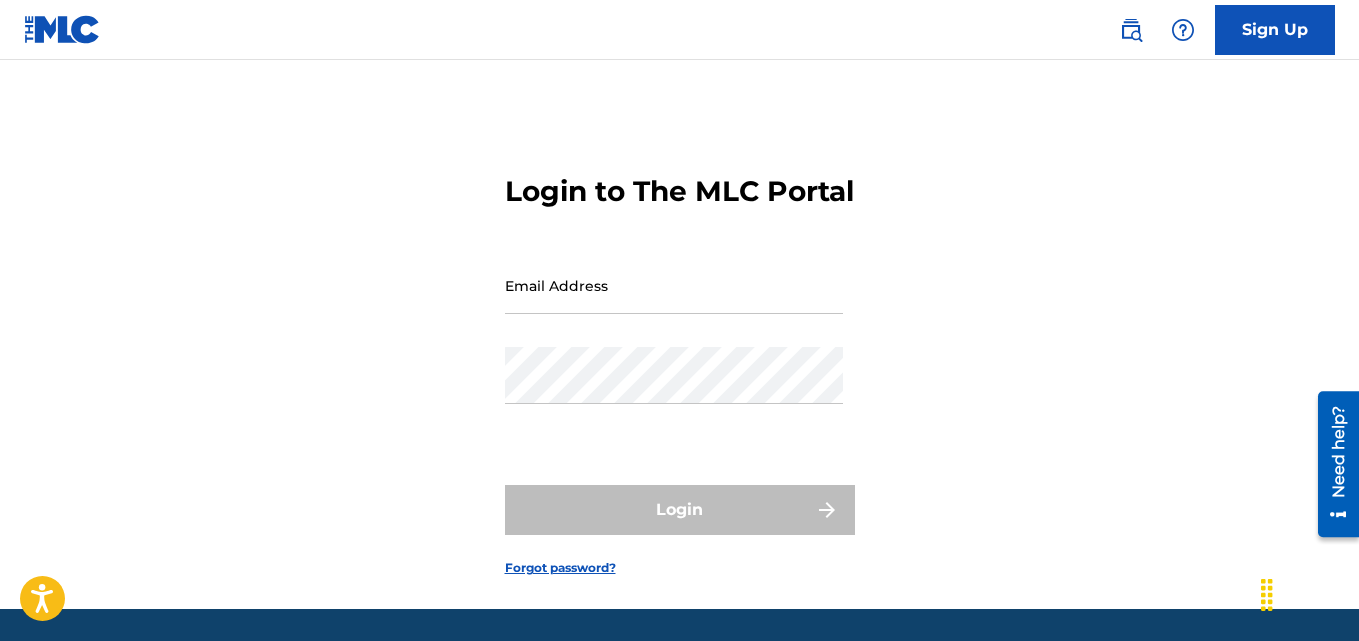 click on "Login to The MLC Portal Email Address Password Login Forgot password?" at bounding box center [679, 359] 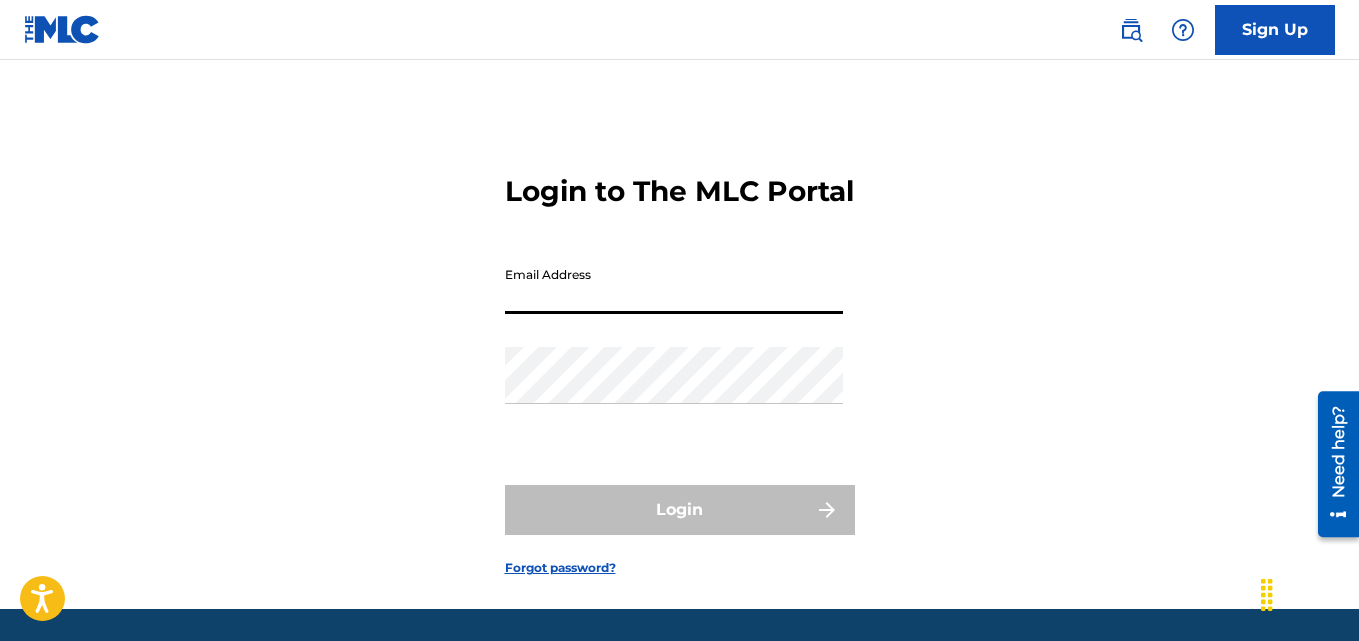 paste on "miracleose50@gmail.com" 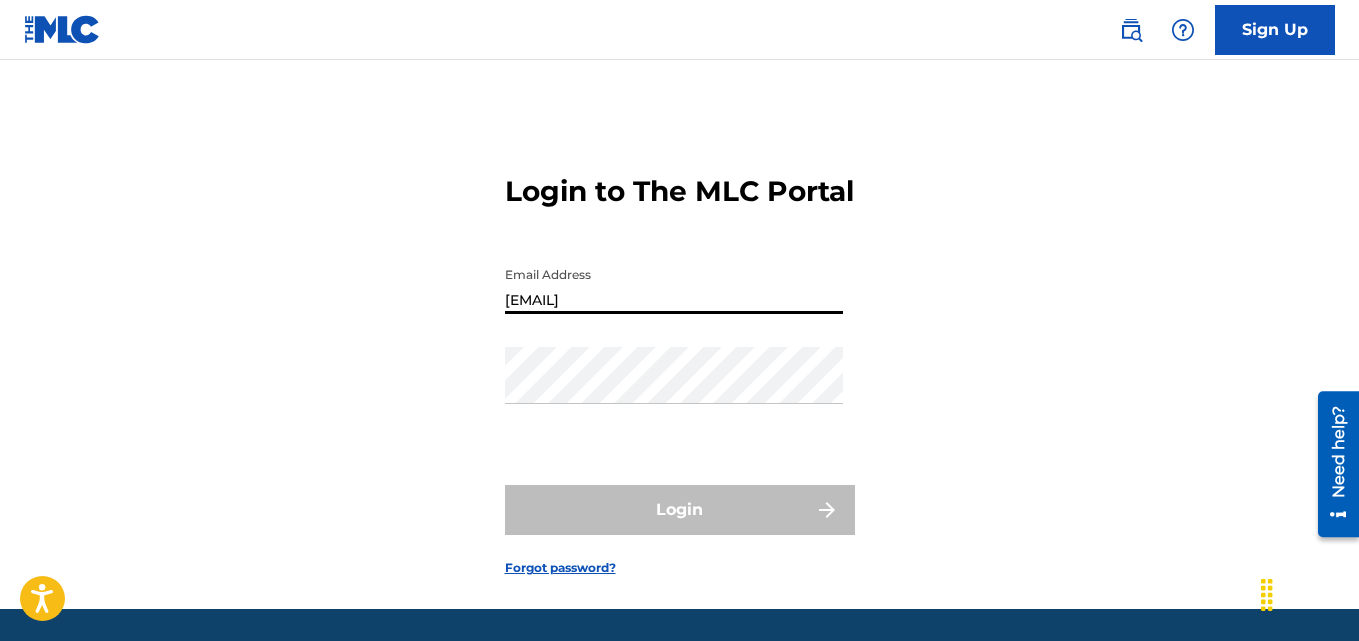 type on "miracleose50@gmail.com" 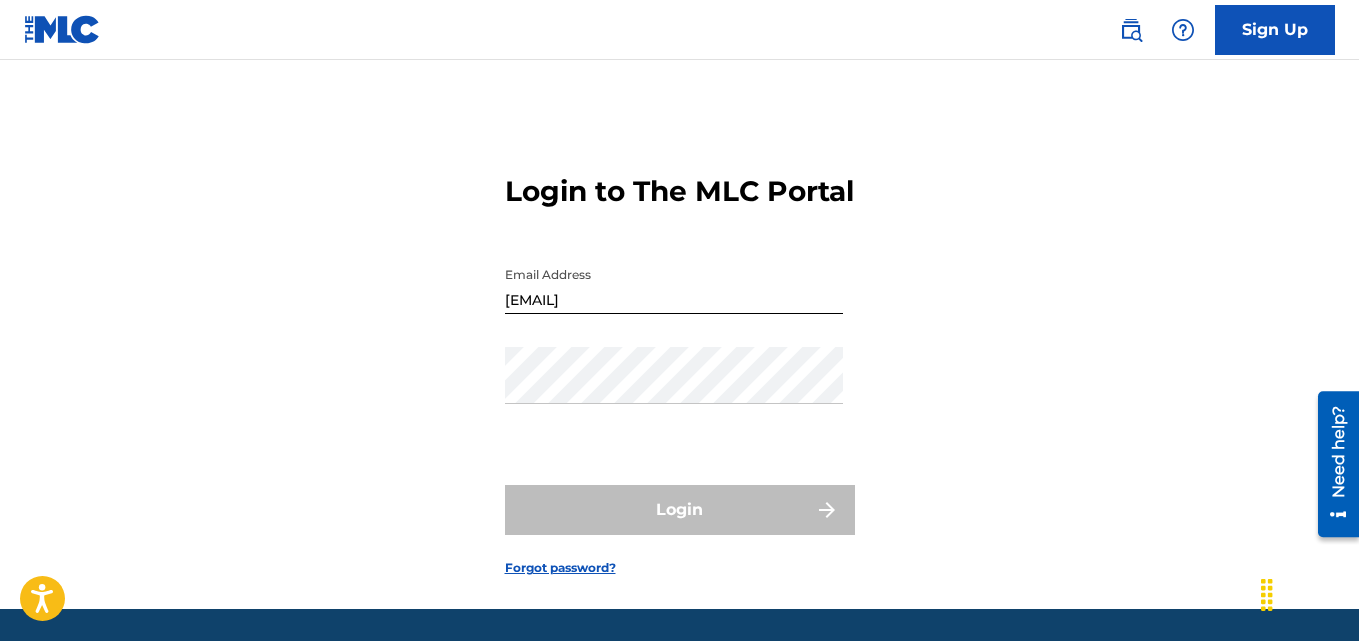 drag, startPoint x: 260, startPoint y: 486, endPoint x: 434, endPoint y: 425, distance: 184.38275 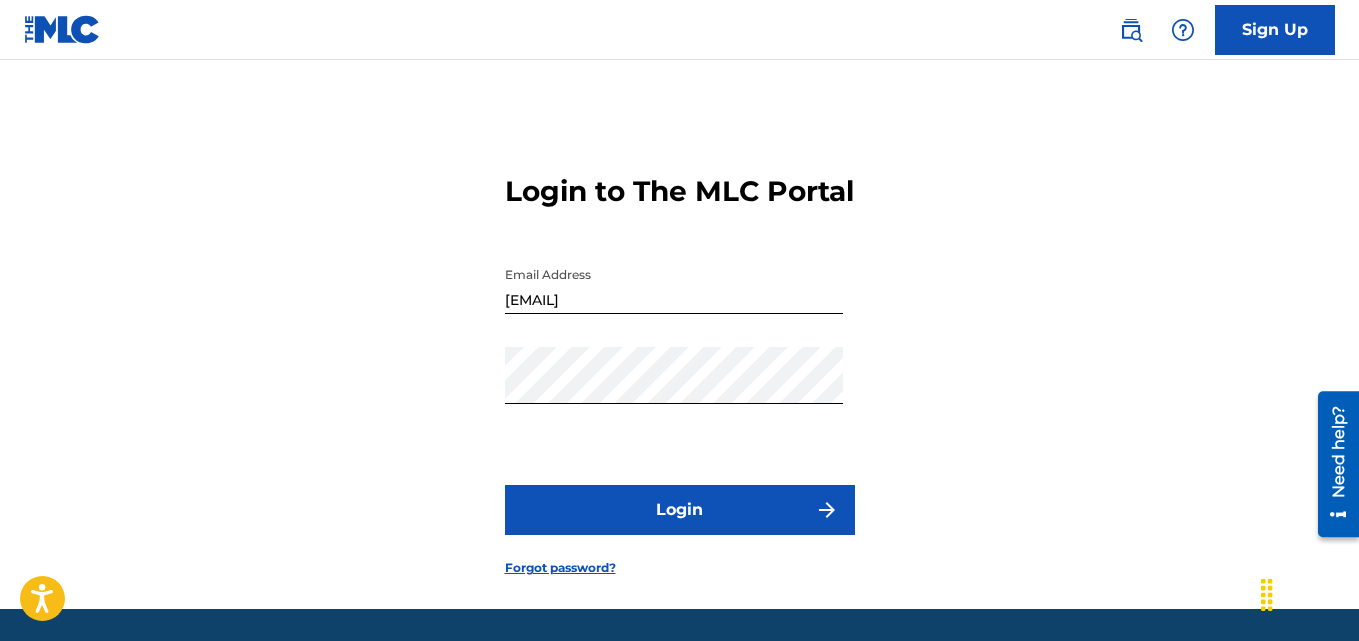 click on "Login" at bounding box center [680, 510] 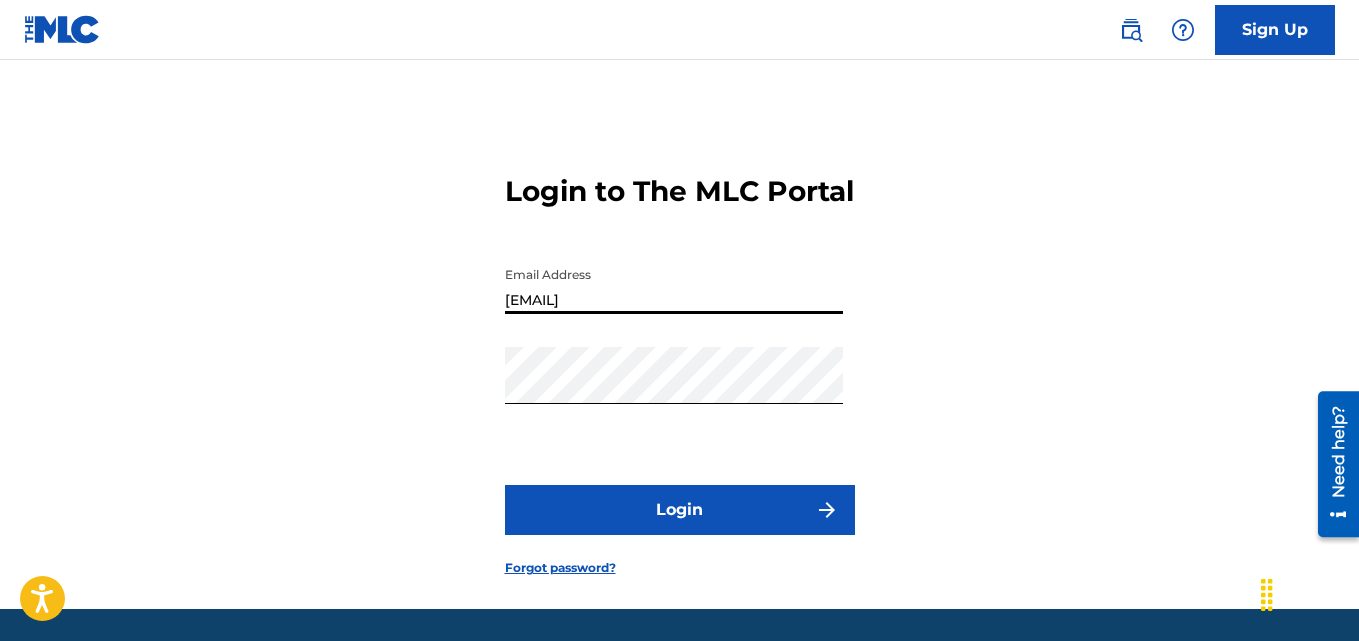 click on "miracleose50@gmail.com" at bounding box center (674, 285) 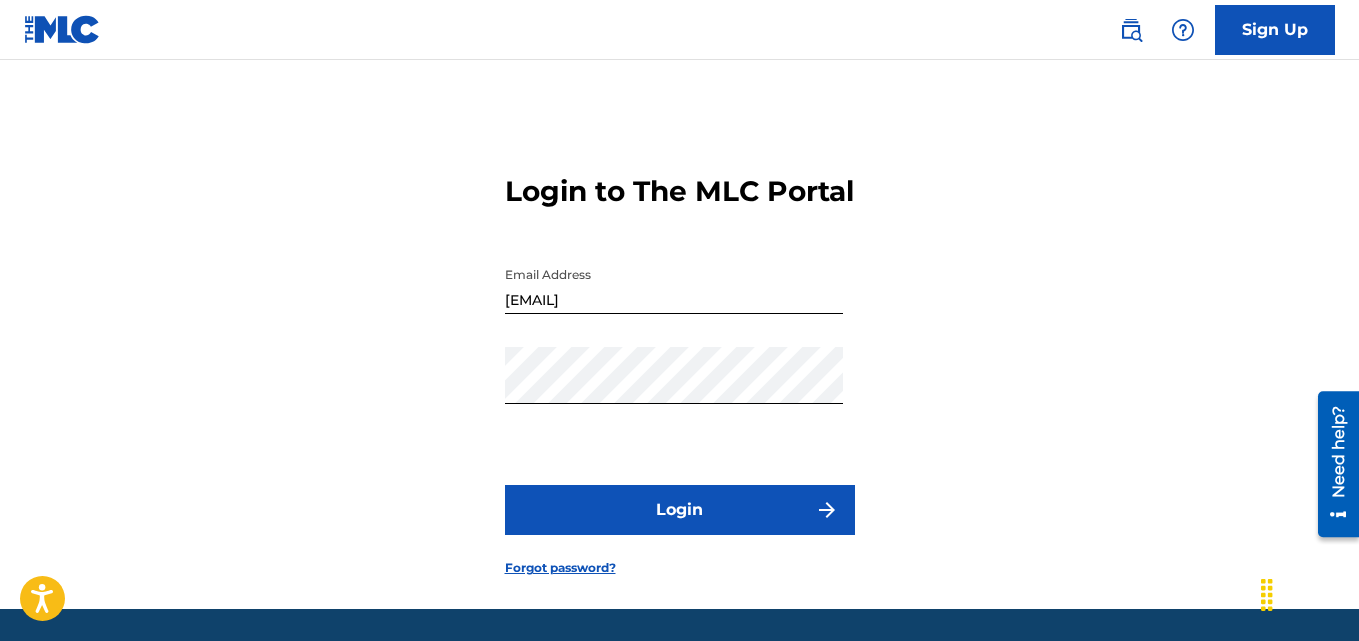 click on "Login to The MLC Portal Email Address miracleose50@gmail.com Password Login Forgot password?" at bounding box center (679, 359) 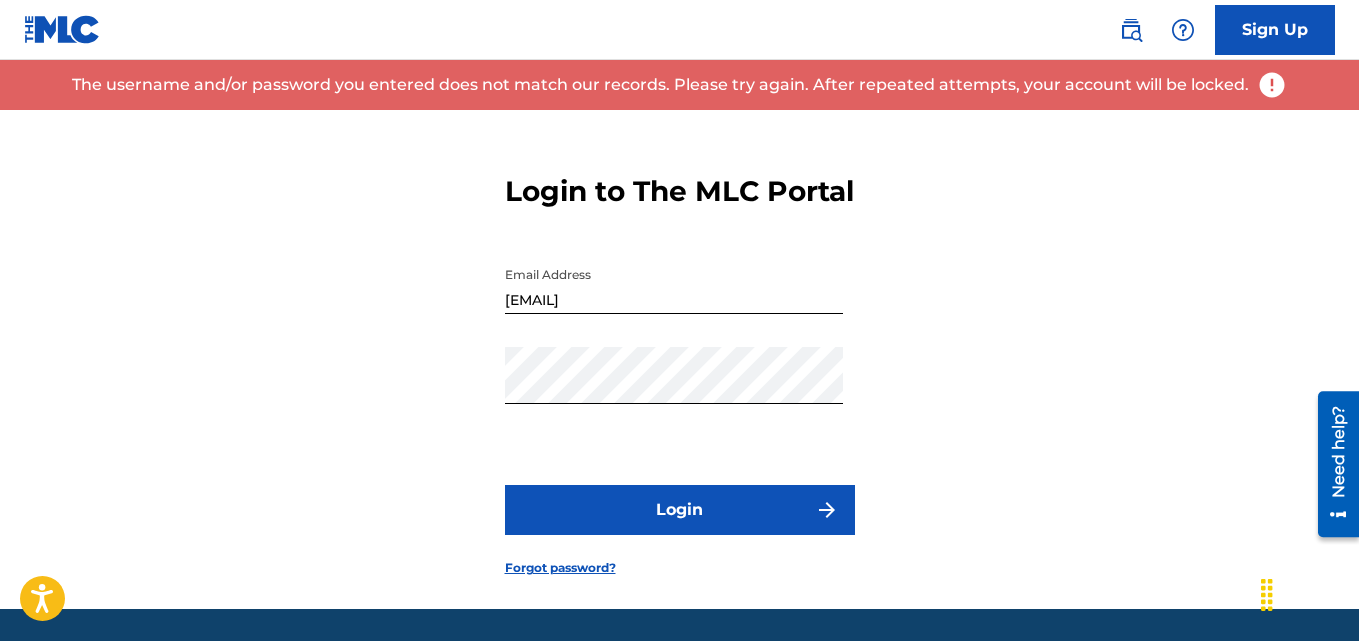 click on "miracleose50@gmail.com" at bounding box center [674, 285] 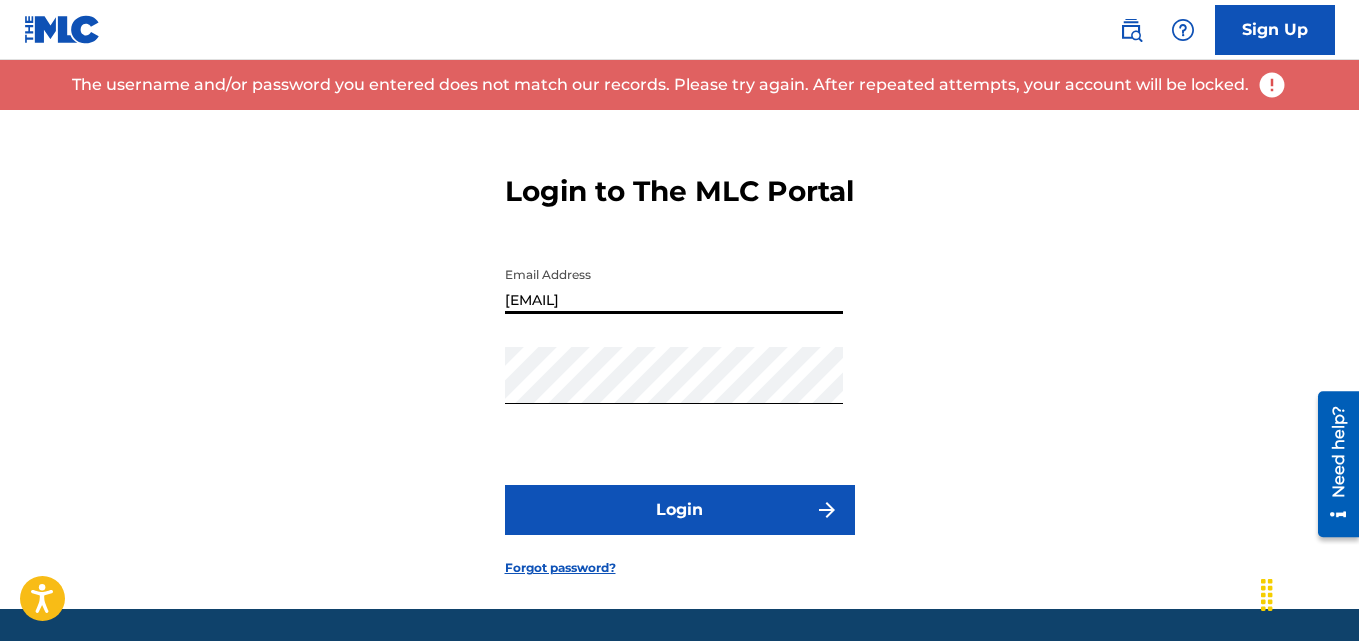 click on "miracleose50@gmail.com" at bounding box center [674, 285] 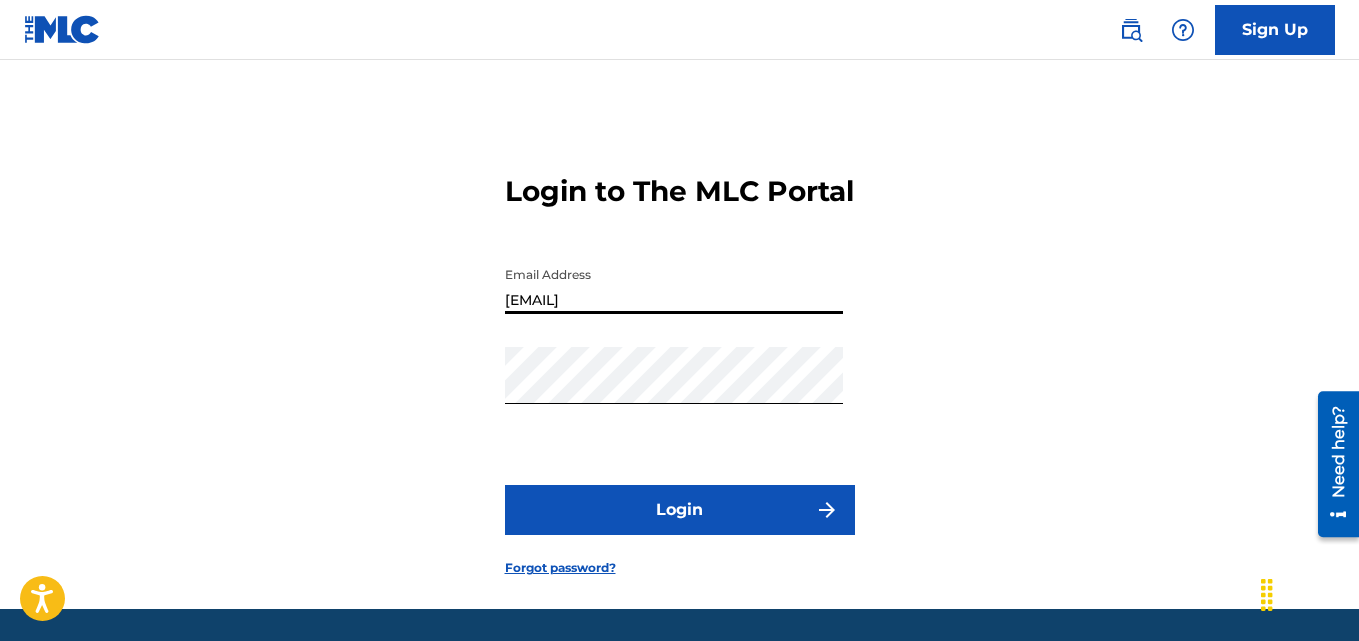 click on "Forgot password?" at bounding box center [560, 568] 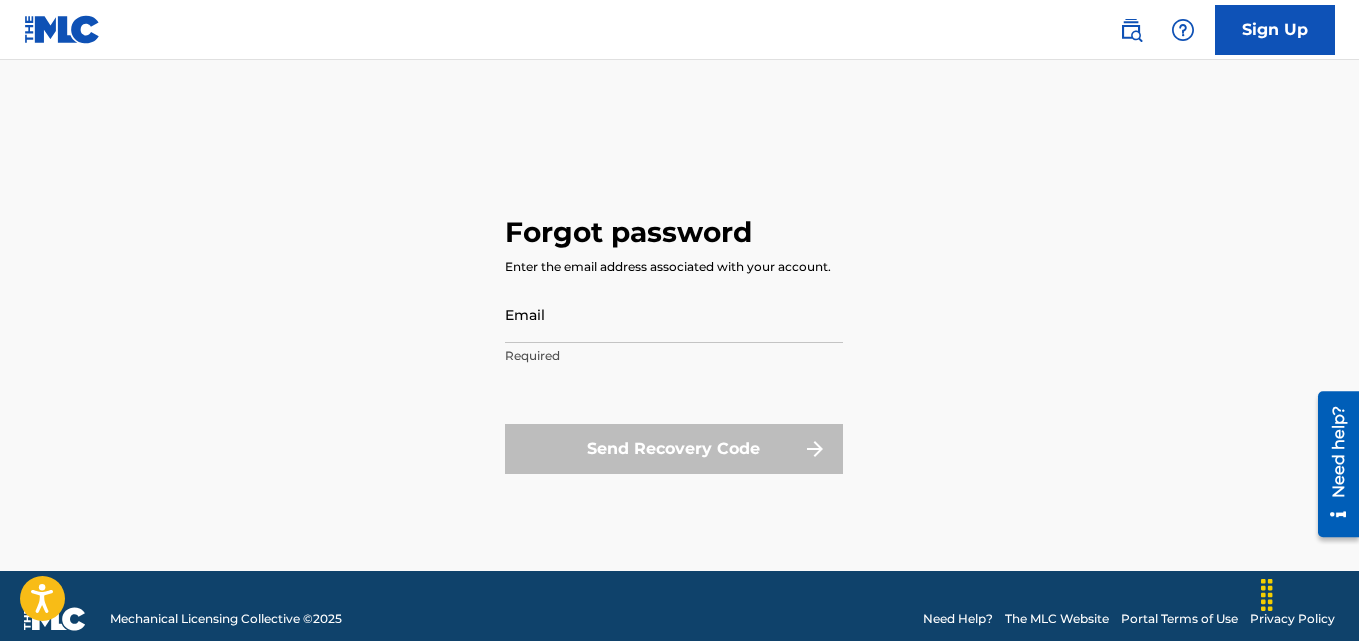 click on "Email" at bounding box center (674, 314) 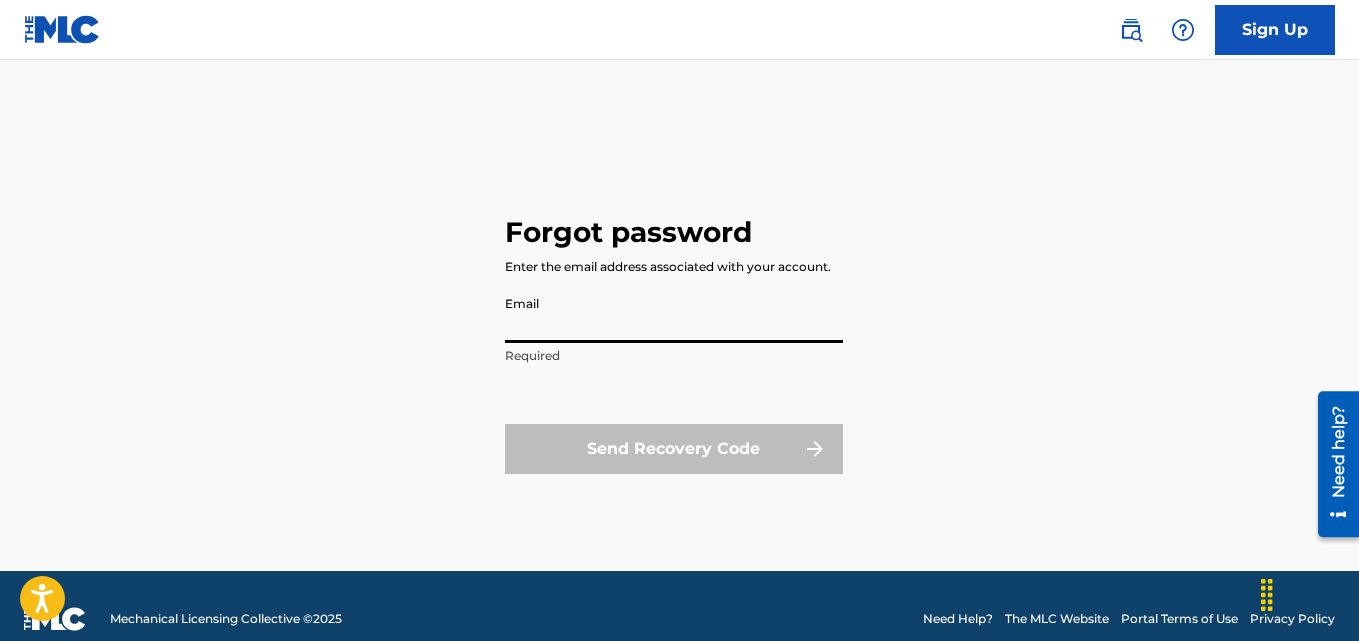 paste on "miracleose50@gmail.com" 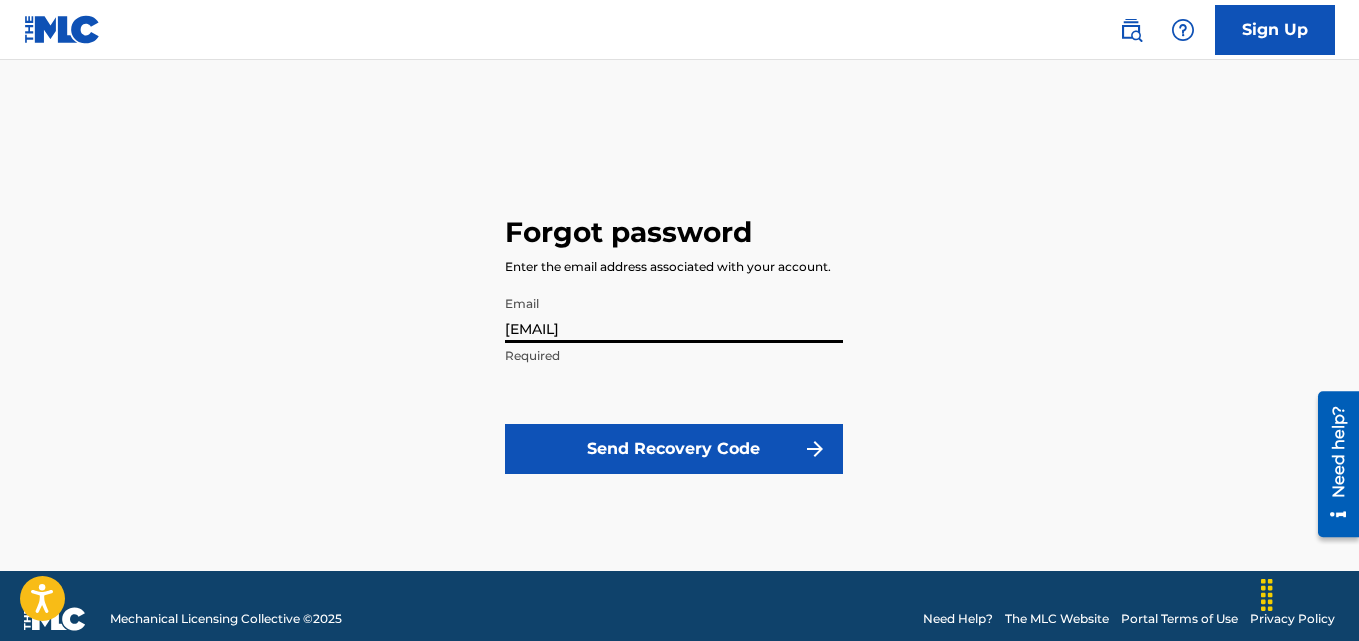 type on "miracleose50@gmail.com" 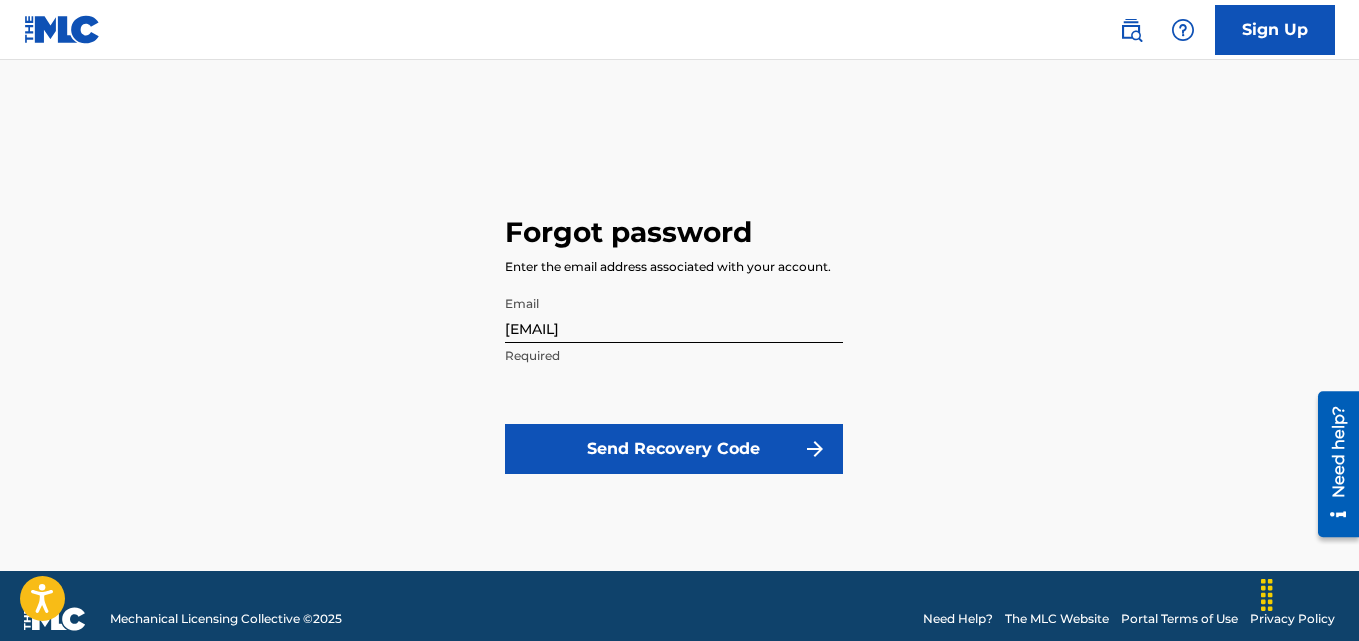 click on "Send Recovery Code" at bounding box center [674, 449] 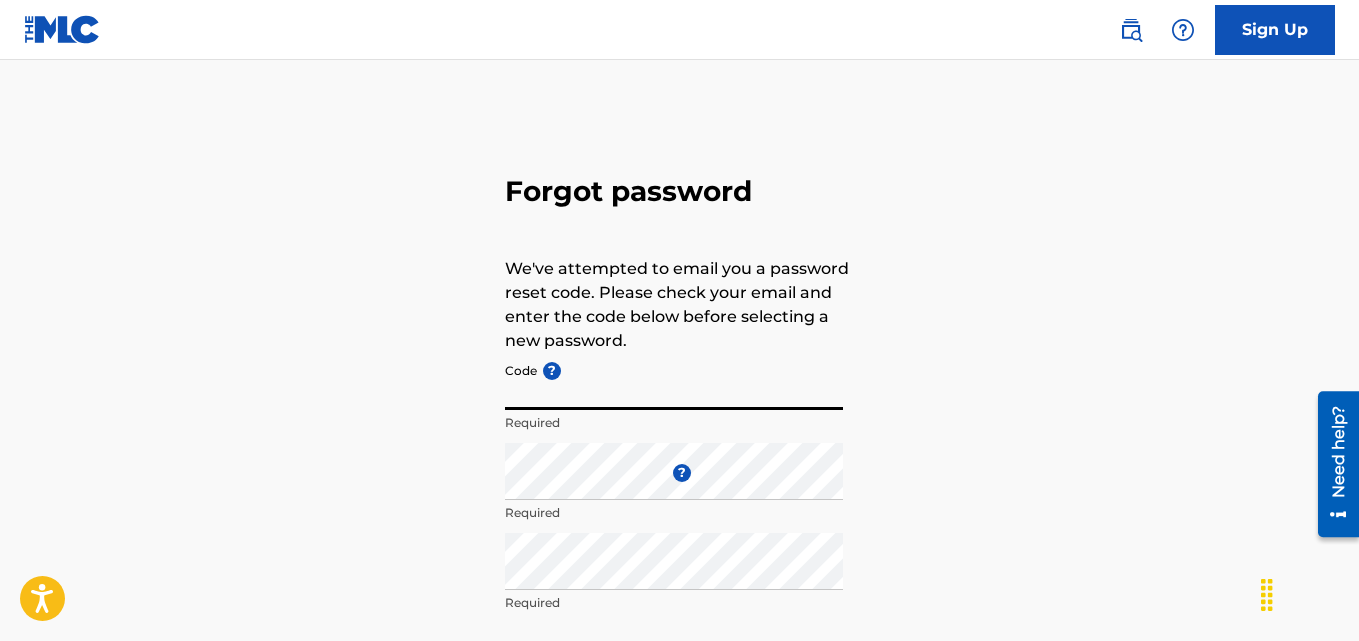 click on "Code ?" at bounding box center (674, 381) 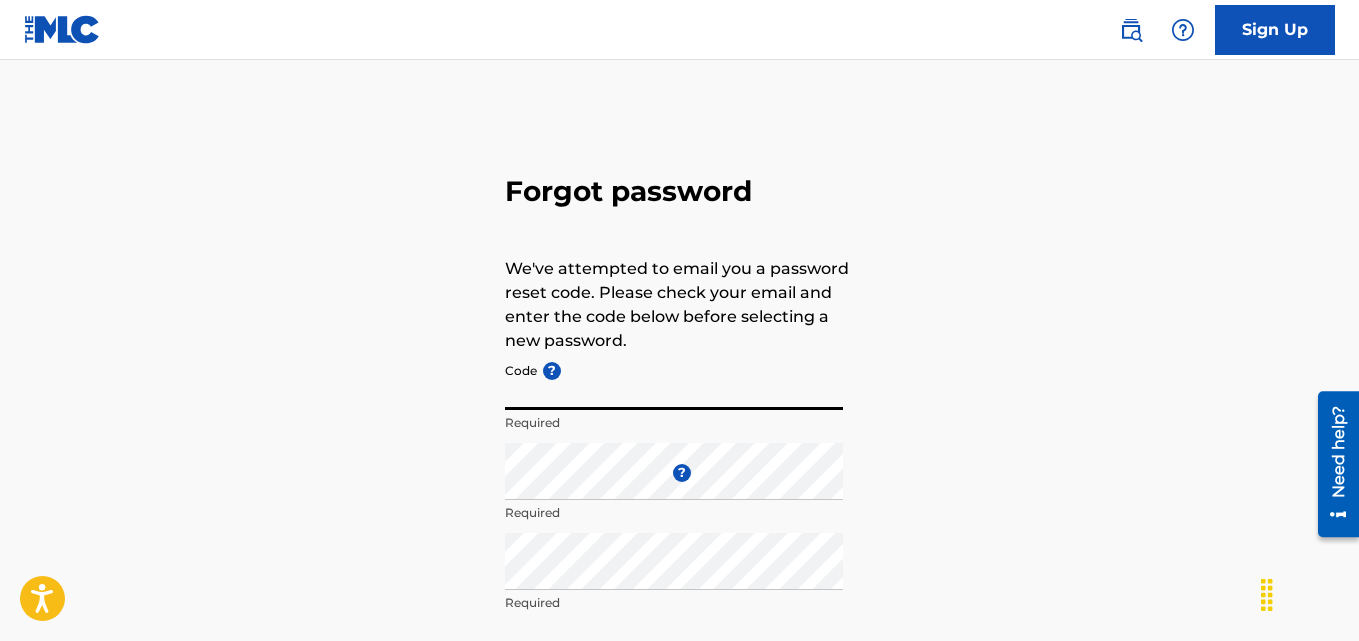paste on "FP_bfa448996de273e0dcc08d3457ae" 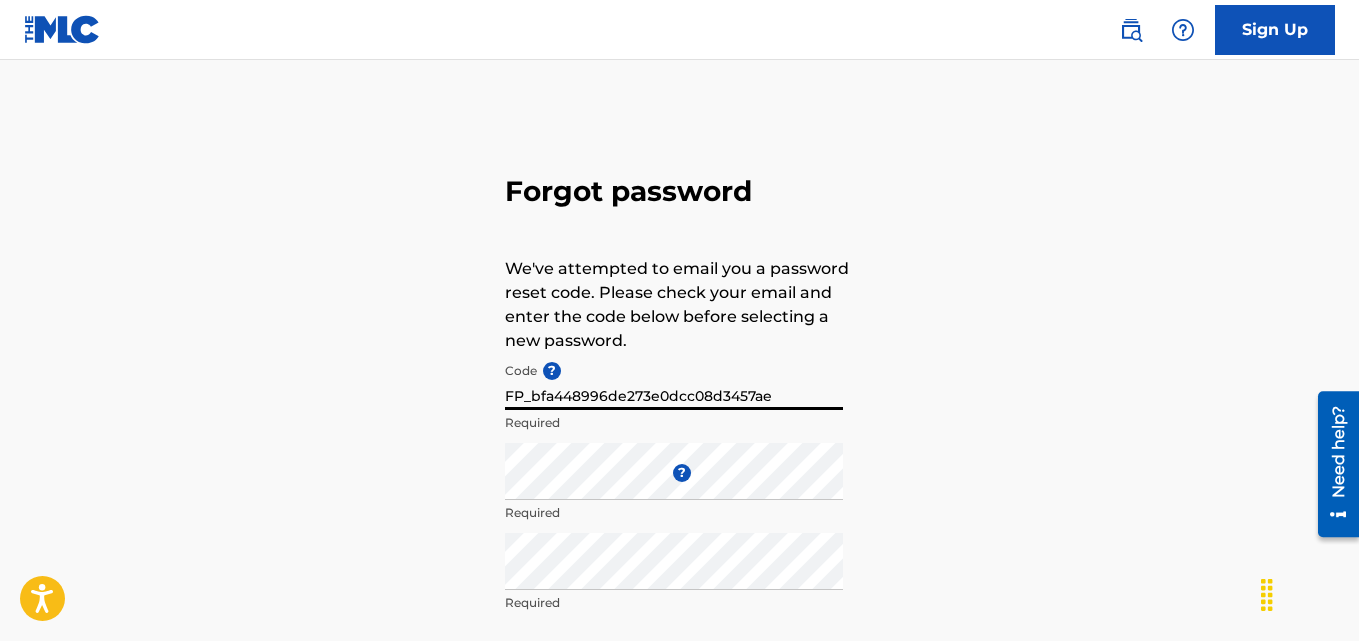type on "FP_bfa448996de273e0dcc08d3457ae" 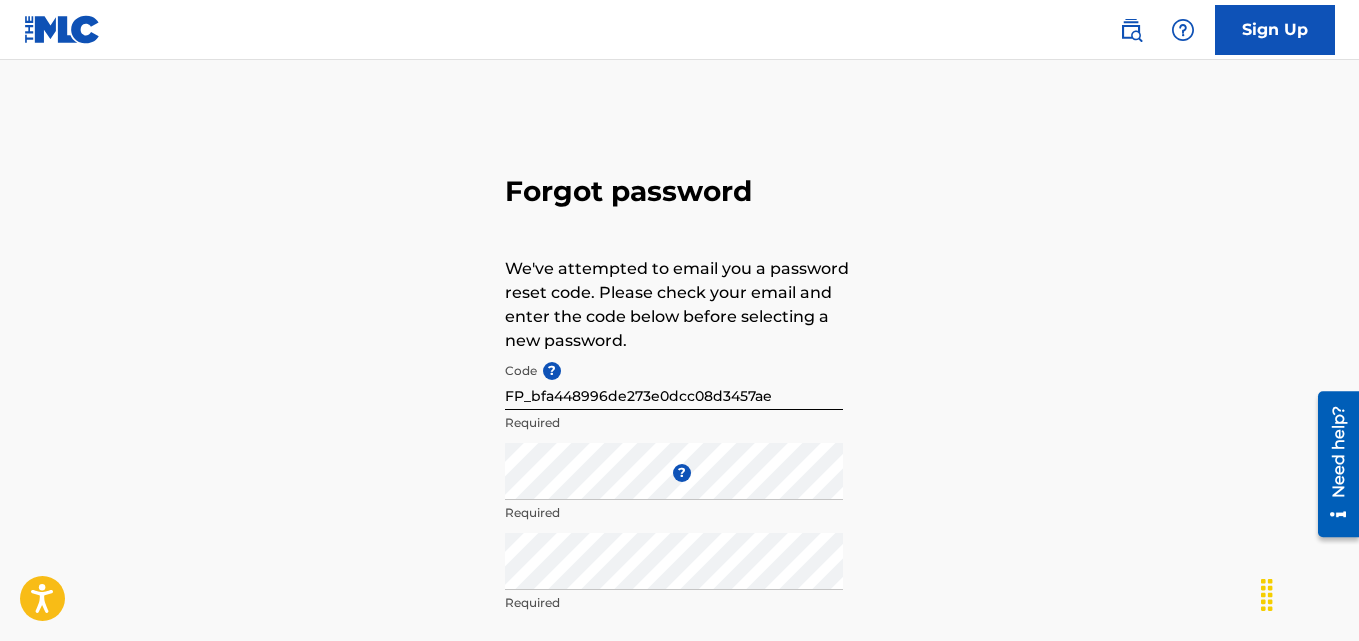 click on "Forgot password We've attempted to email you a password reset code. Please check your email and enter the code below before selecting a new password. Code ? FP_bfa448996de273e0dcc08d3457ae Required Enter a new password ? Required Repeat the password Required Confirm Password Reset" at bounding box center [679, 443] 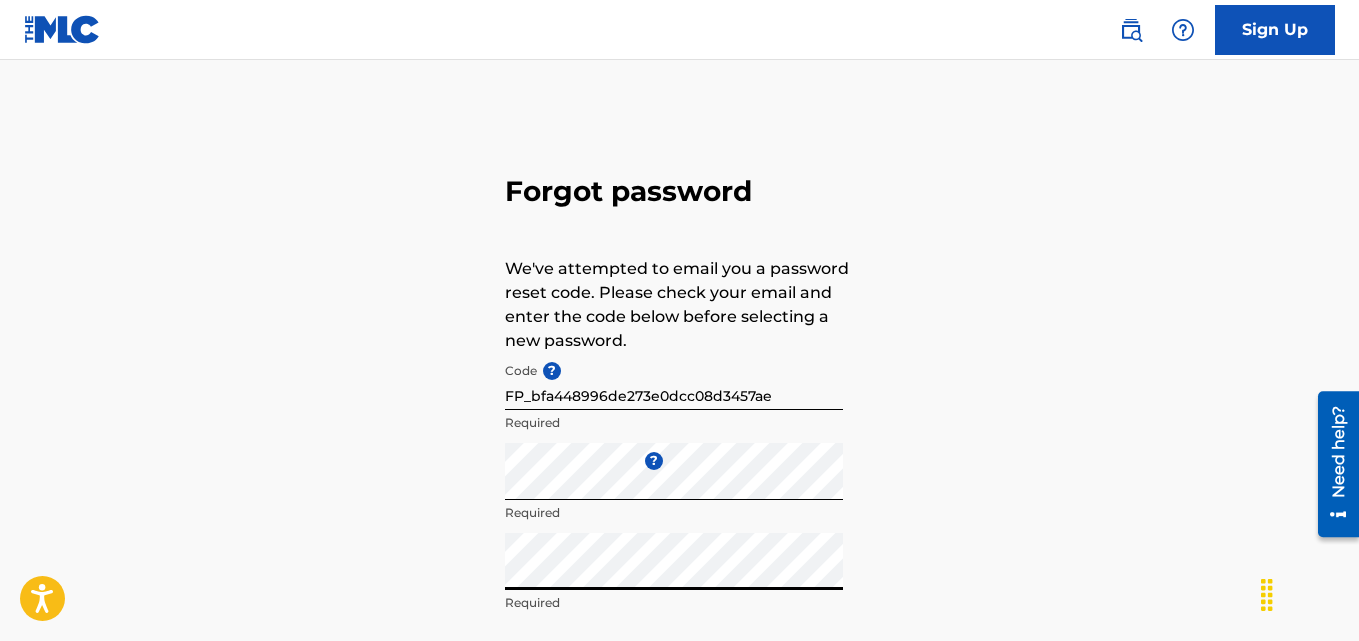 click on "Forgot password We've attempted to email you a password reset code. Please check your email and enter the code below before selecting a new password. Code ? FP_bfa448996de273e0dcc08d3457ae Required Enter a new password ? Required Repeat the password Required Confirm Password Reset" at bounding box center [679, 443] 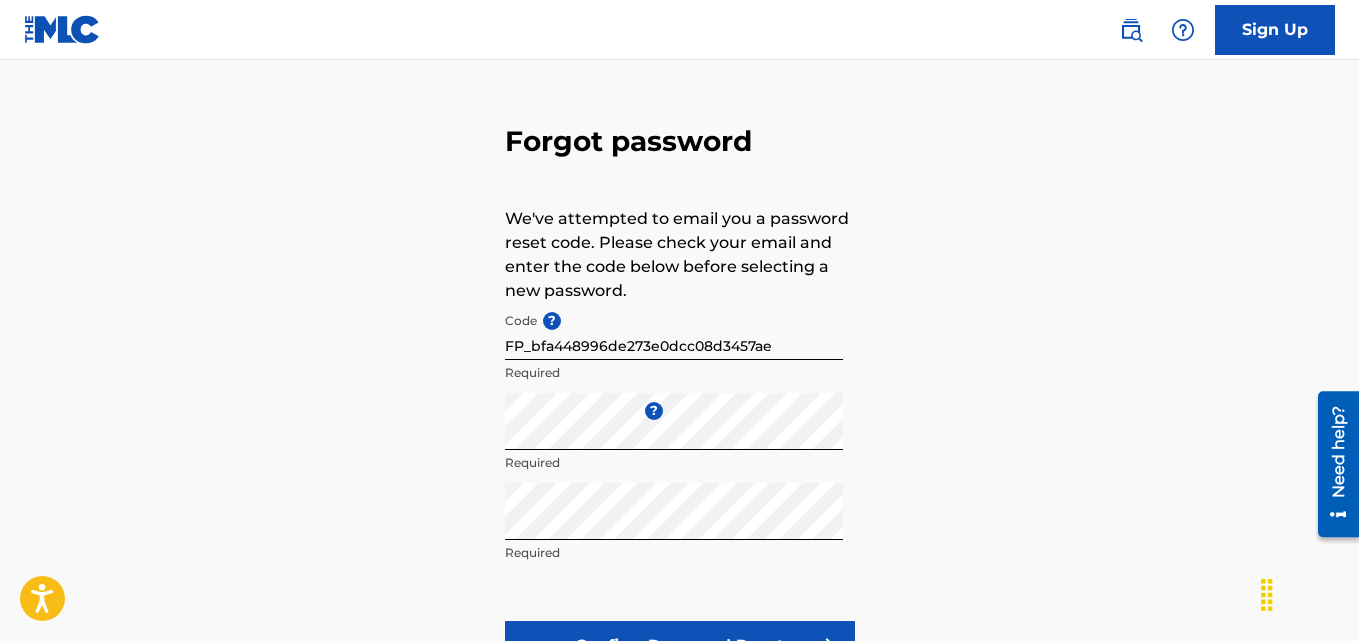 scroll, scrollTop: 232, scrollLeft: 0, axis: vertical 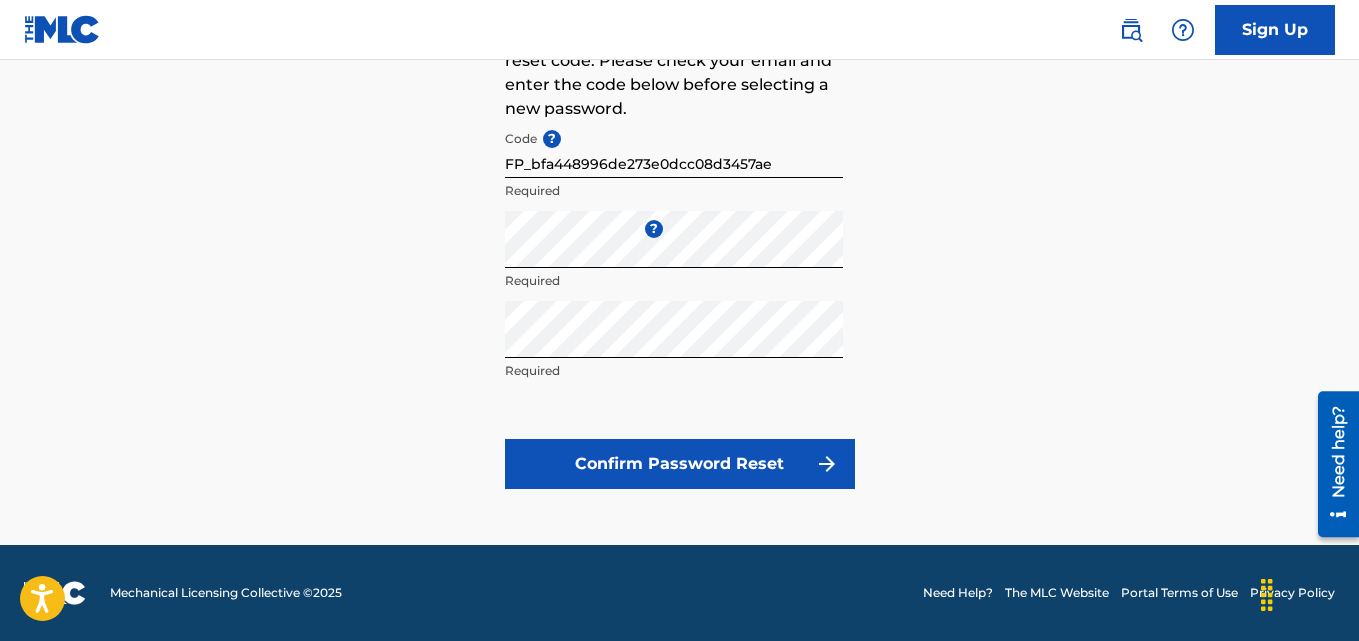 click on "Confirm Password Reset" at bounding box center [680, 464] 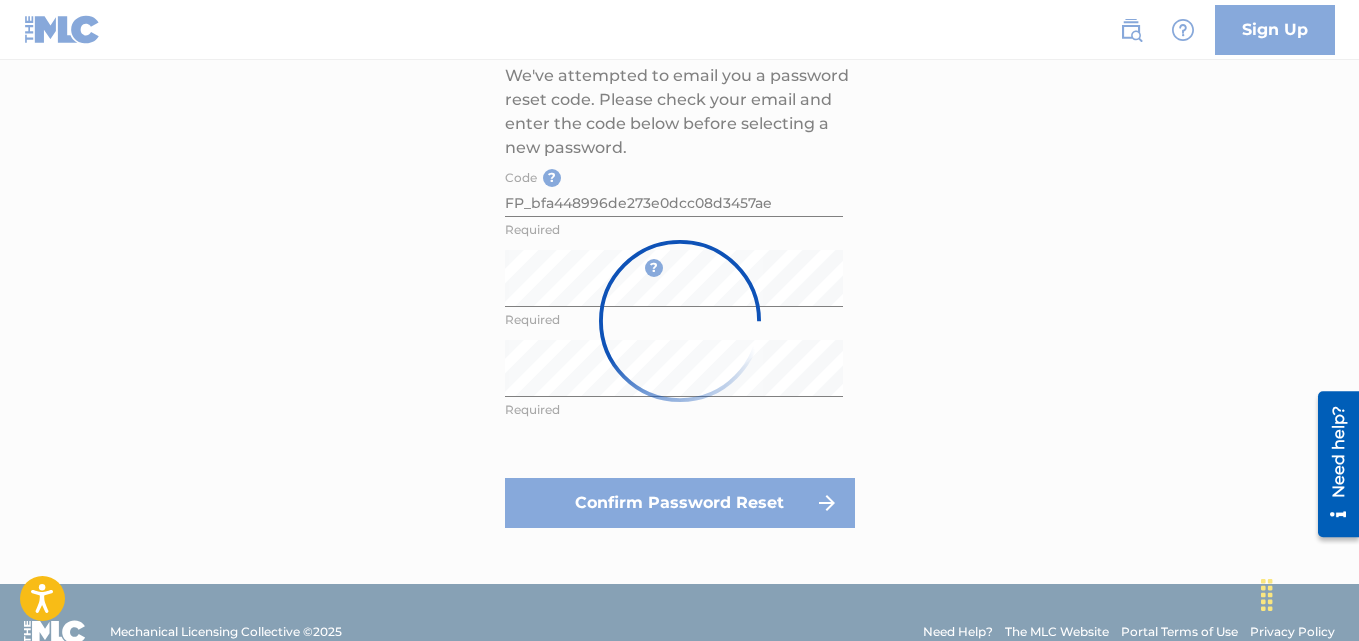 scroll, scrollTop: 182, scrollLeft: 0, axis: vertical 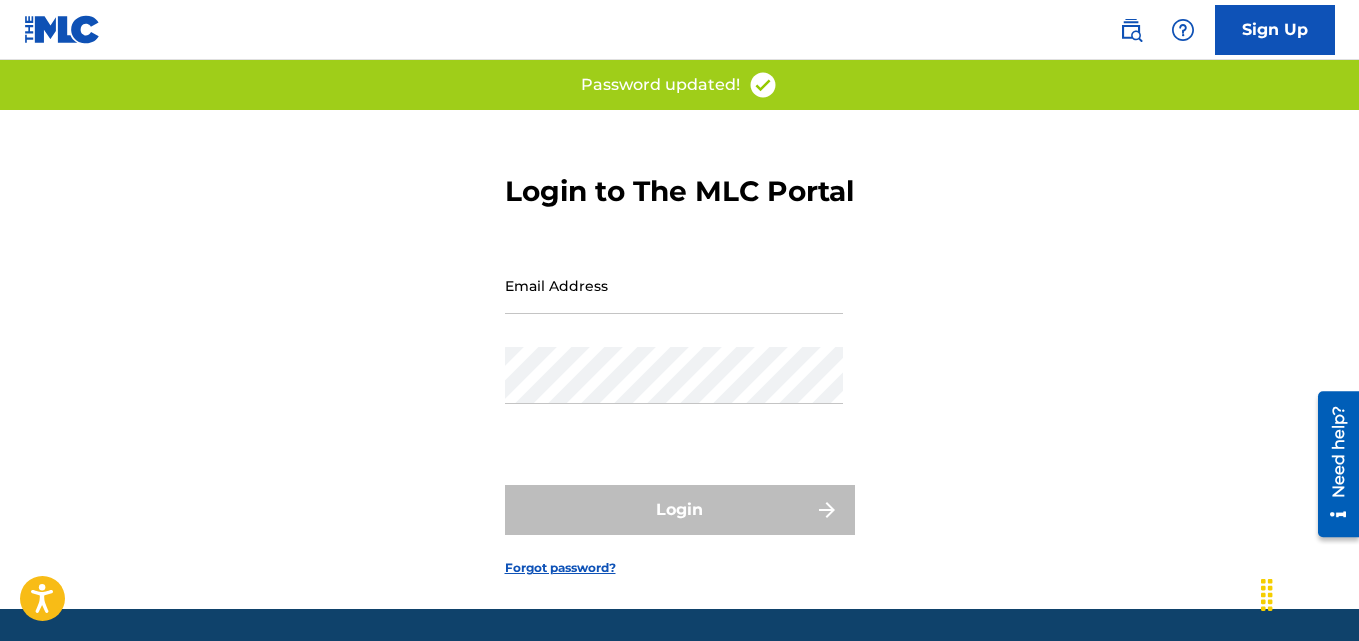 click on "Email Address" at bounding box center (674, 285) 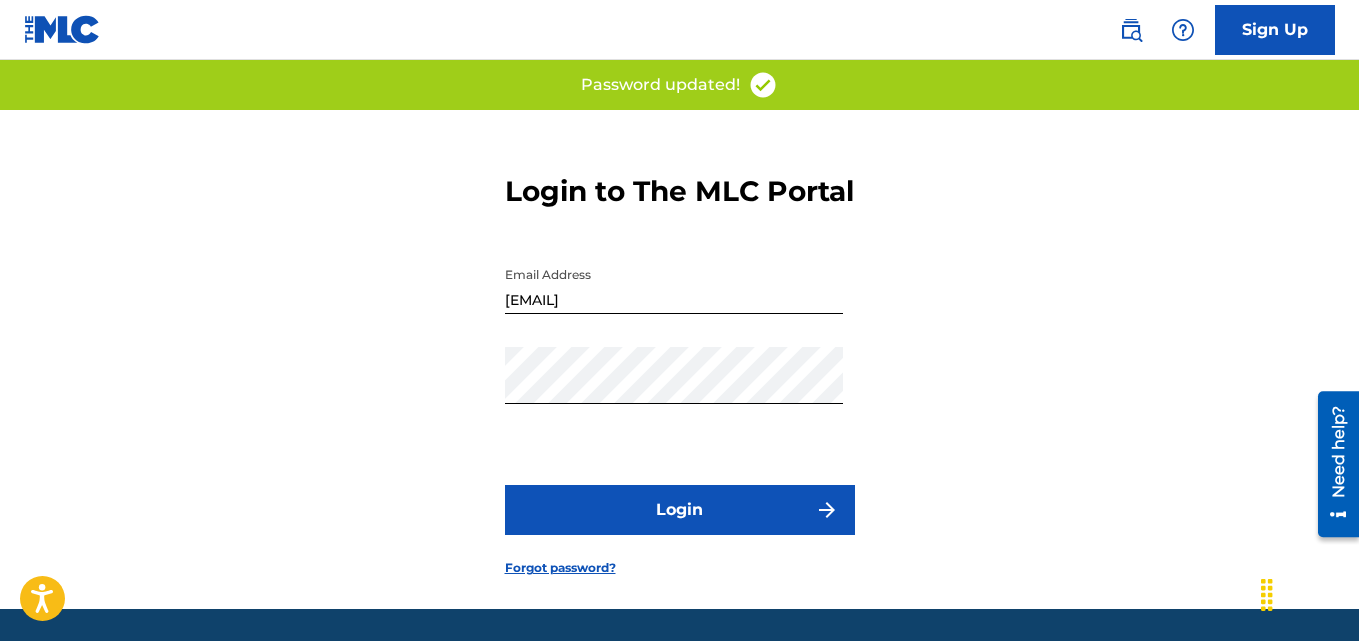 click on "Login to The MLC Portal Email Address miracleose50@gmail.com Password Login Forgot password?" at bounding box center (680, 359) 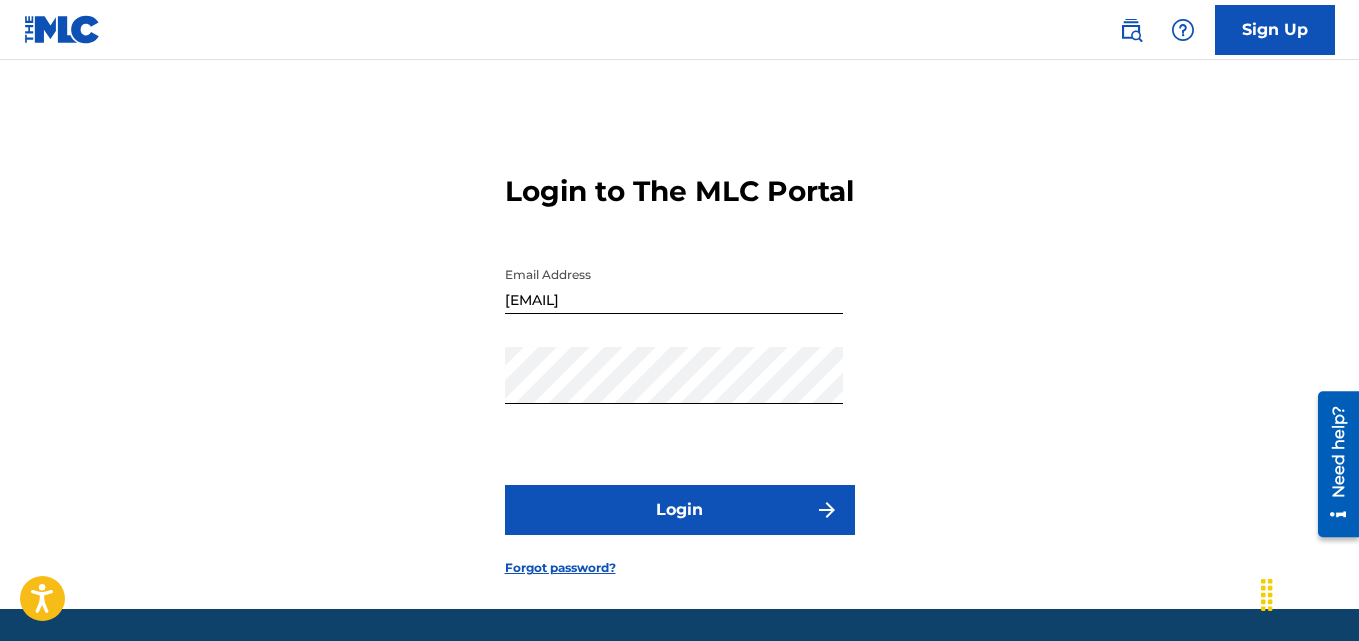 click on "Login" at bounding box center [680, 510] 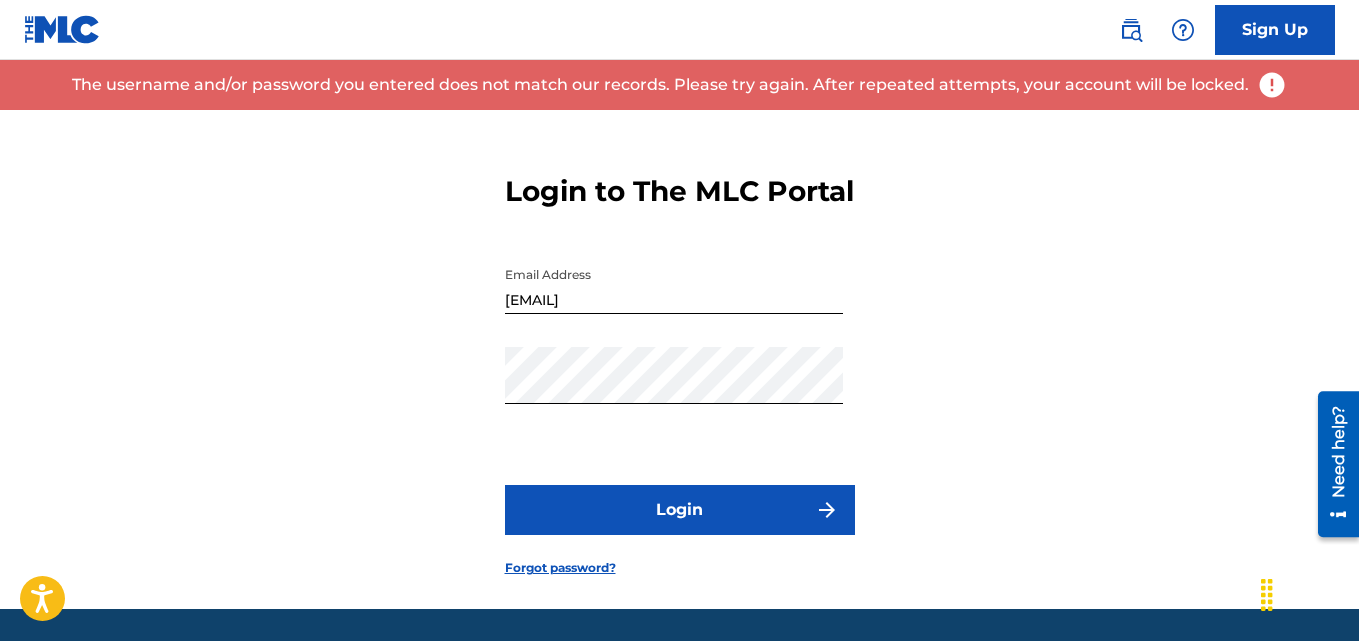 click at bounding box center (1309, 593) 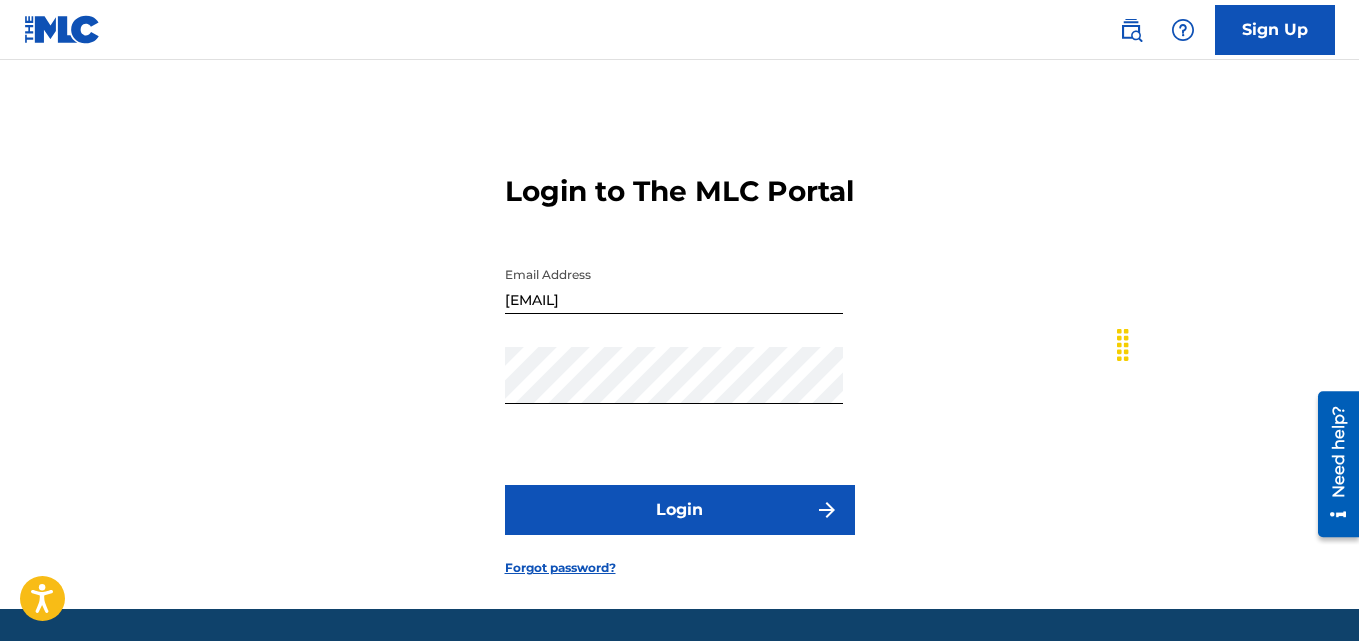 drag, startPoint x: 1253, startPoint y: 583, endPoint x: 1123, endPoint y: 333, distance: 281.78006 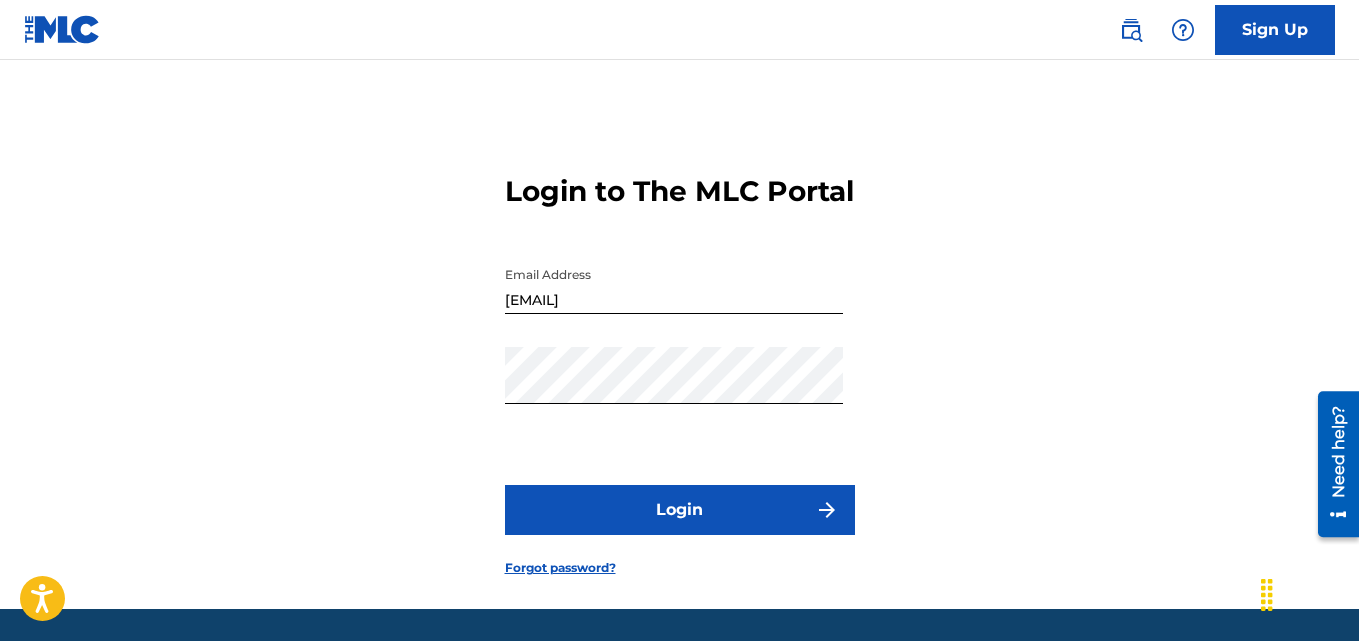 drag, startPoint x: 1125, startPoint y: 352, endPoint x: 1319, endPoint y: 609, distance: 322.00156 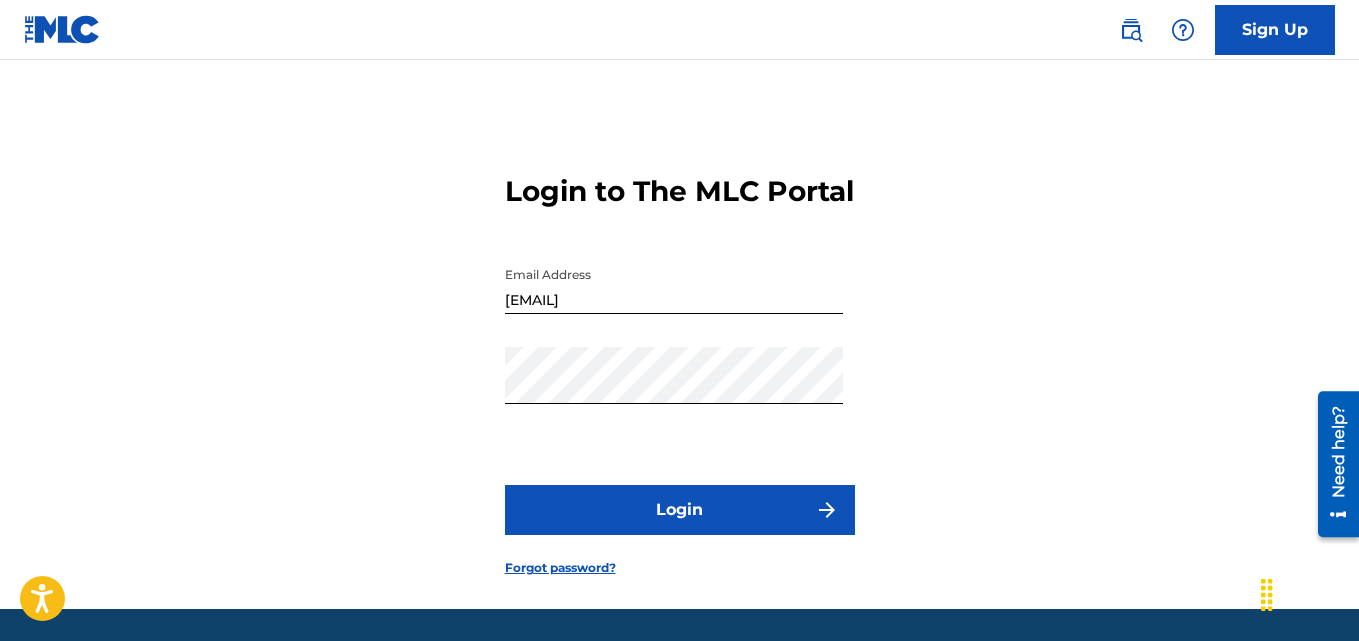 click on "Login to The MLC Portal Email Address miracleose50@gmail.com Password Login Forgot password?" at bounding box center [679, 359] 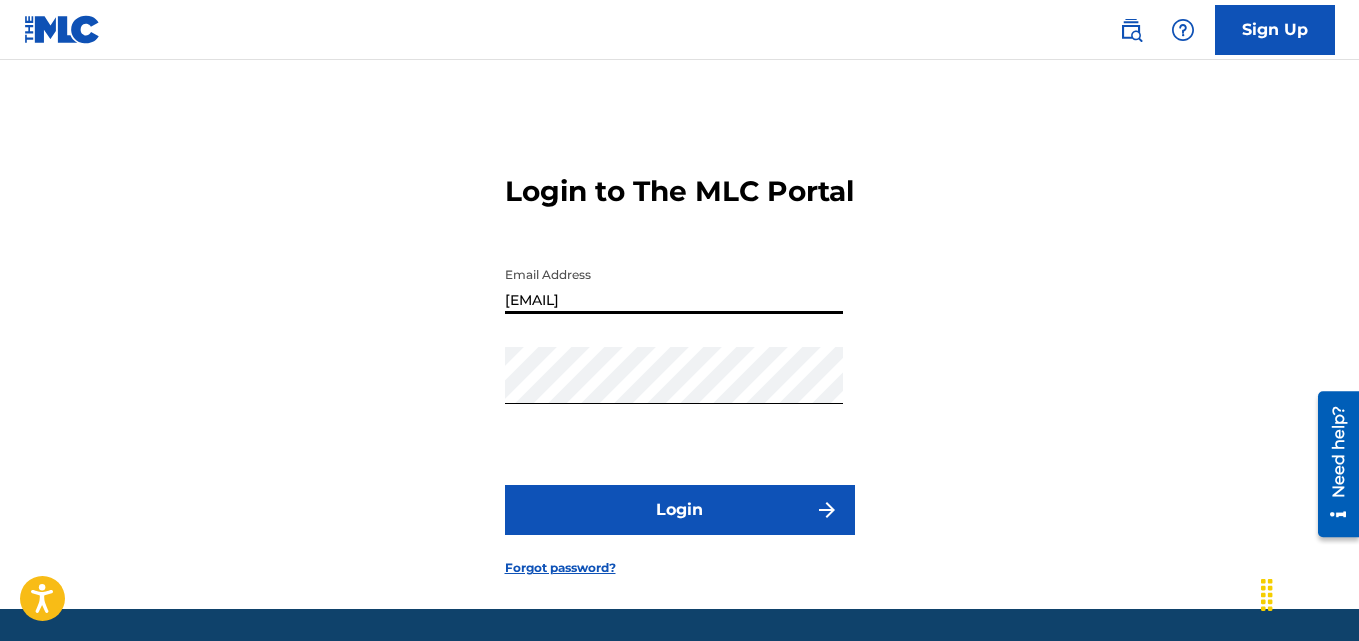 click on "miracleose50@gmail.com" at bounding box center [674, 285] 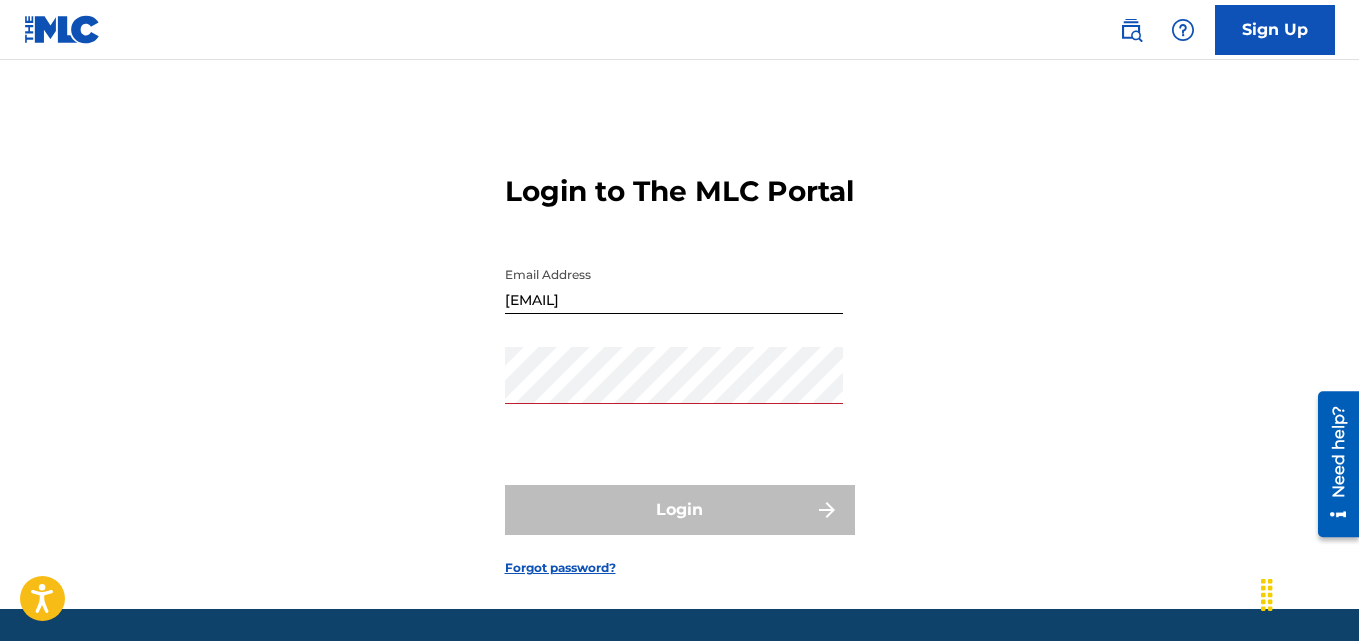drag, startPoint x: 263, startPoint y: 285, endPoint x: 318, endPoint y: 290, distance: 55.226807 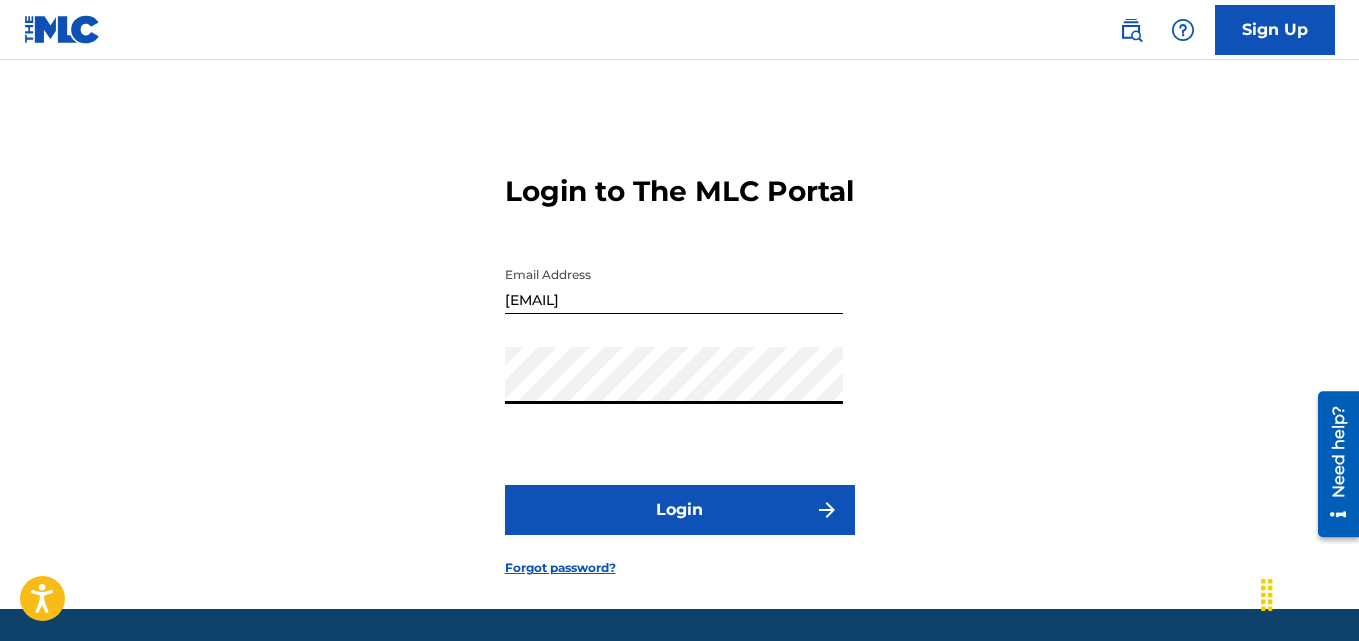 click on "Login" at bounding box center (680, 510) 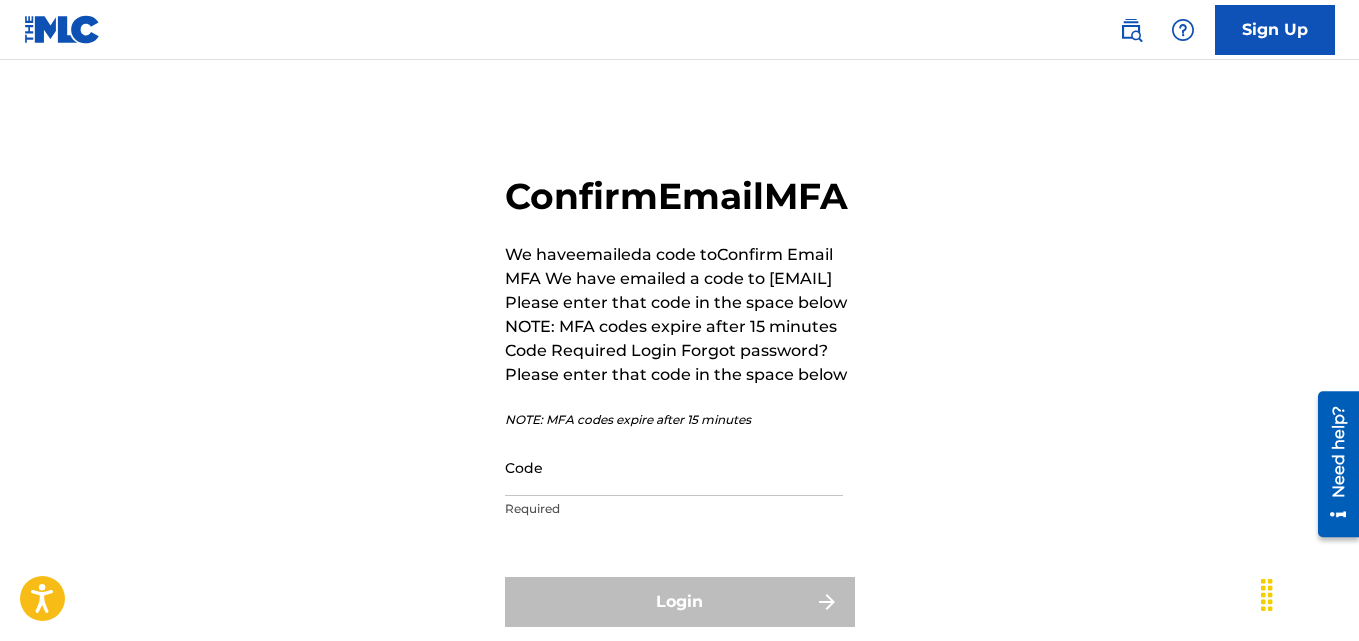 click on "**********" at bounding box center (680, 351) 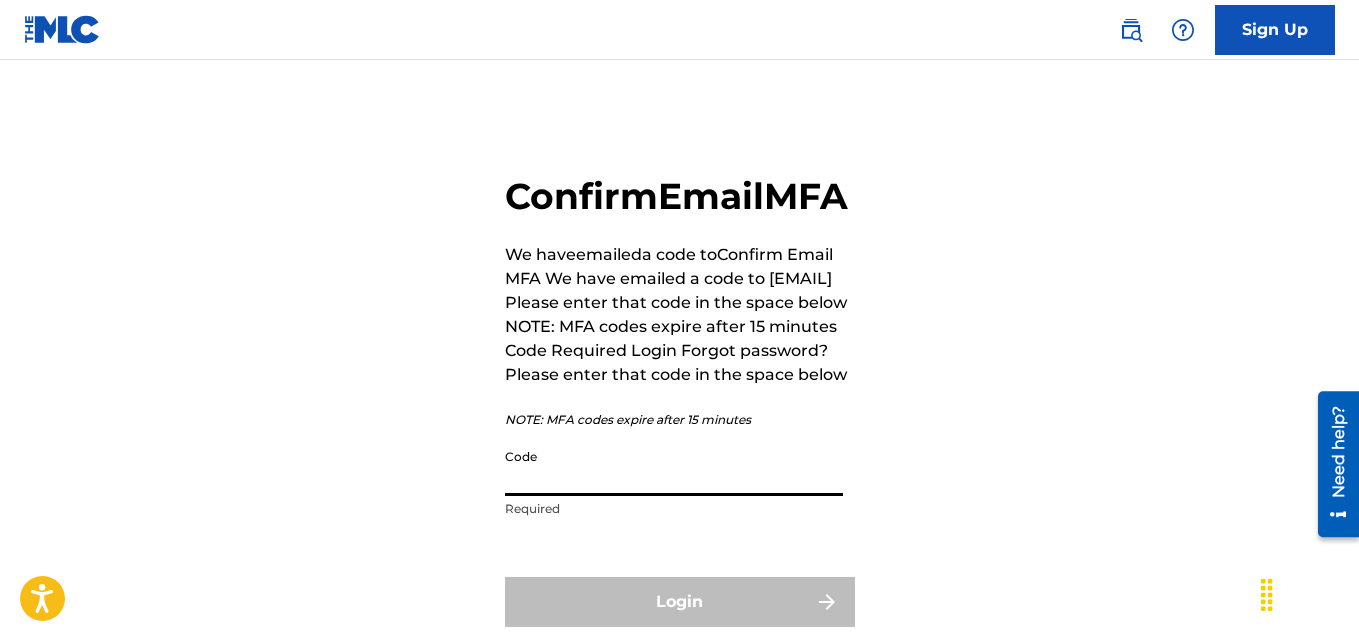 click on "Code" at bounding box center [674, 467] 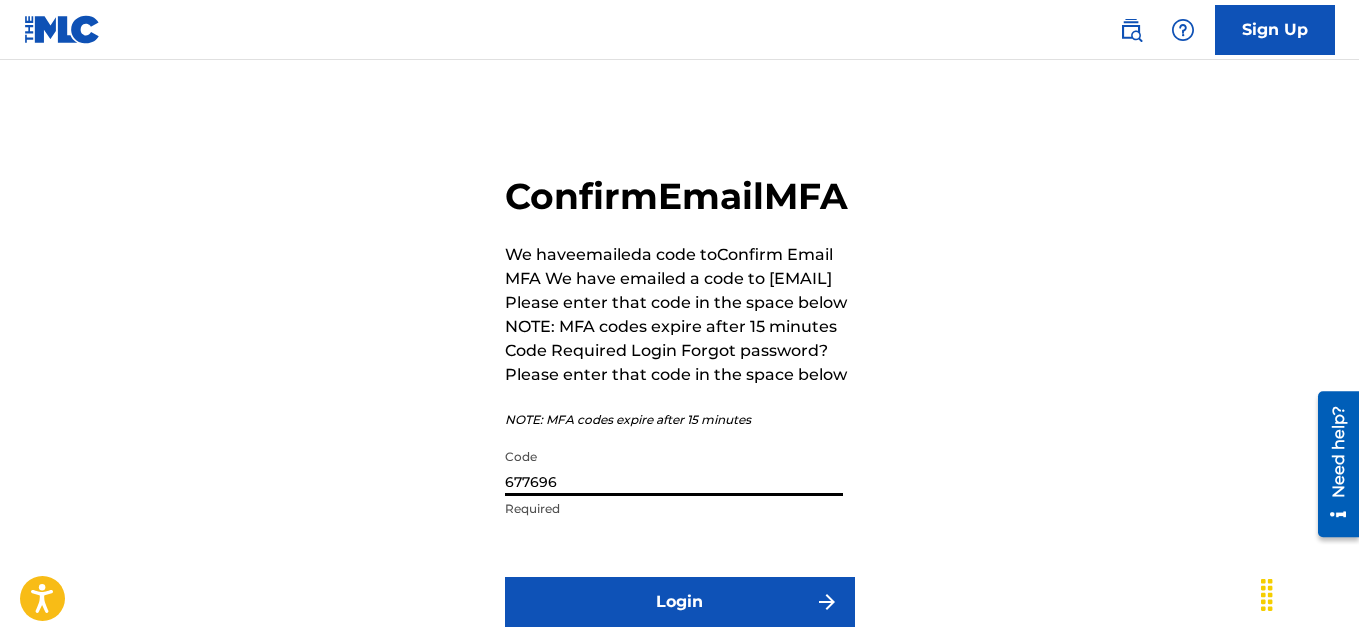 type on "677696" 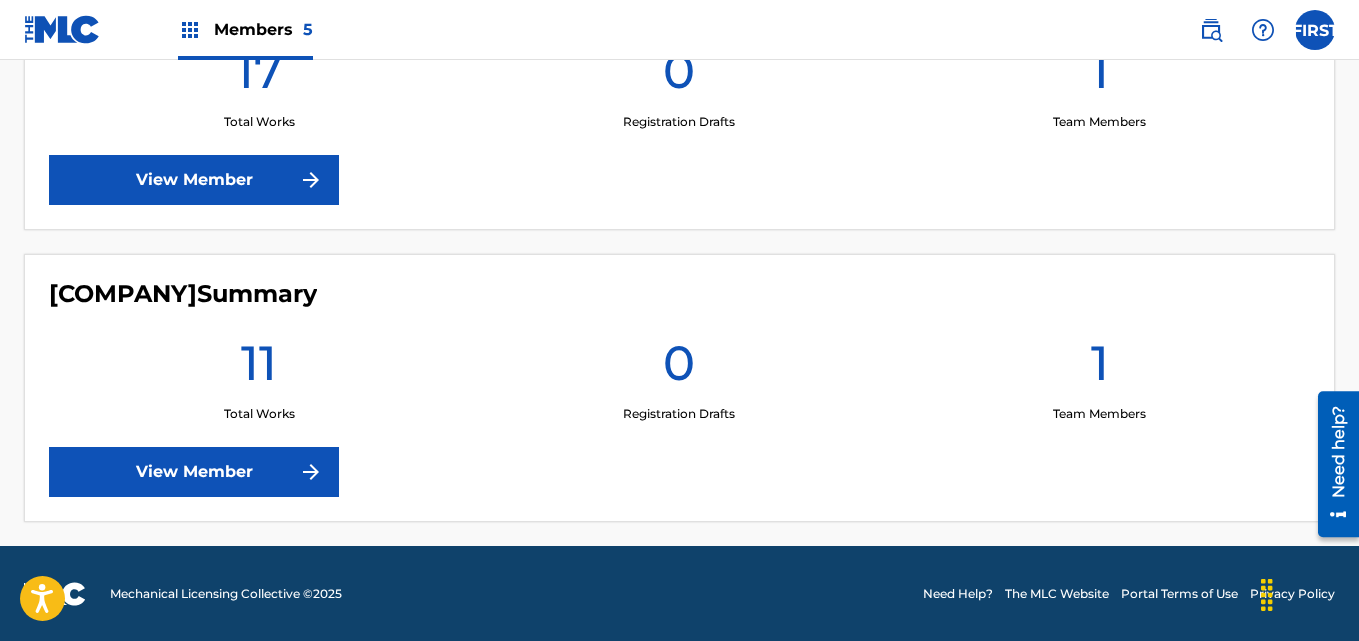 scroll, scrollTop: 1551, scrollLeft: 0, axis: vertical 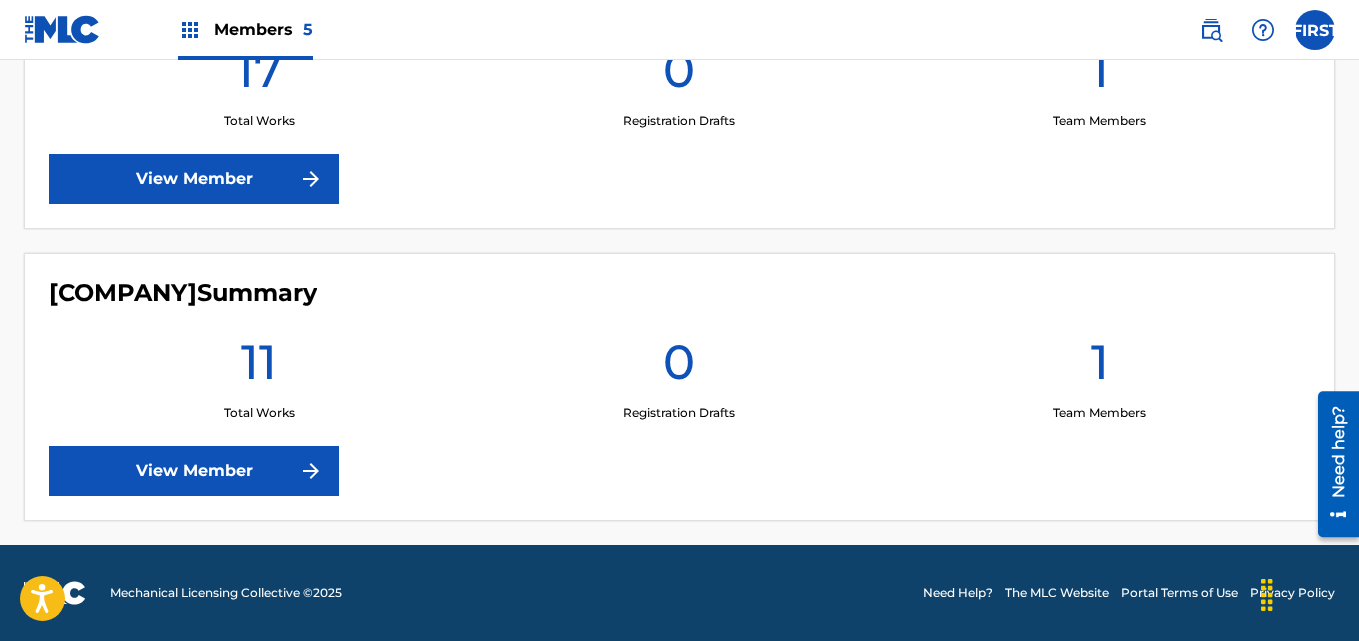 drag, startPoint x: 654, startPoint y: 505, endPoint x: 273, endPoint y: 458, distance: 383.888 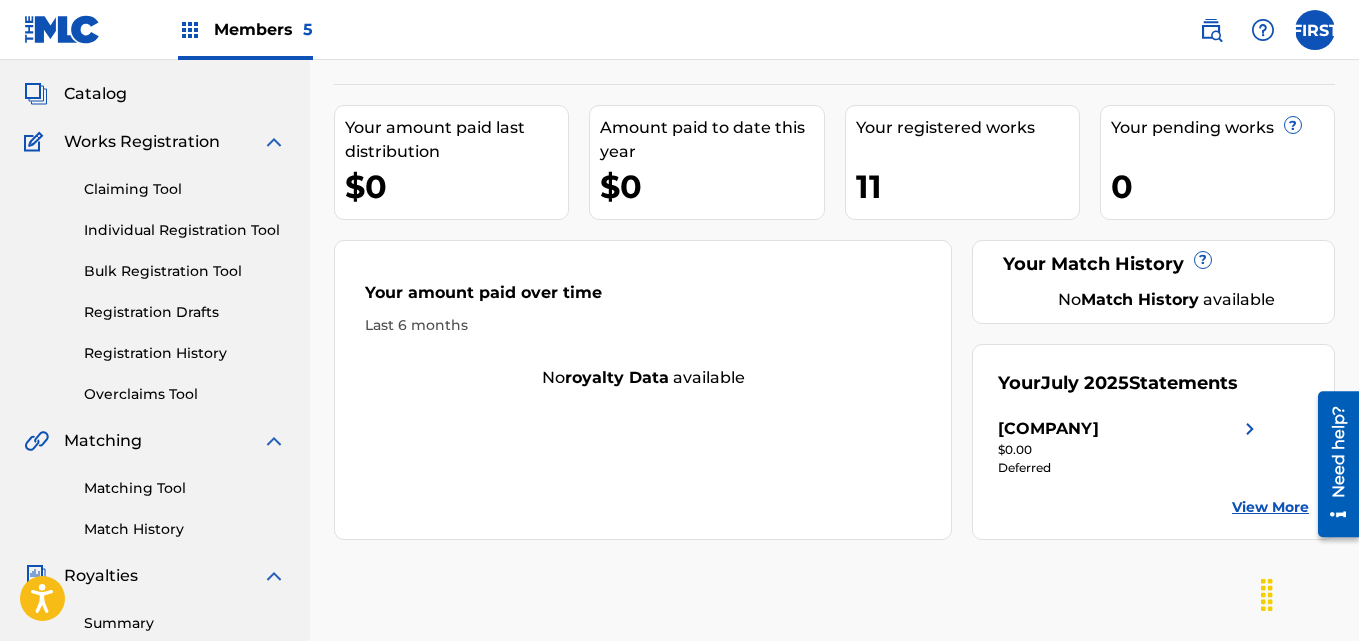 scroll, scrollTop: 165, scrollLeft: 0, axis: vertical 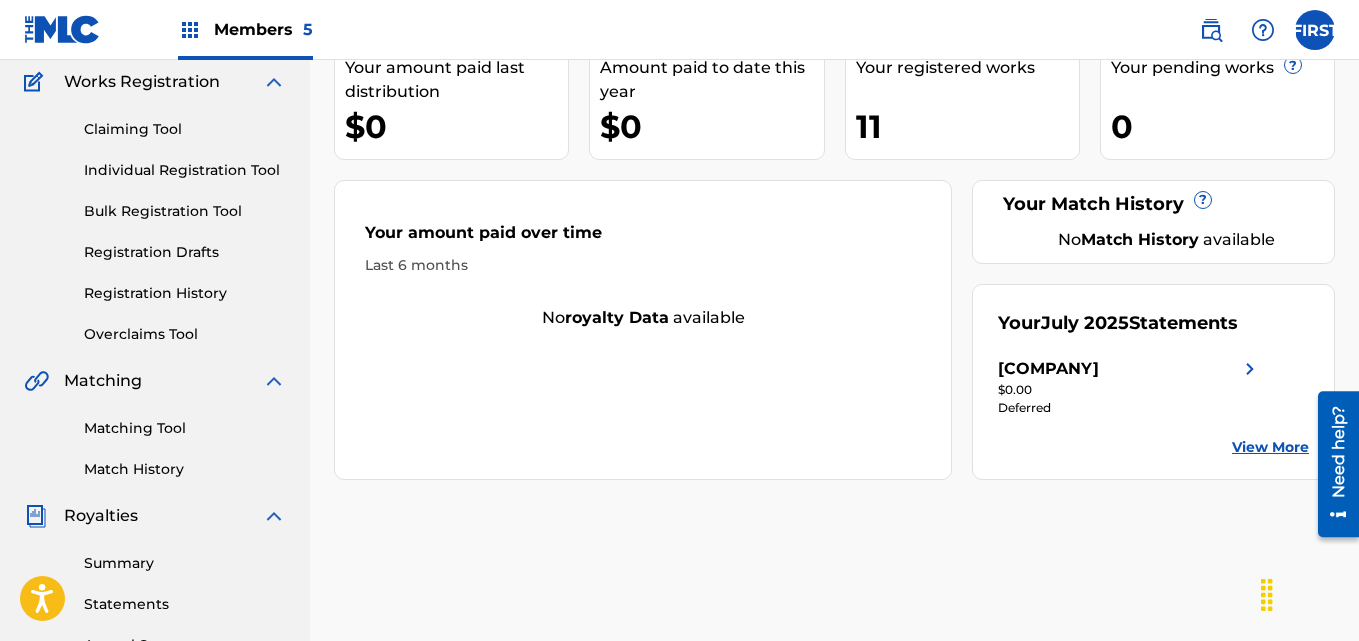 click on "View More" at bounding box center [1270, 447] 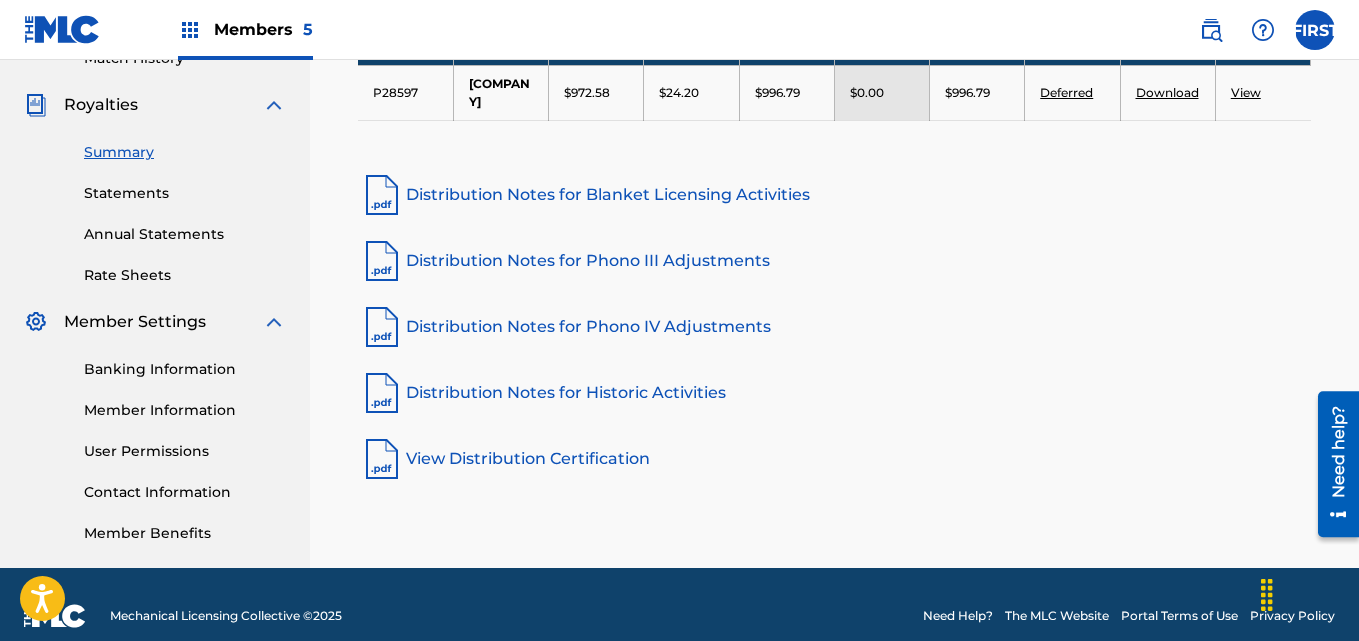 scroll, scrollTop: 599, scrollLeft: 0, axis: vertical 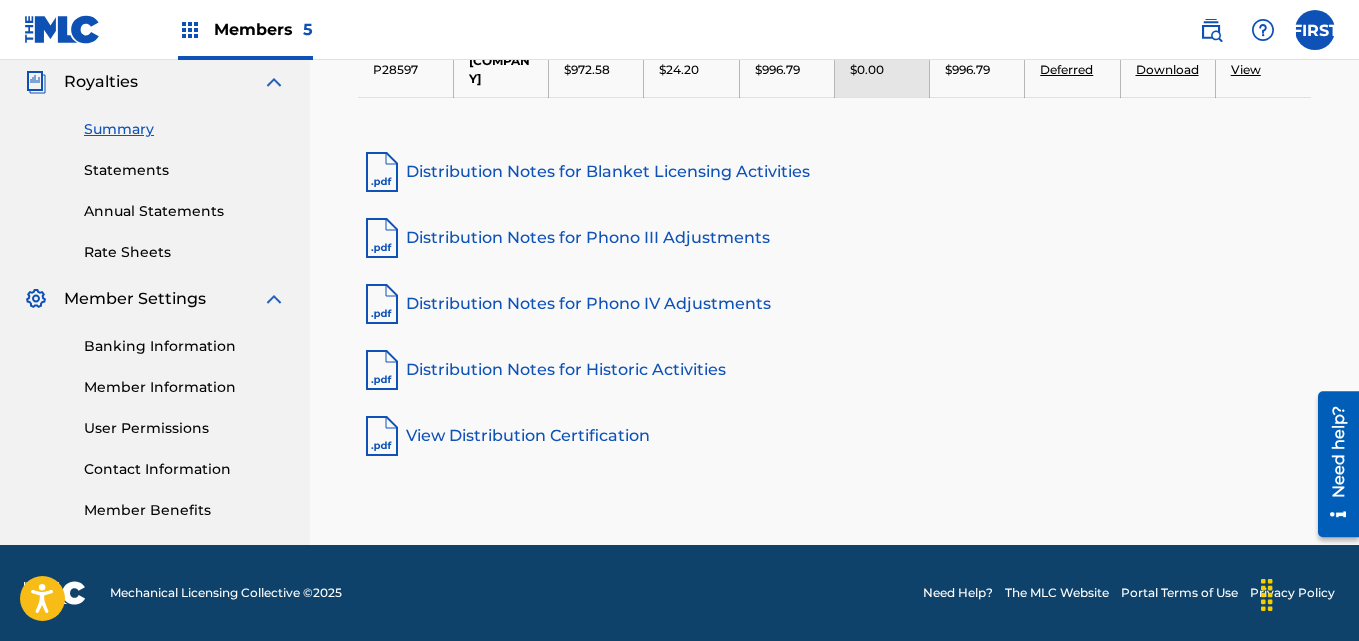 click on "Banking Information" at bounding box center [185, 346] 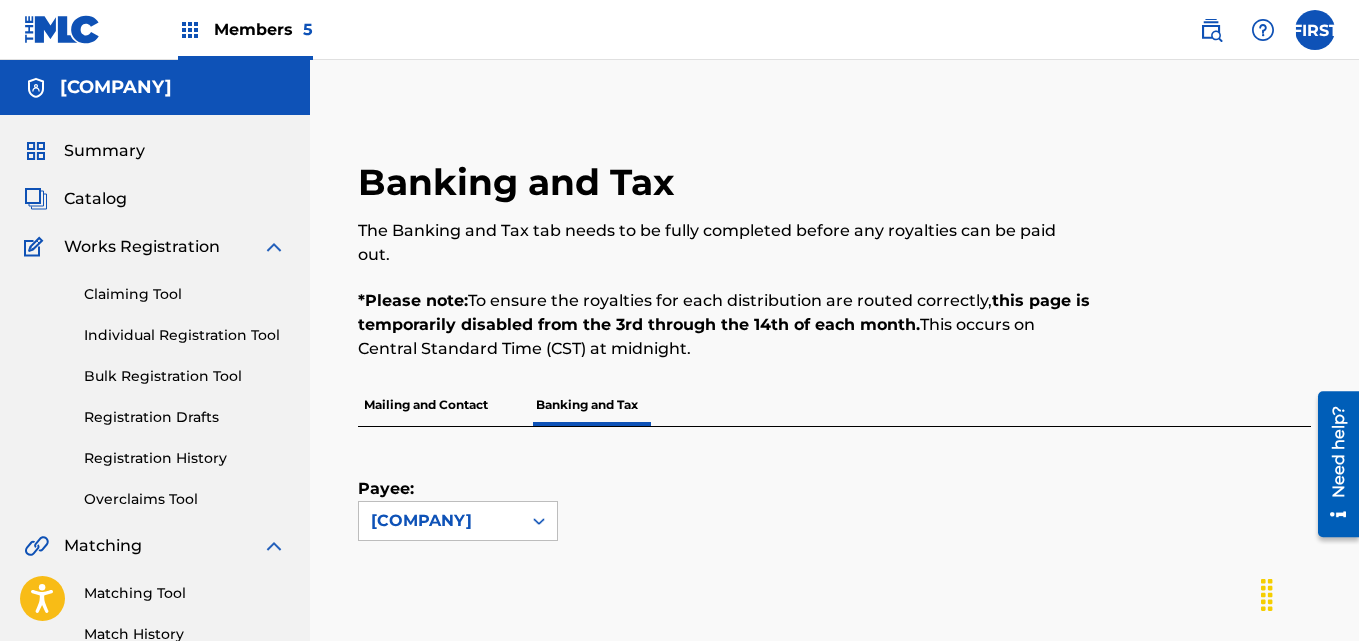 click at bounding box center [1315, 30] 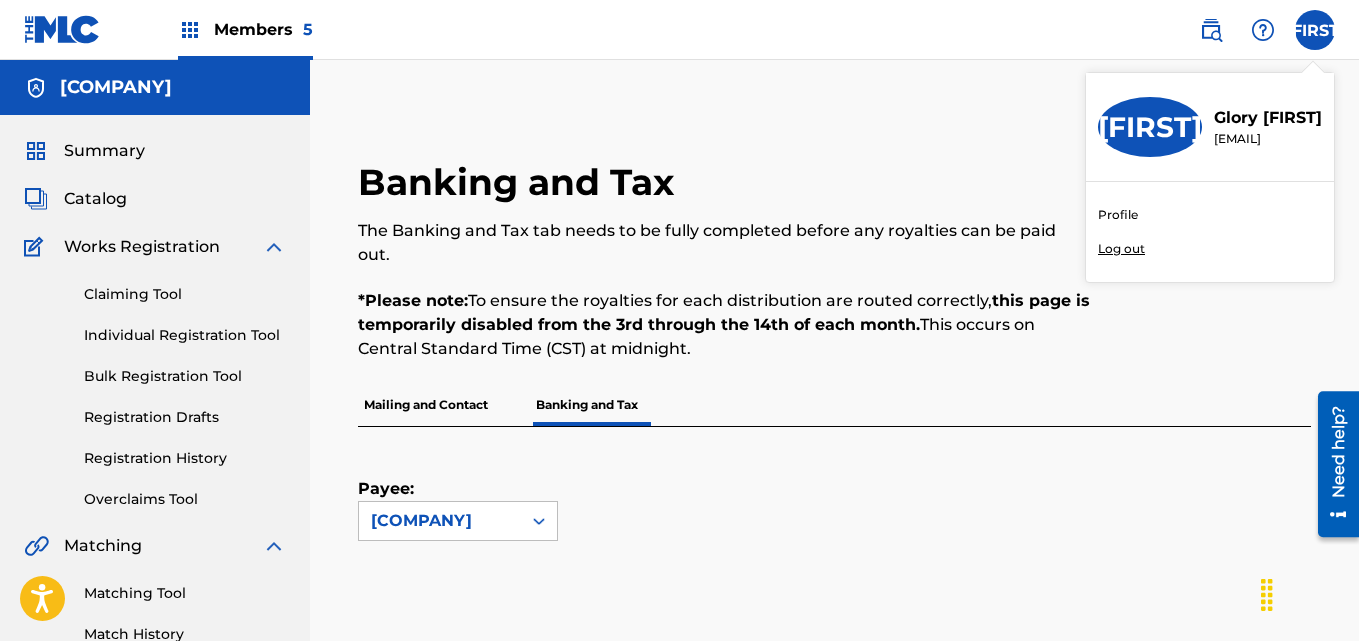 click on "GG GG Glory    Godstime wendywendy15637@gmail.com Profile Log out" at bounding box center [1315, 30] 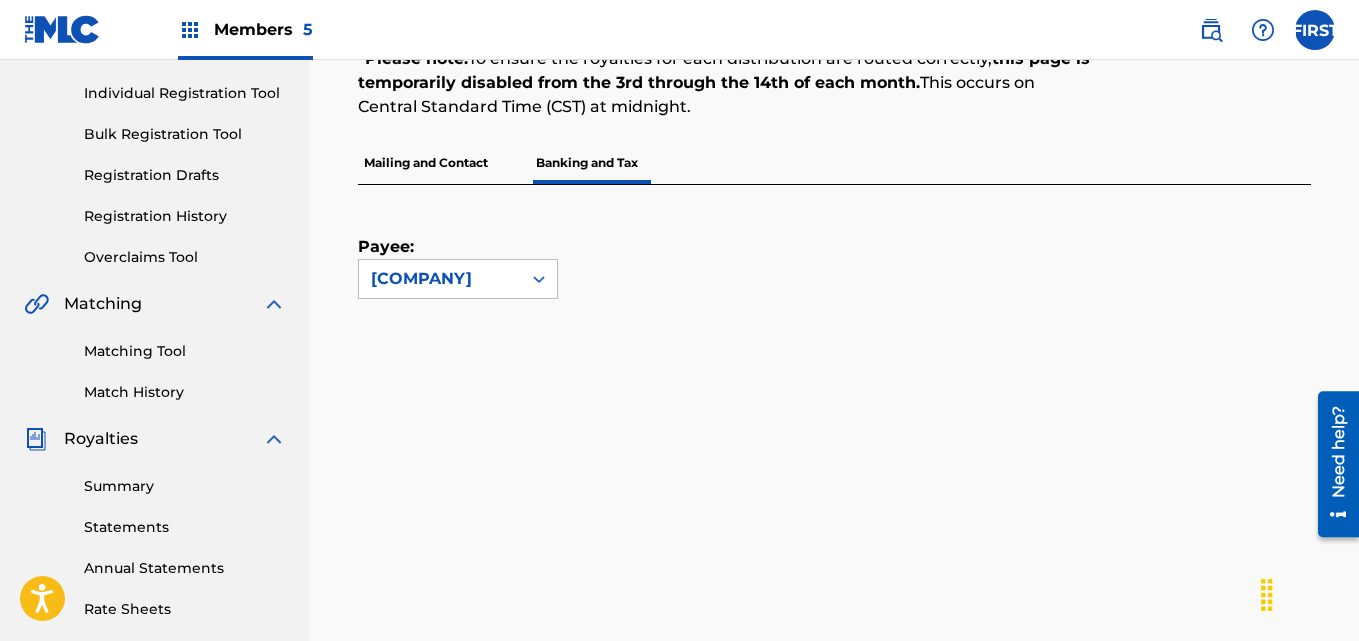 scroll, scrollTop: 232, scrollLeft: 0, axis: vertical 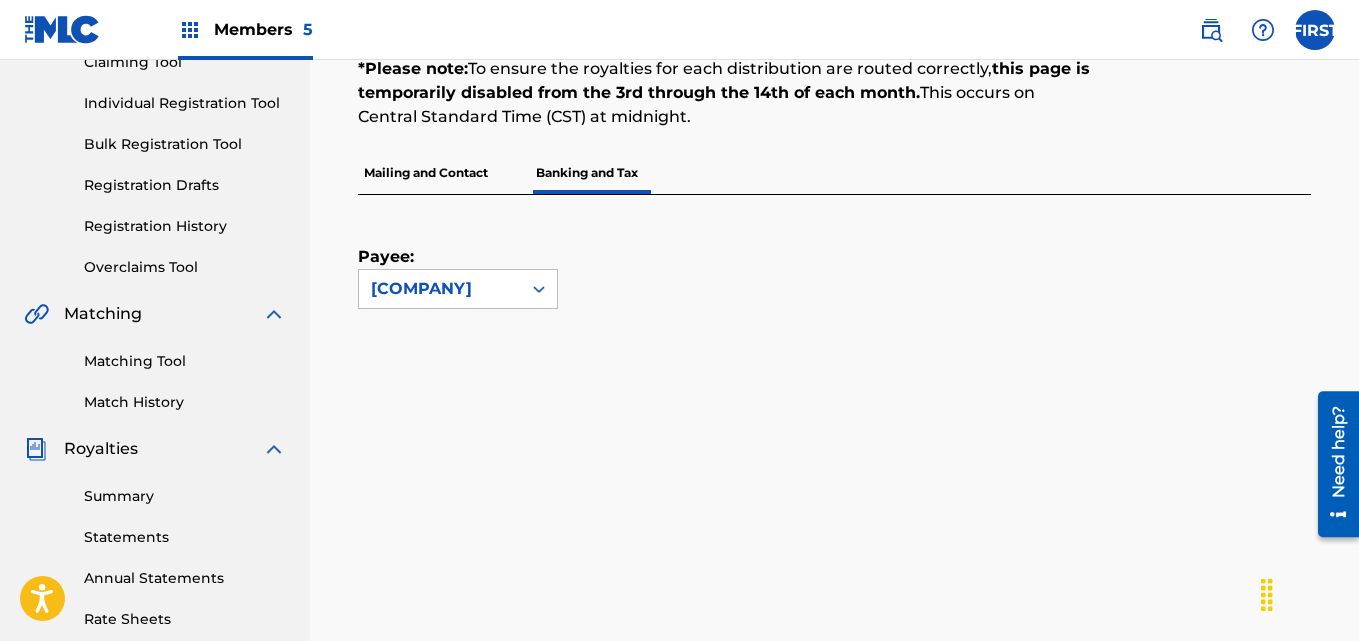drag, startPoint x: 947, startPoint y: 338, endPoint x: 786, endPoint y: 331, distance: 161.1521 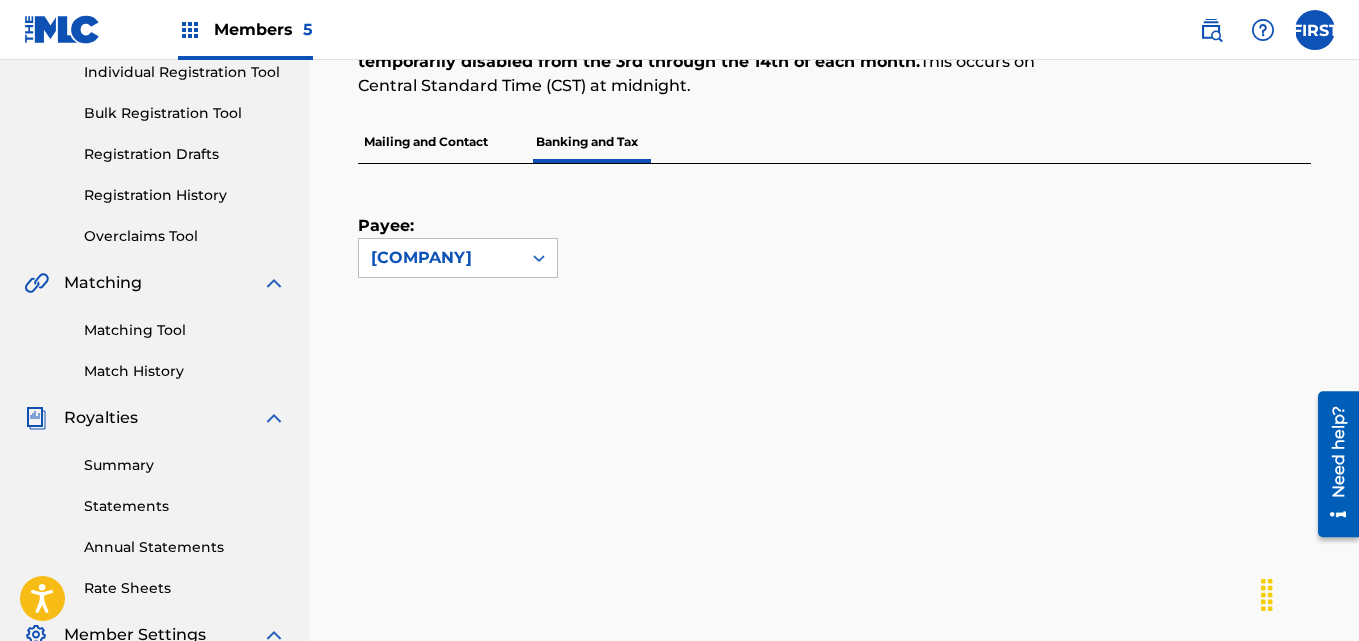 scroll, scrollTop: 218, scrollLeft: 0, axis: vertical 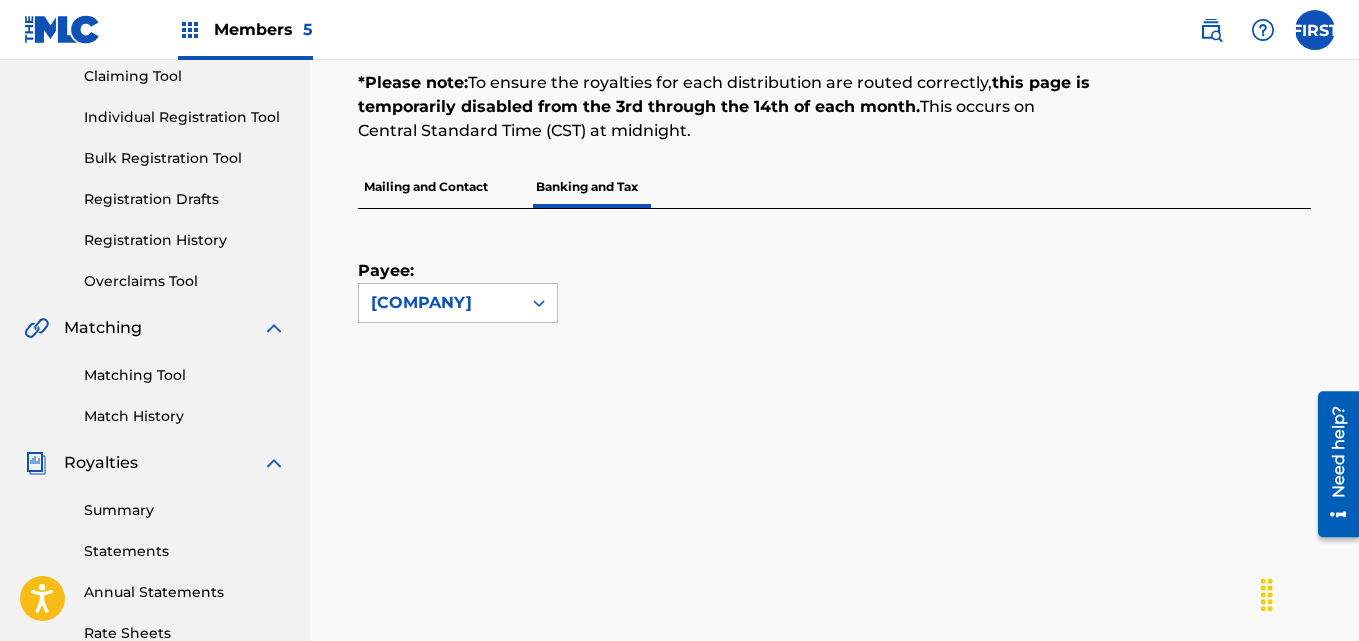 click on "Members    5" at bounding box center [263, 29] 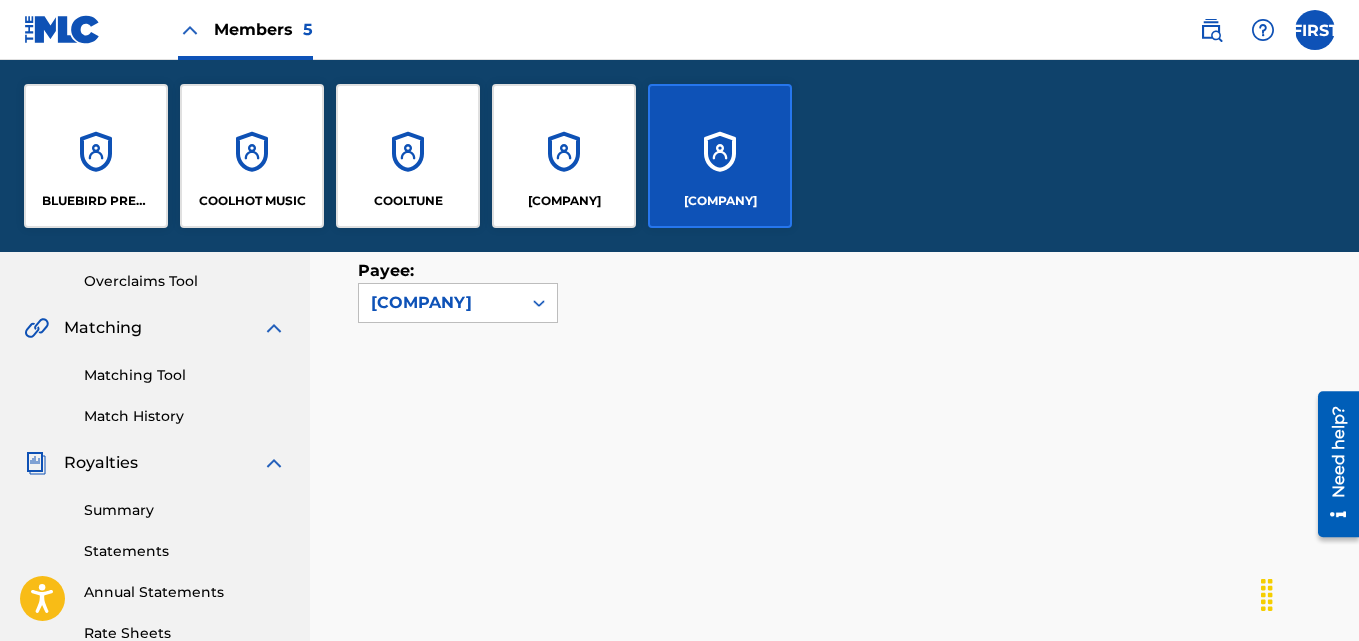 click on "BLUEBIRD PRESS MUSIC" at bounding box center (96, 156) 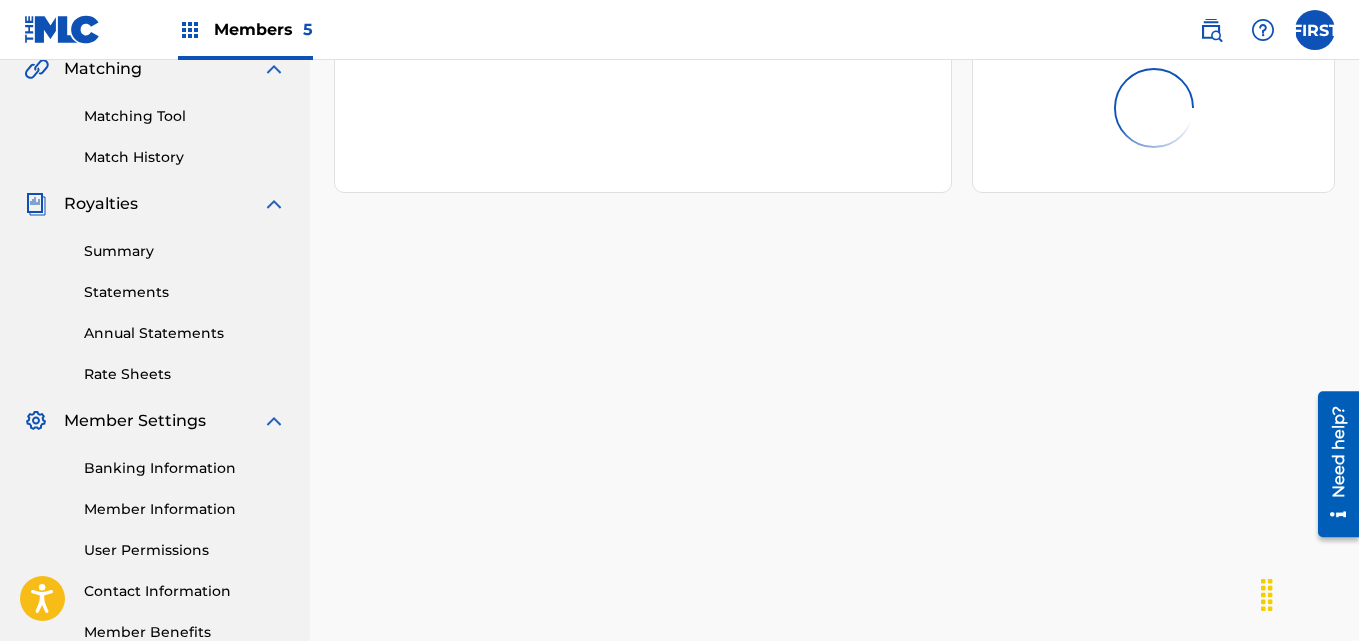 scroll, scrollTop: 475, scrollLeft: 0, axis: vertical 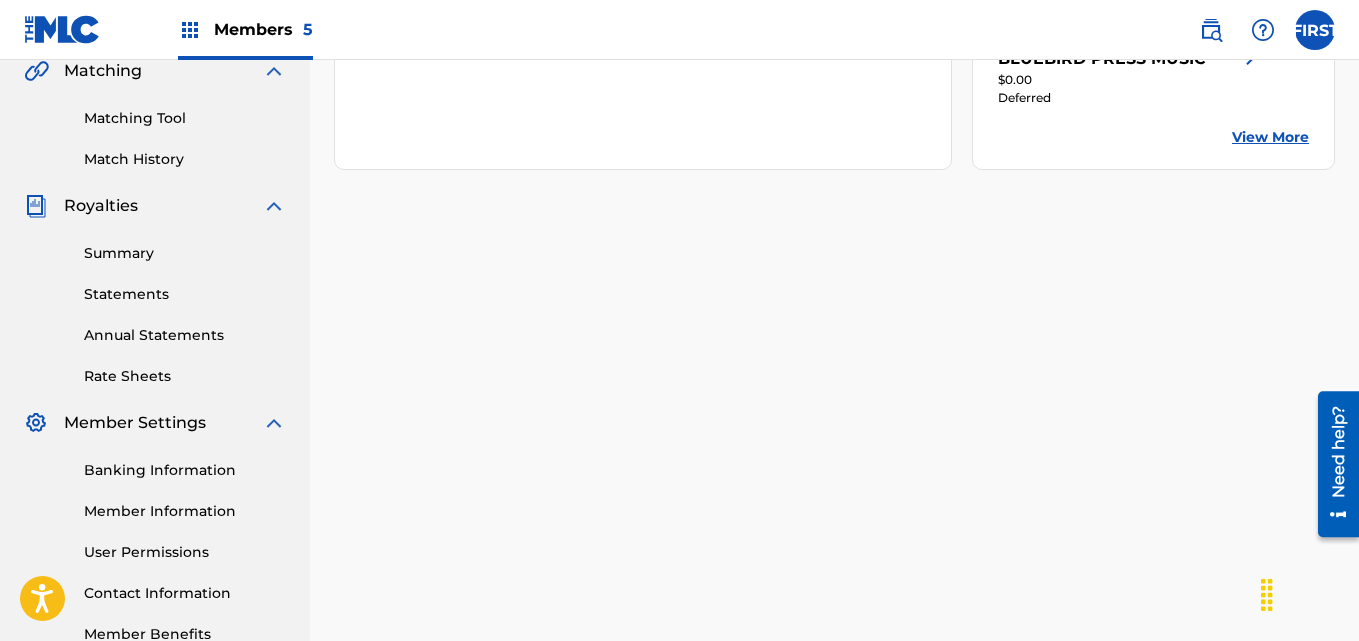click on "View More" at bounding box center (1270, 137) 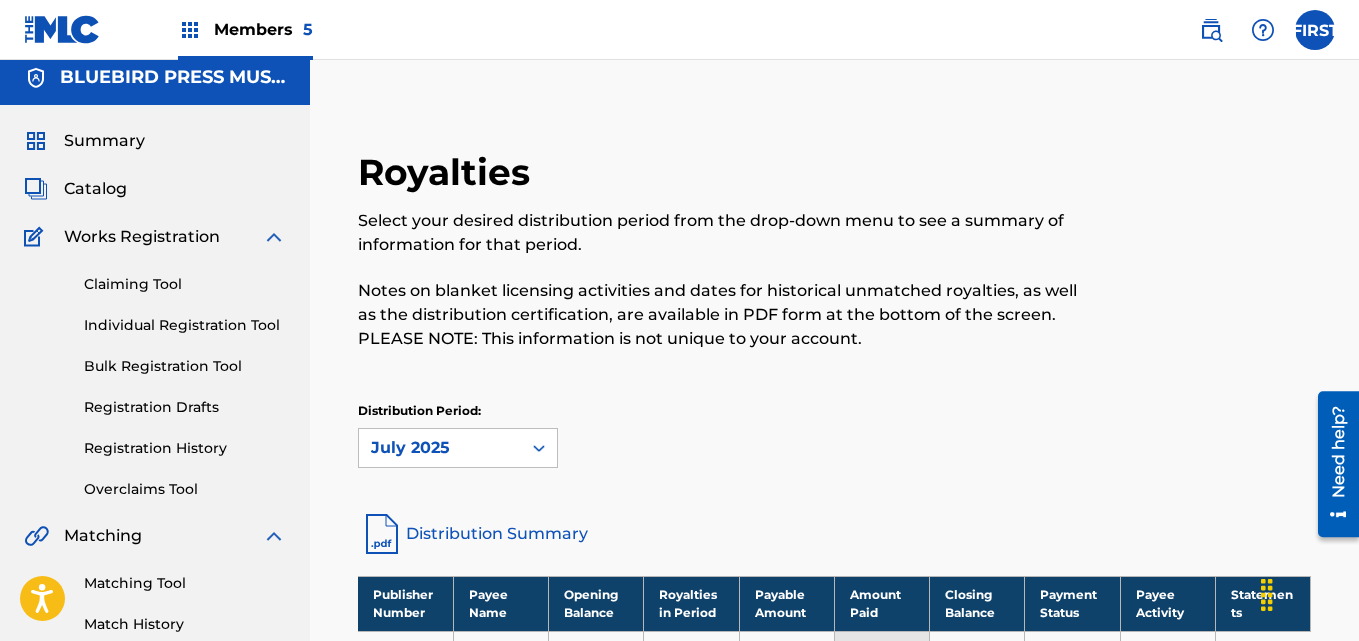 scroll, scrollTop: 0, scrollLeft: 0, axis: both 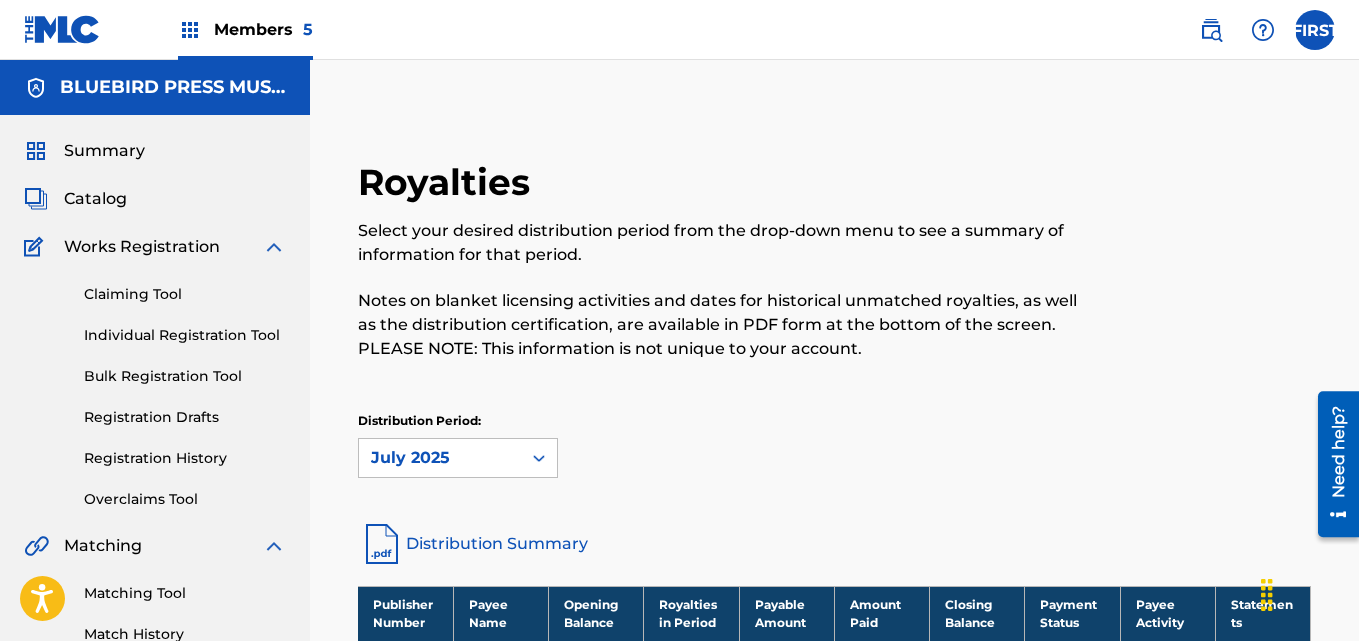 click on "Members    5" at bounding box center [263, 29] 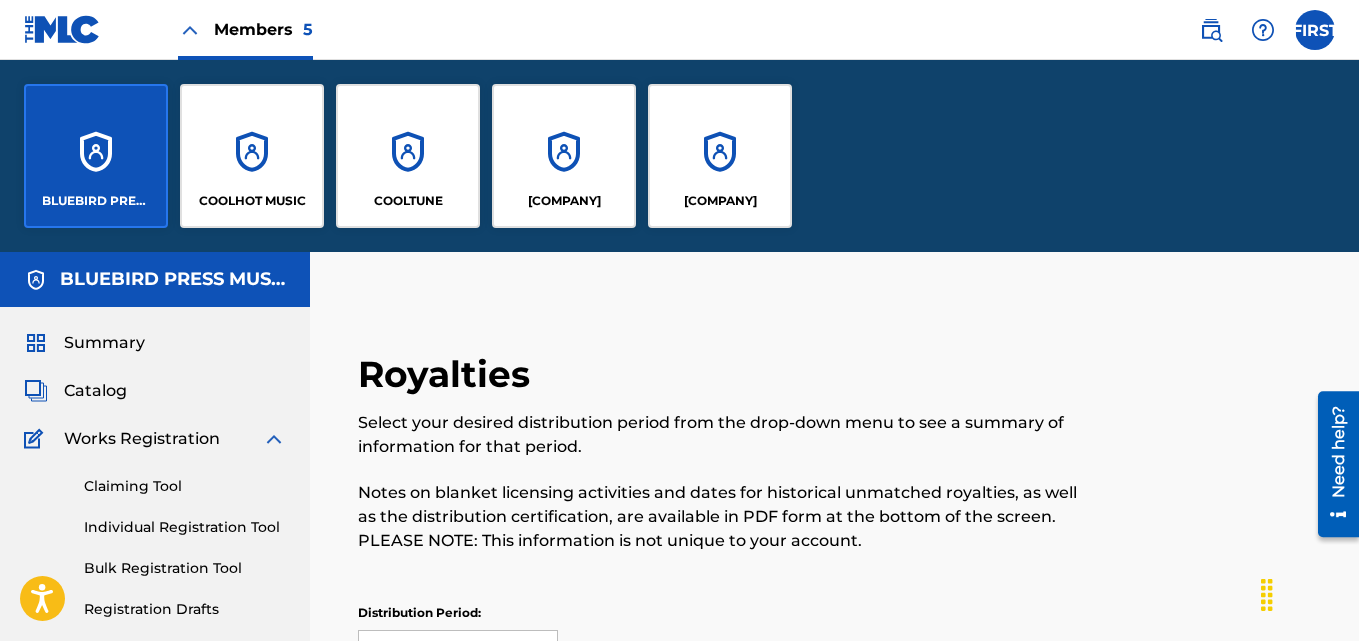 click on "COOLHOT MUSIC" at bounding box center (252, 156) 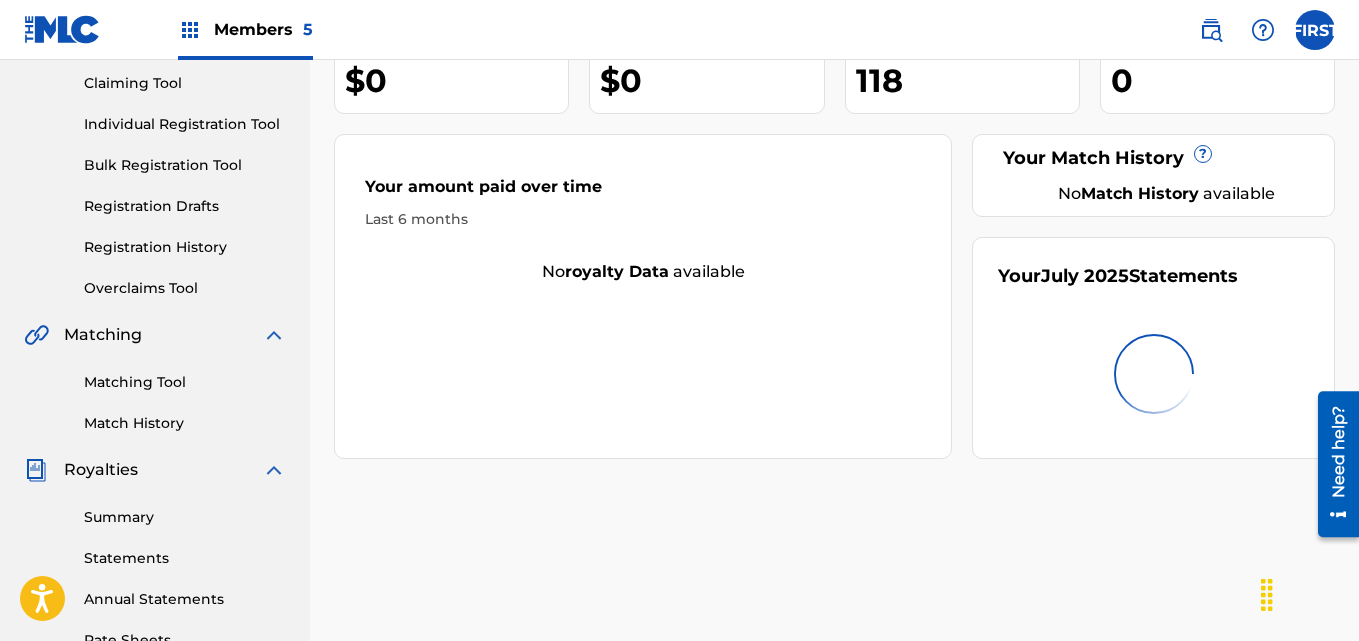 scroll, scrollTop: 215, scrollLeft: 0, axis: vertical 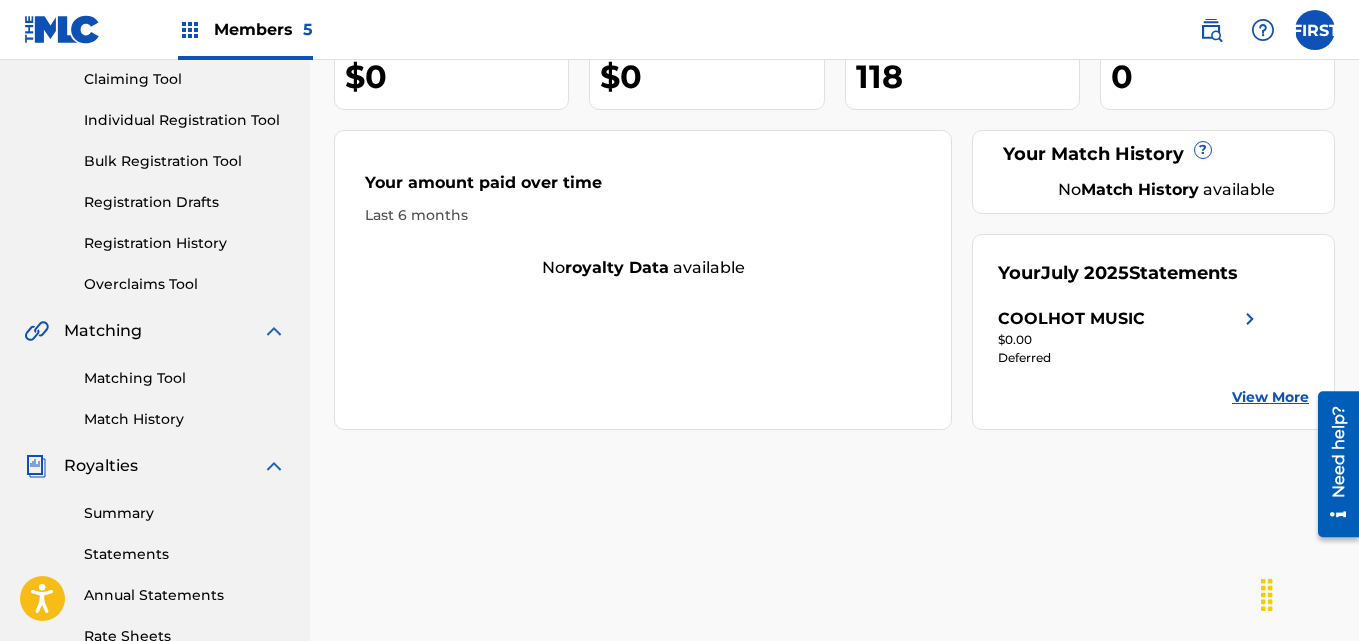 click on "View More" at bounding box center [1270, 397] 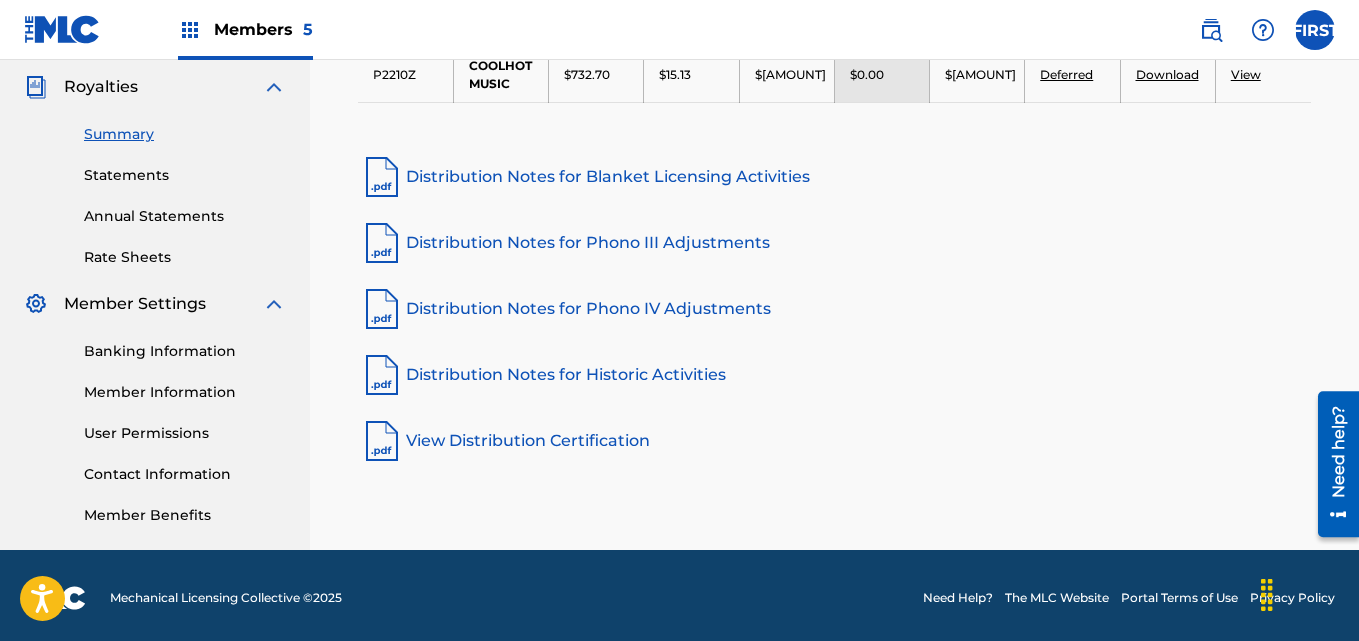 scroll, scrollTop: 599, scrollLeft: 0, axis: vertical 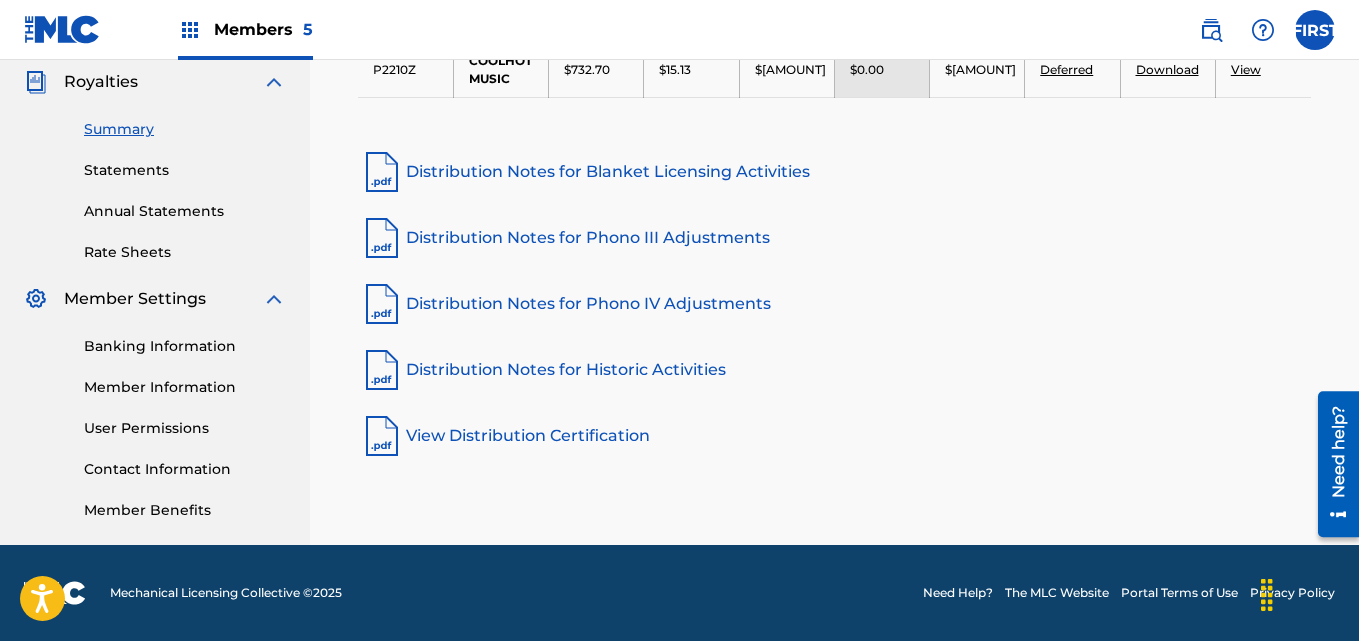 click on "Banking Information" at bounding box center (185, 346) 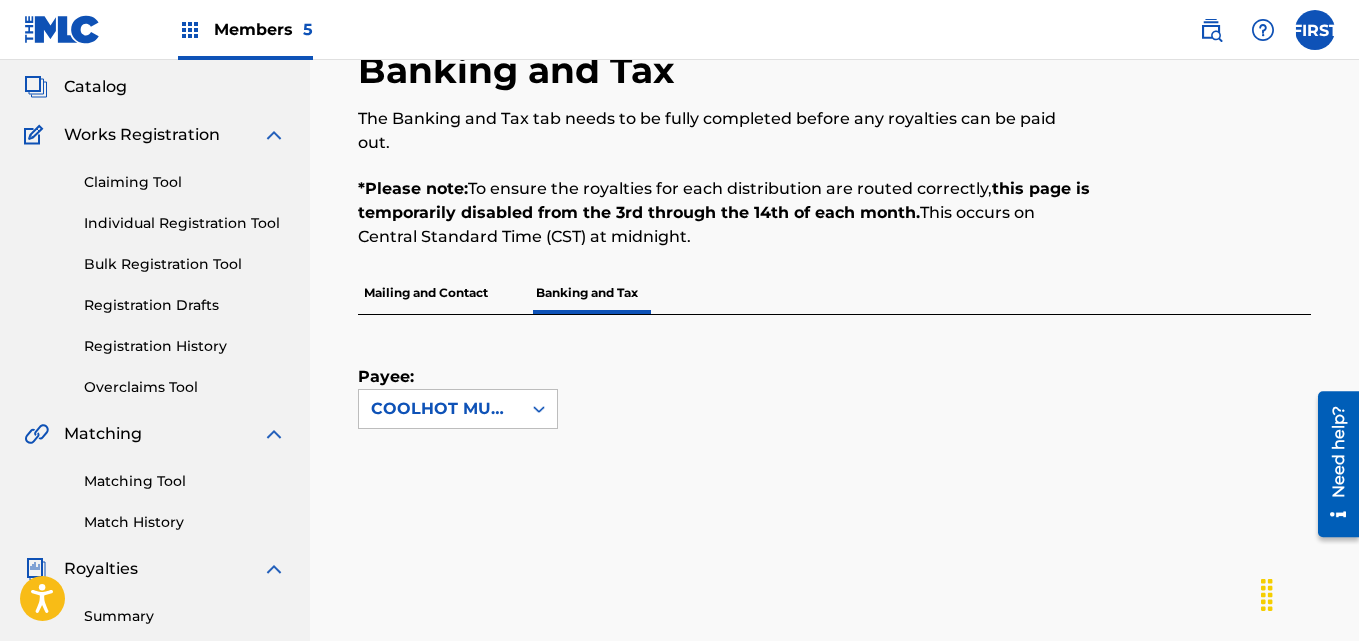scroll, scrollTop: 106, scrollLeft: 0, axis: vertical 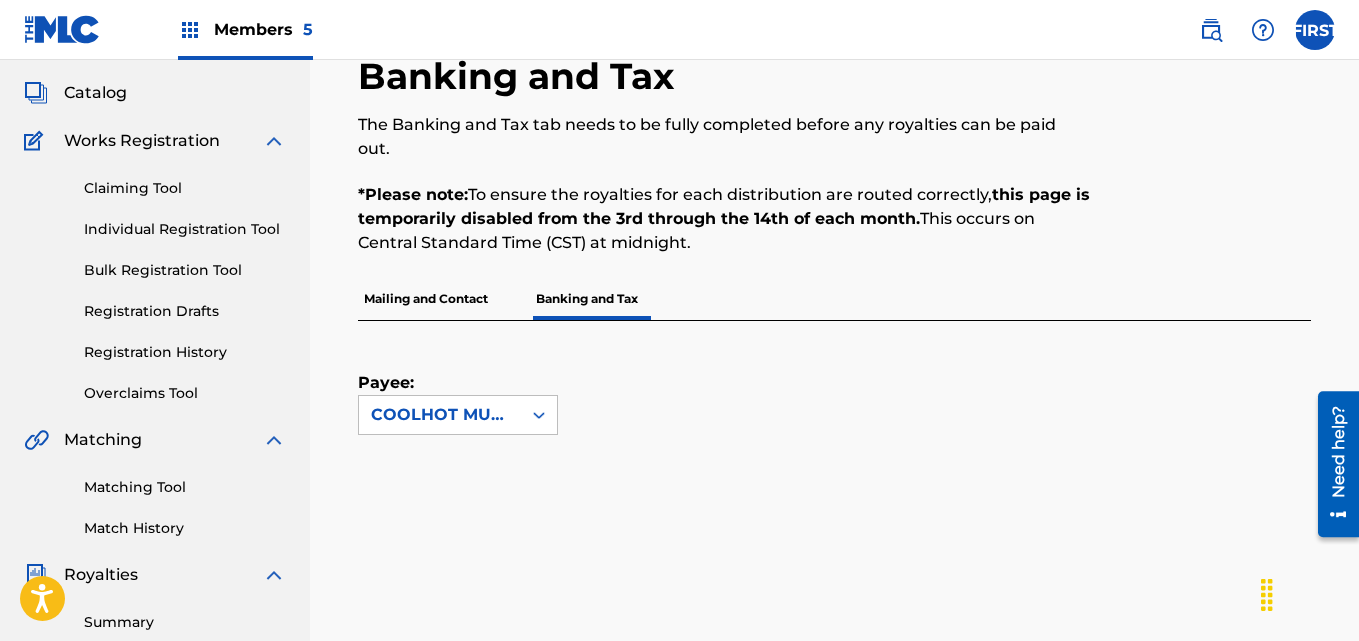 click on "Mailing and Contact" at bounding box center (426, 299) 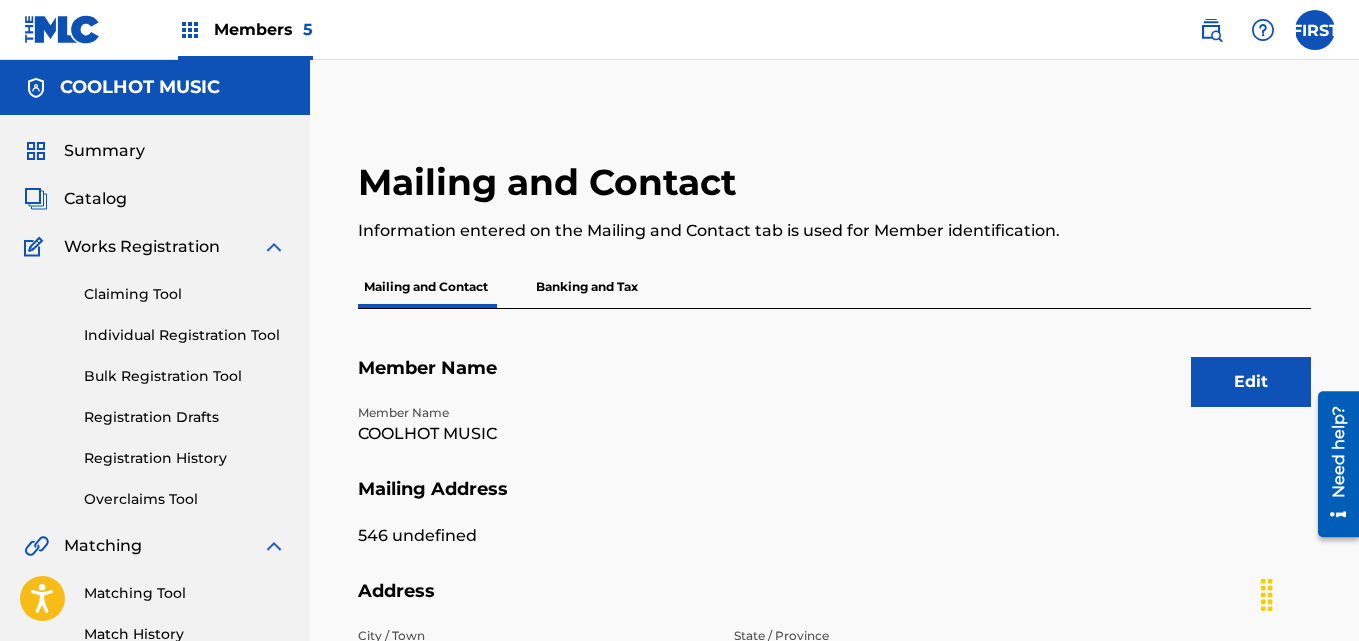 click on "Mailing and Contact  Information entered on the Mailing and Contact tab is used for Member identification." at bounding box center [725, 213] 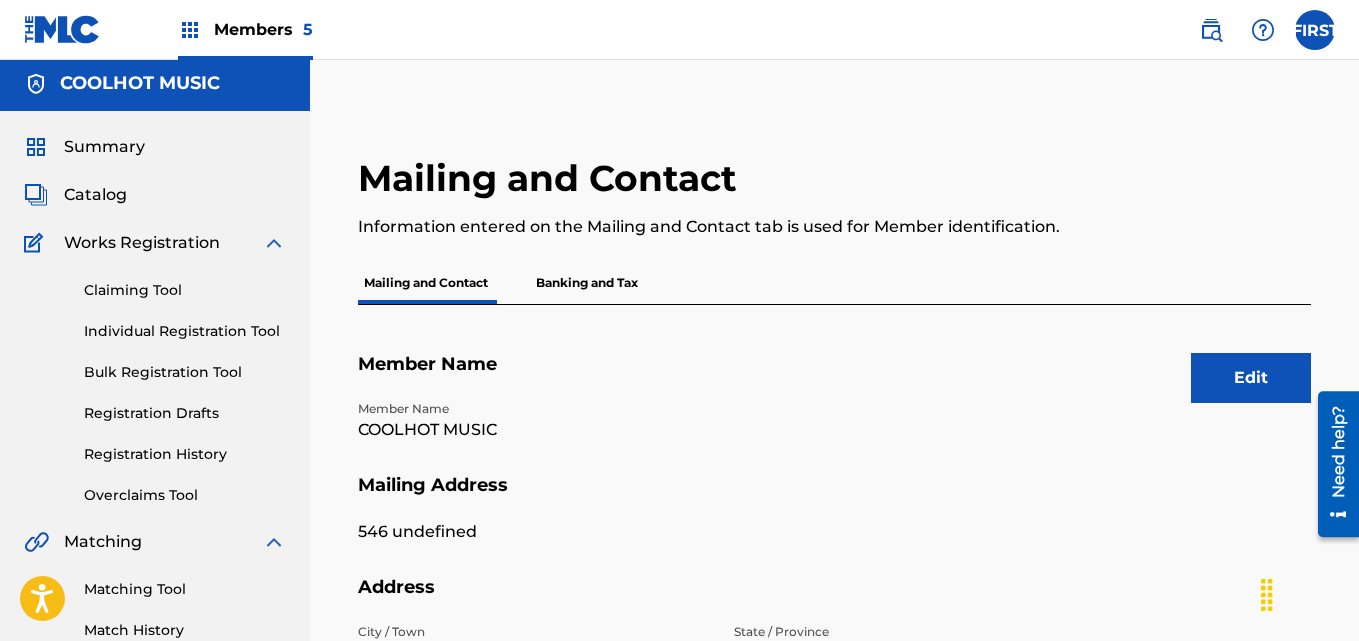 scroll, scrollTop: 0, scrollLeft: 0, axis: both 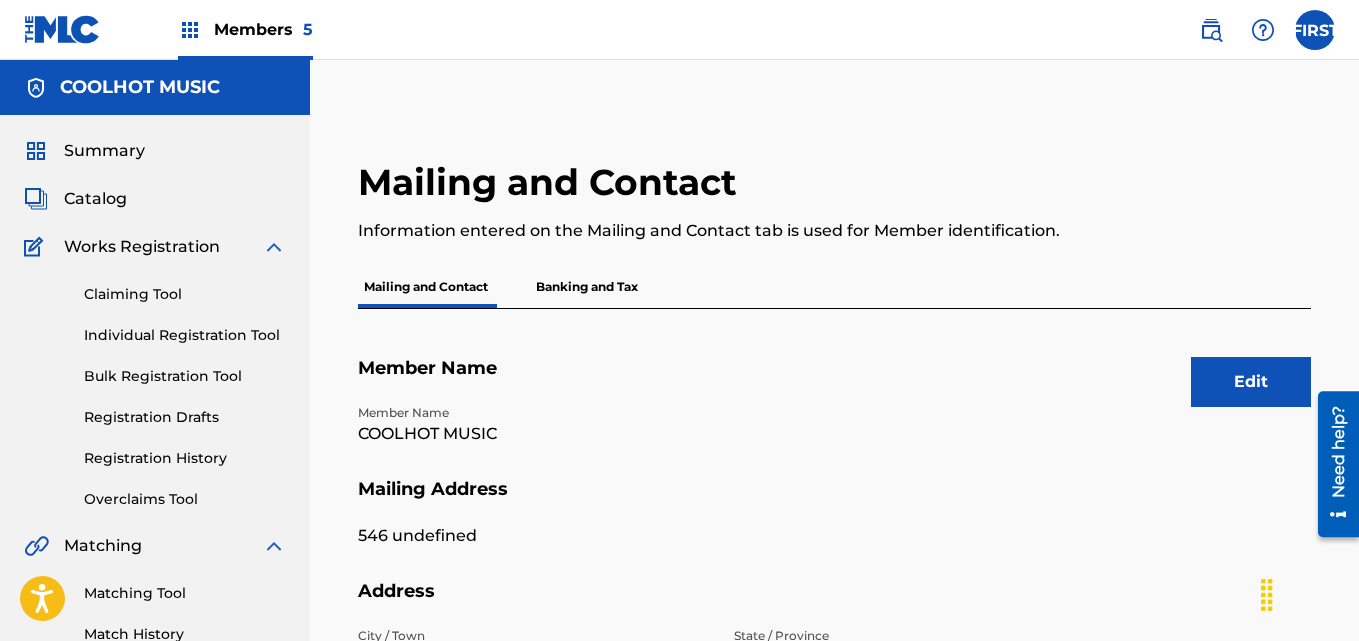 click on "Members    5" at bounding box center (263, 29) 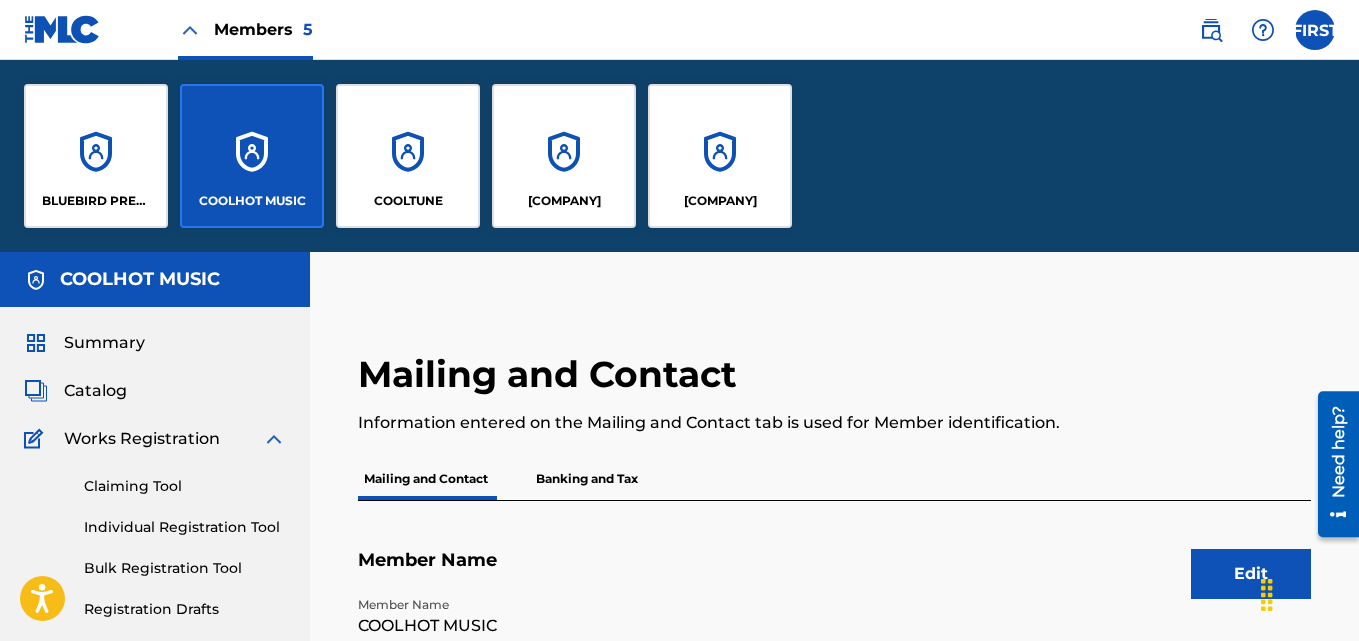 click on "COOLTUNE" at bounding box center [408, 156] 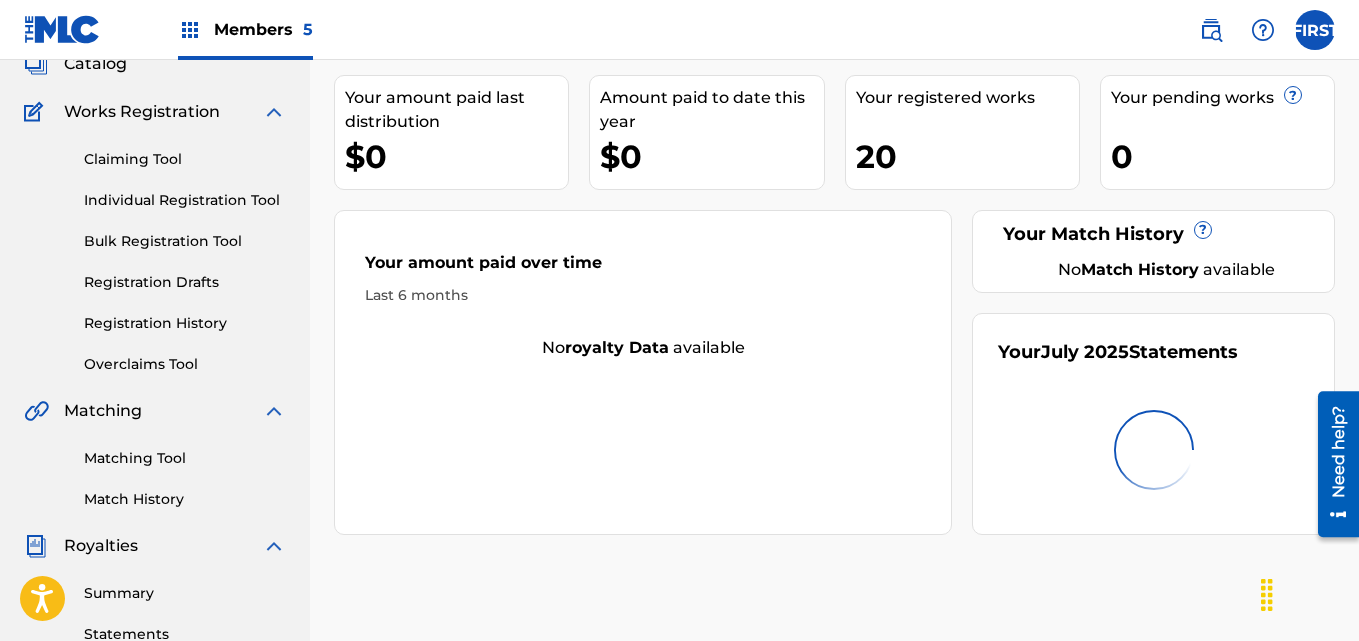 scroll, scrollTop: 143, scrollLeft: 0, axis: vertical 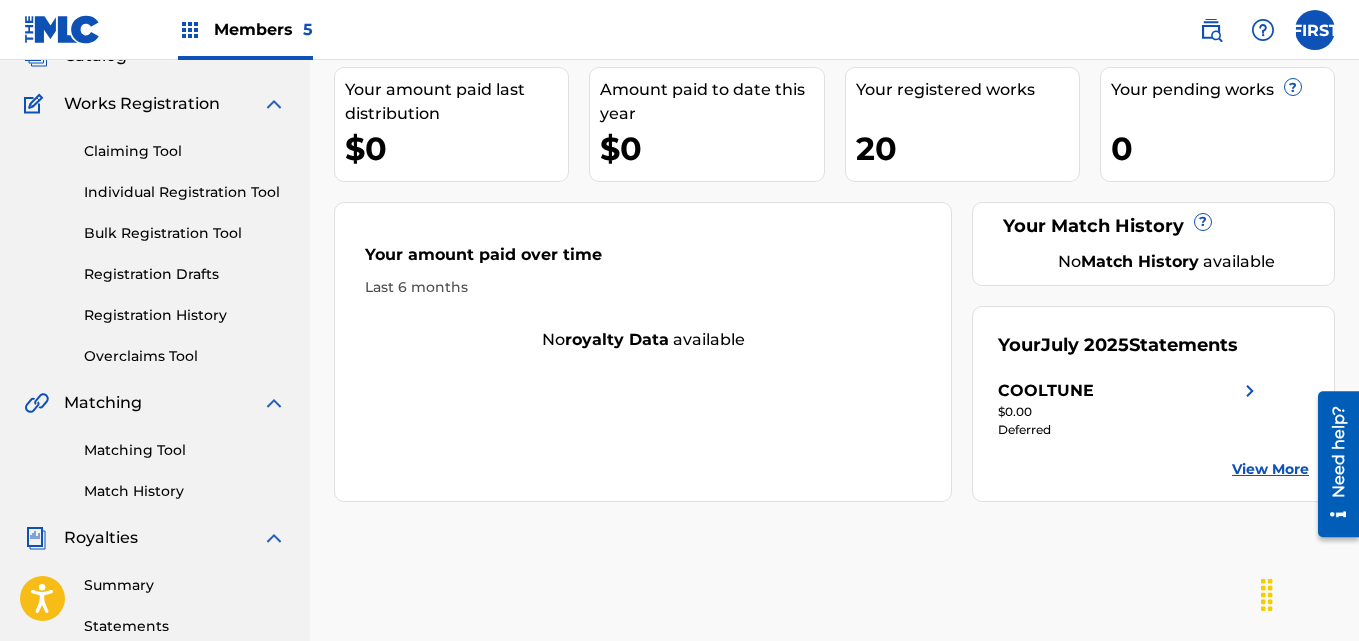 click on "View More" at bounding box center [1270, 469] 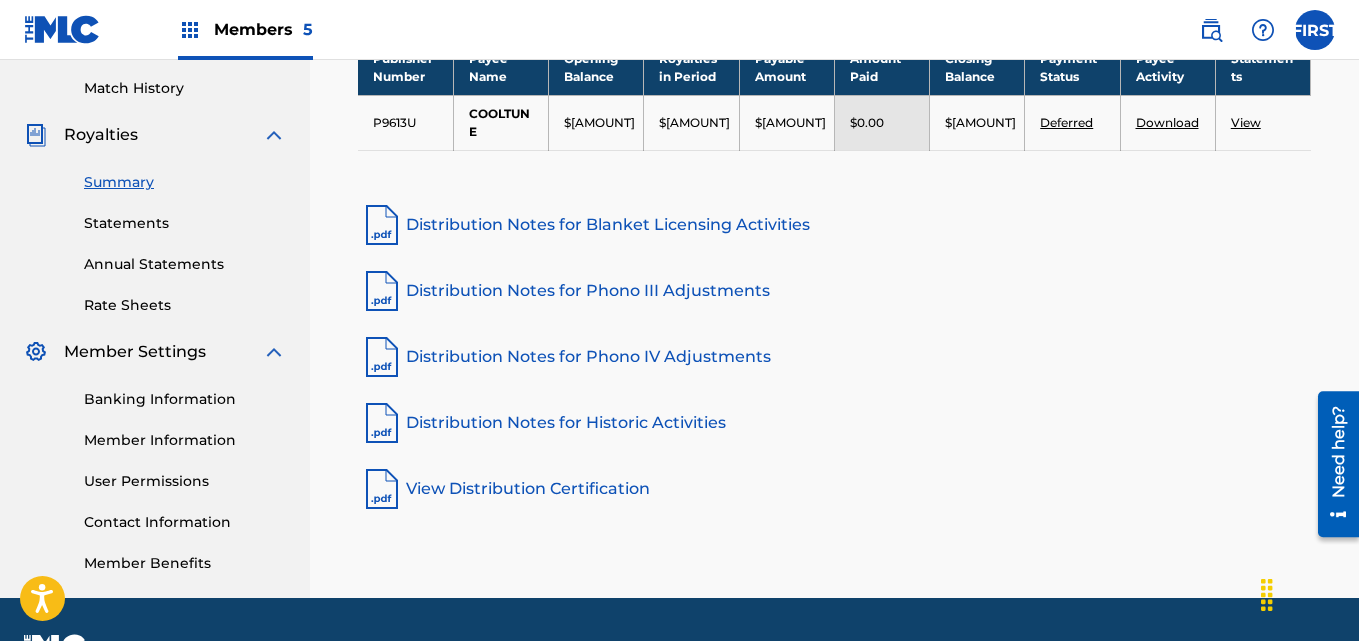 scroll, scrollTop: 593, scrollLeft: 0, axis: vertical 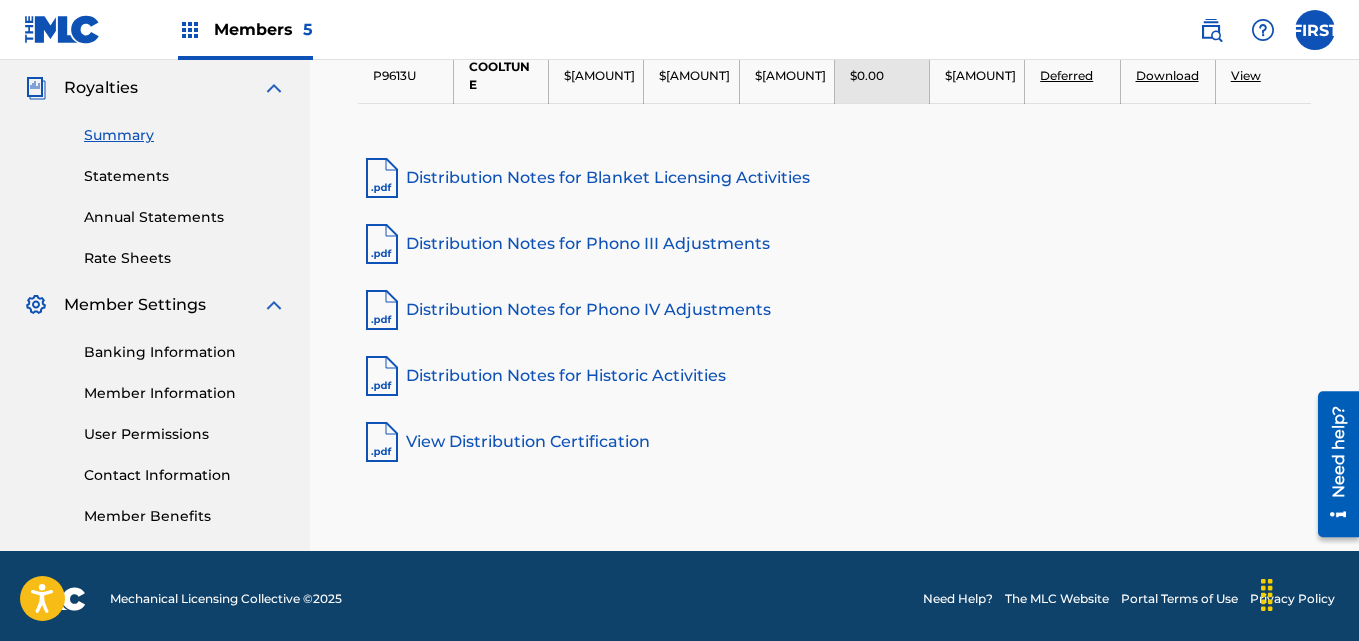 click on "Banking Information" at bounding box center [185, 352] 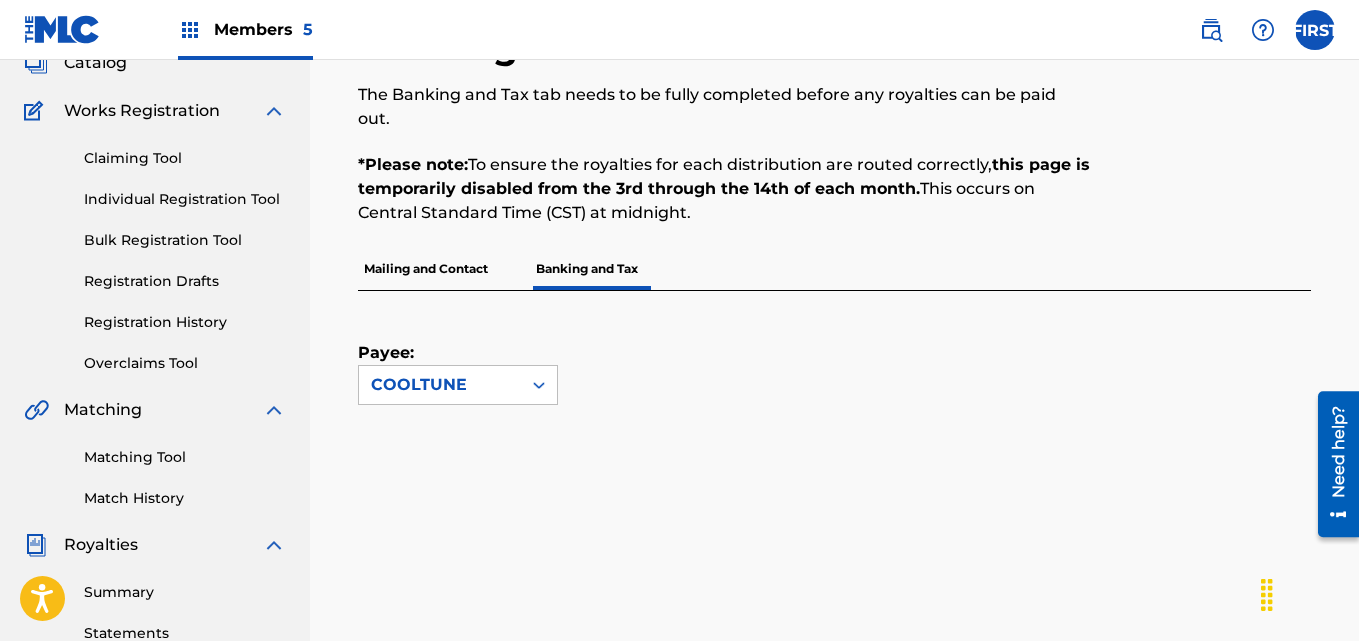 scroll, scrollTop: 135, scrollLeft: 0, axis: vertical 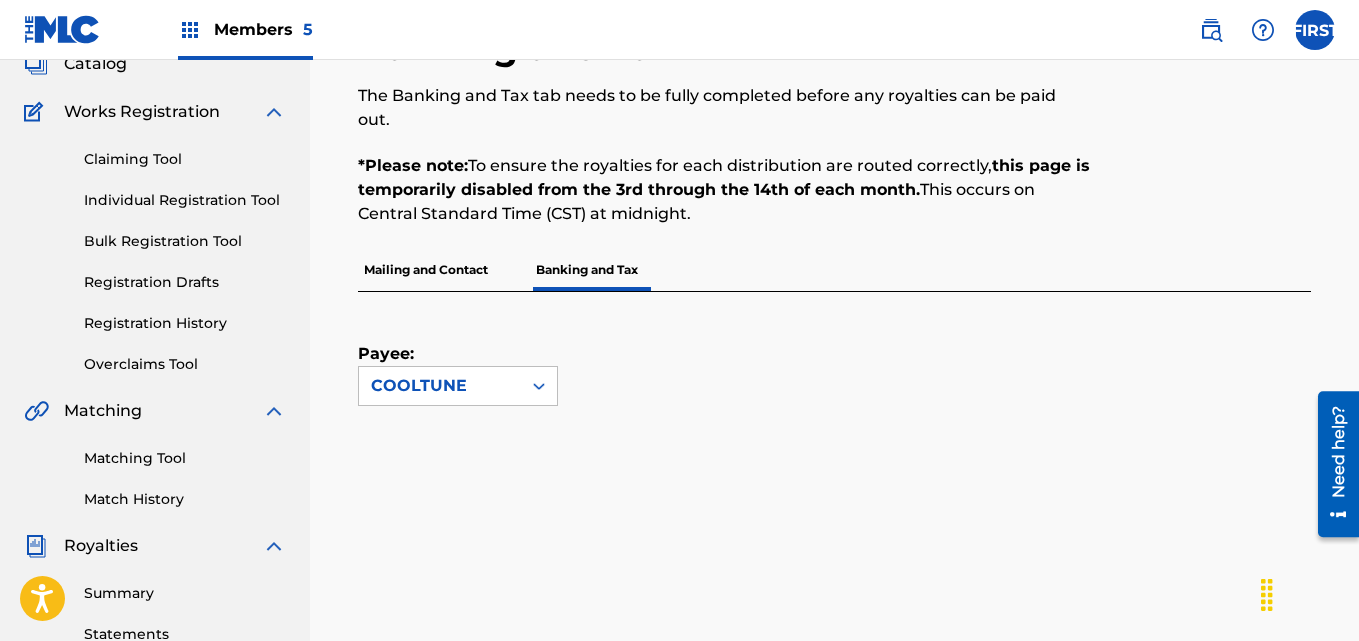 click on "Mailing and Contact" at bounding box center (426, 270) 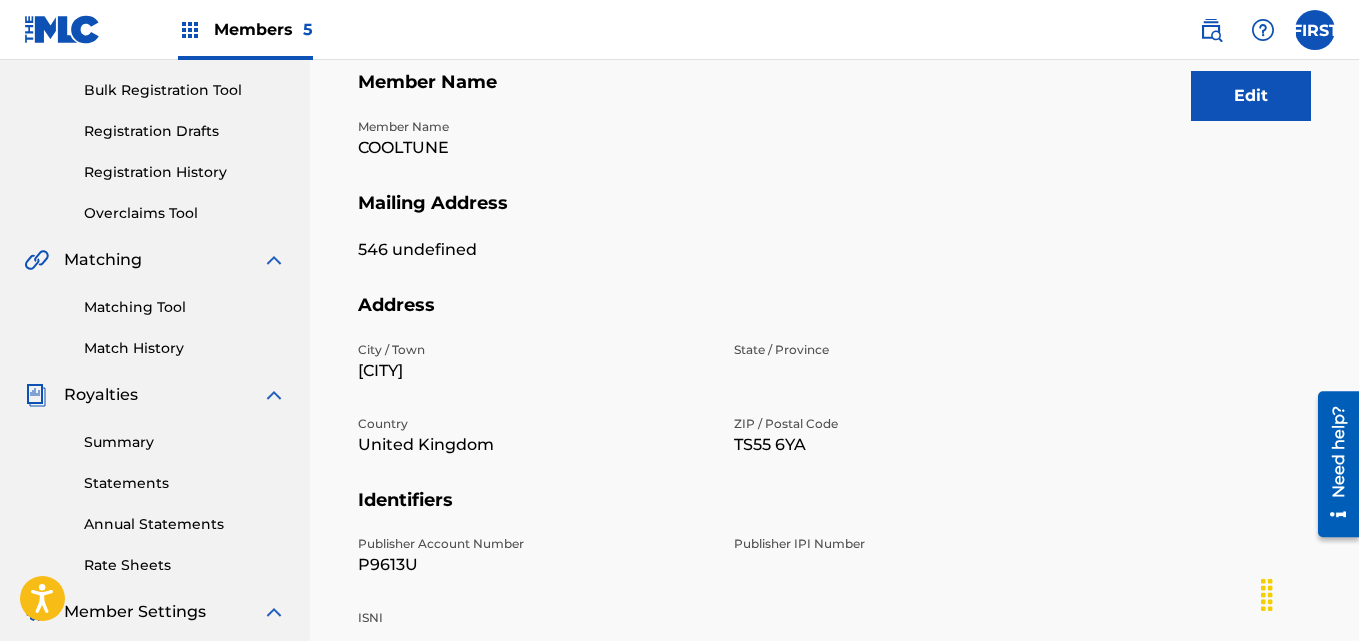 scroll, scrollTop: 280, scrollLeft: 0, axis: vertical 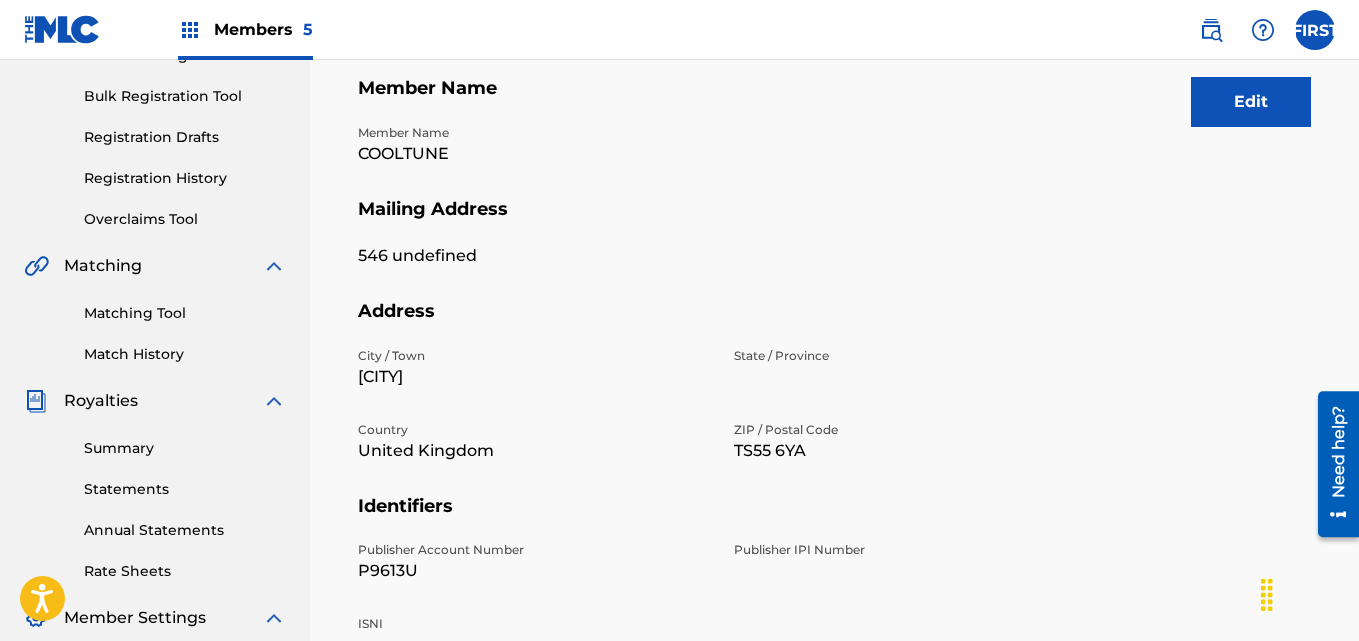 click on "Members    5" at bounding box center (263, 29) 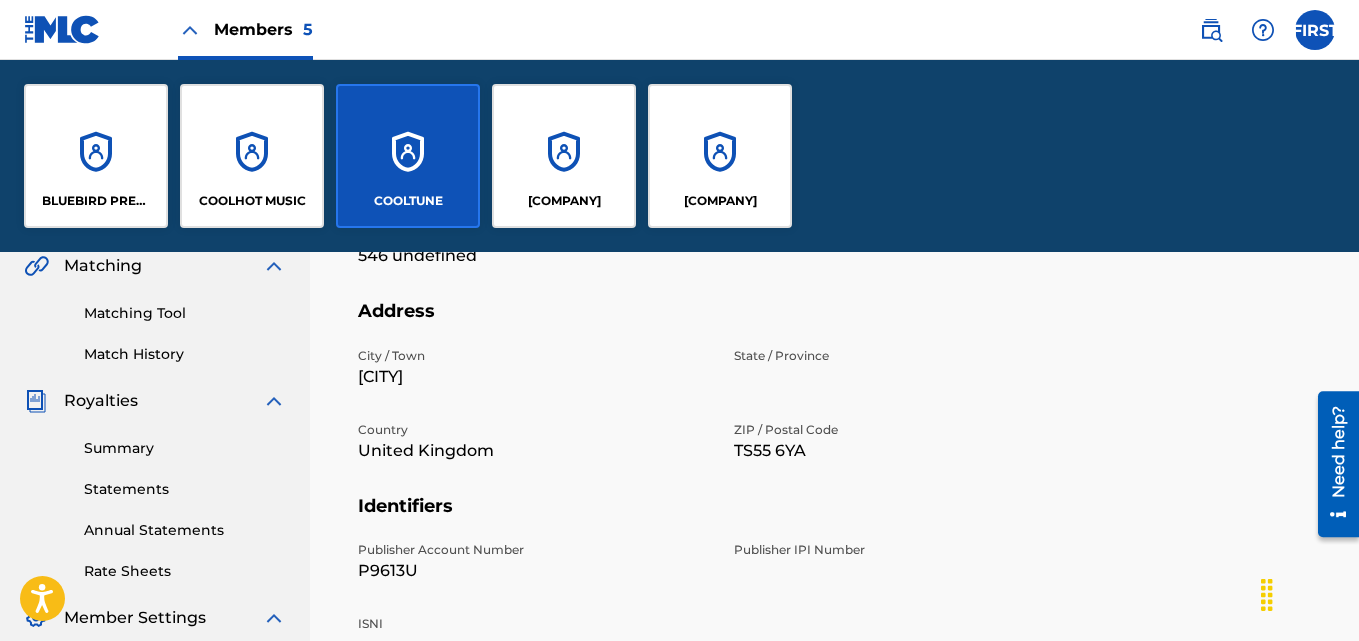click on "COOLWALKER MUSIC PUBLISHING" at bounding box center (564, 201) 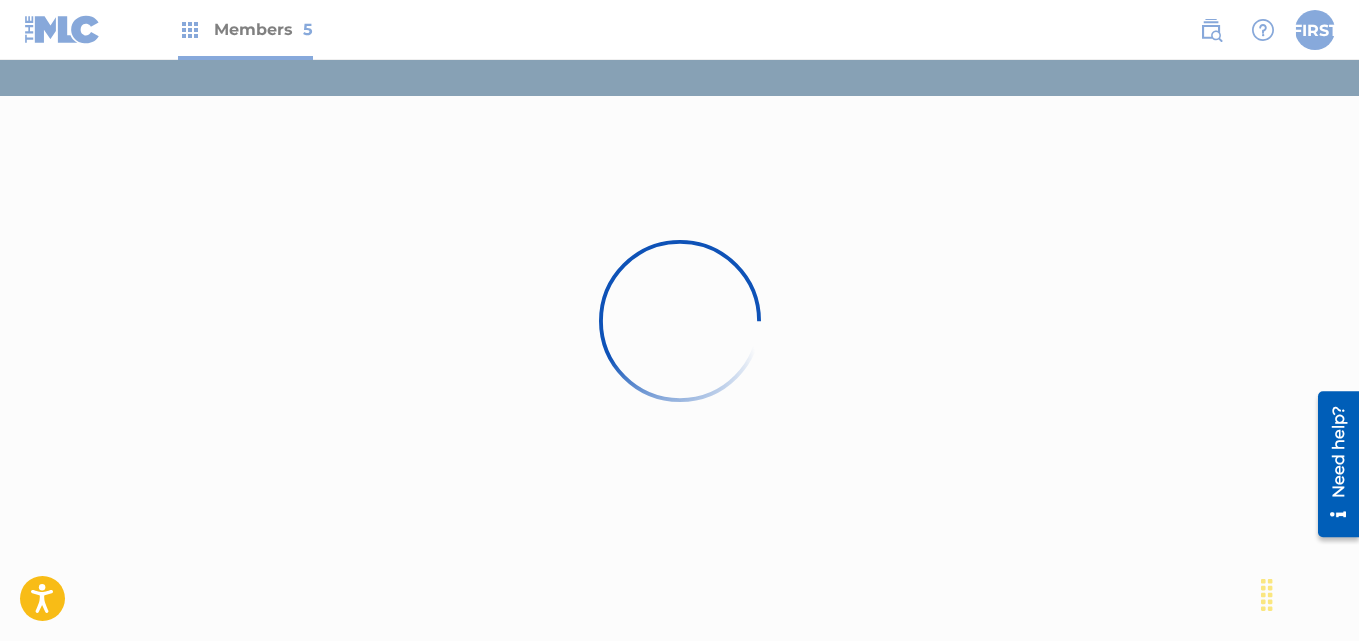 scroll, scrollTop: 0, scrollLeft: 0, axis: both 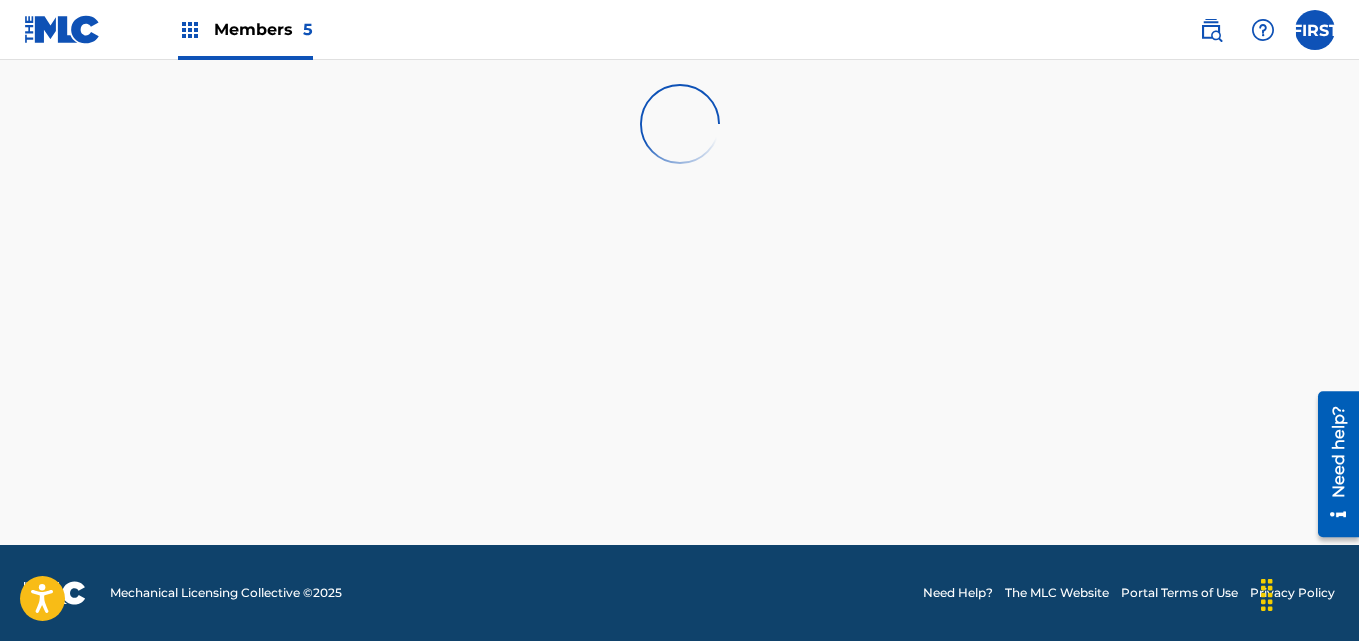 click at bounding box center [679, 302] 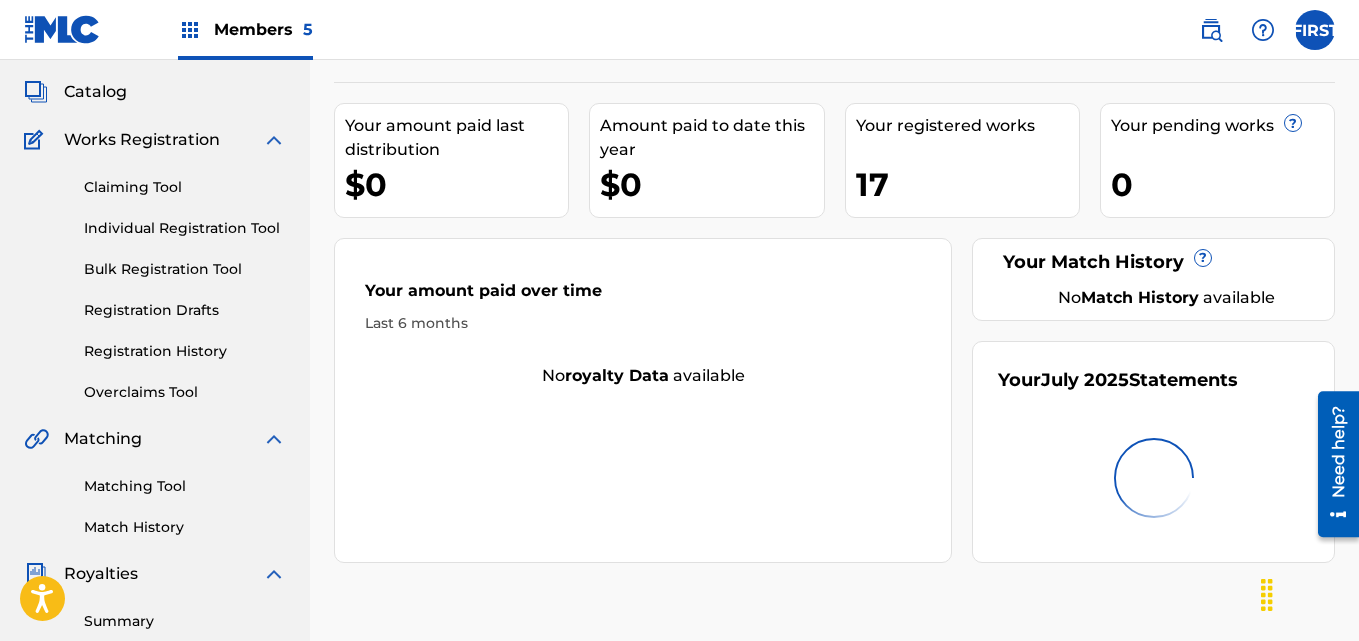 scroll, scrollTop: 122, scrollLeft: 0, axis: vertical 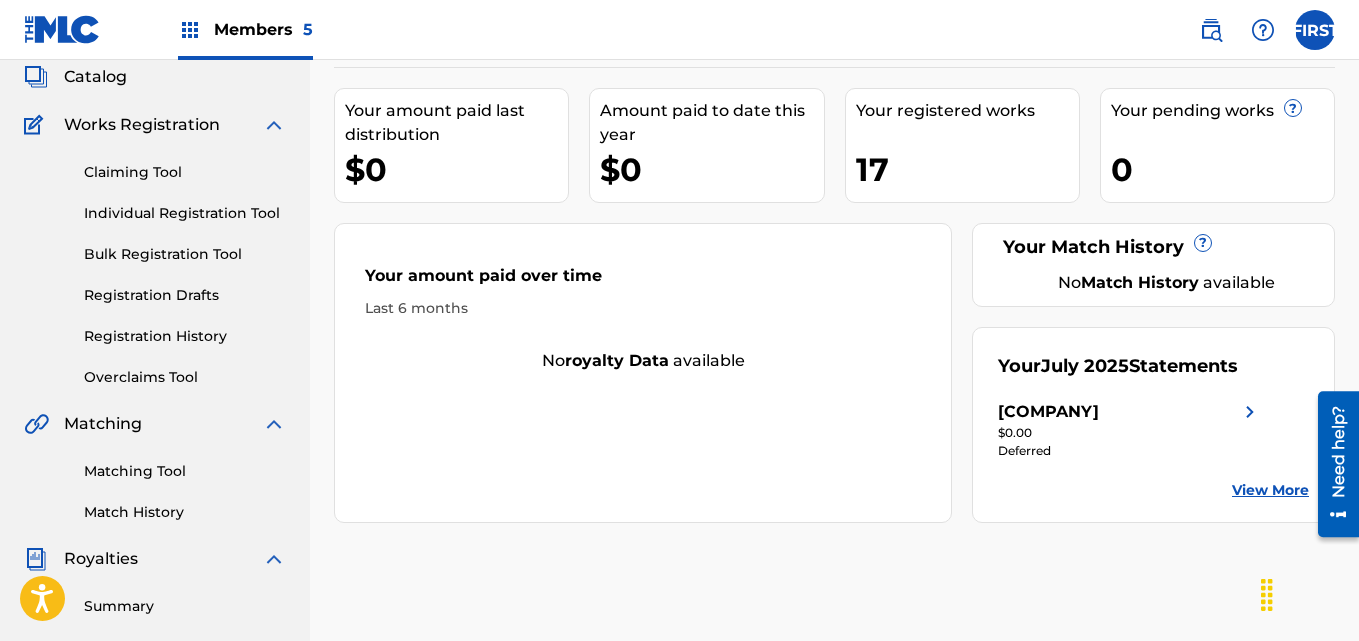 click on "View More" at bounding box center (1270, 490) 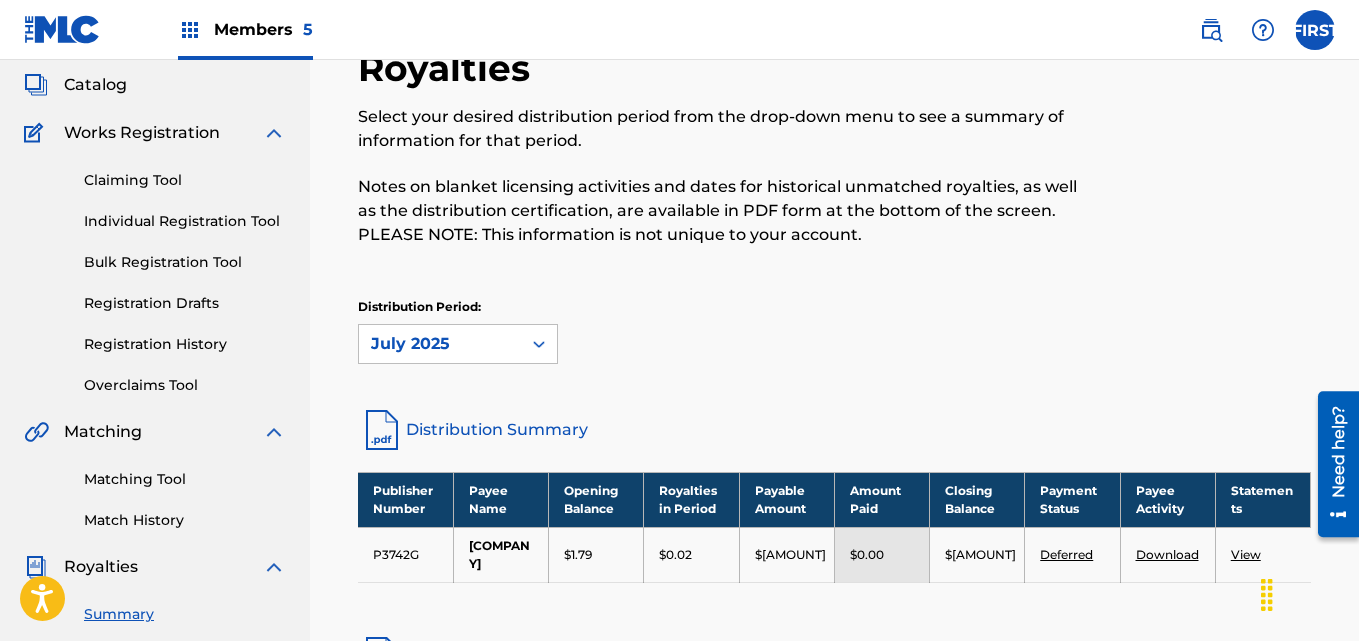 scroll, scrollTop: 89, scrollLeft: 0, axis: vertical 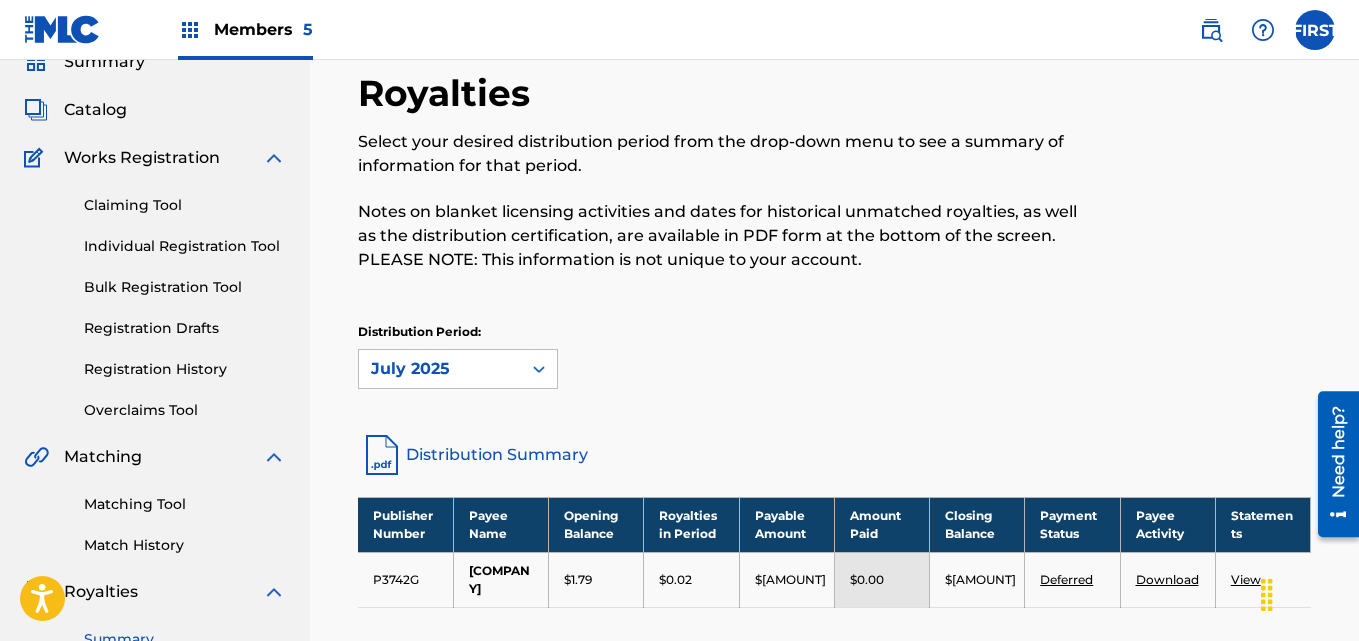click on "Members    5" at bounding box center [263, 29] 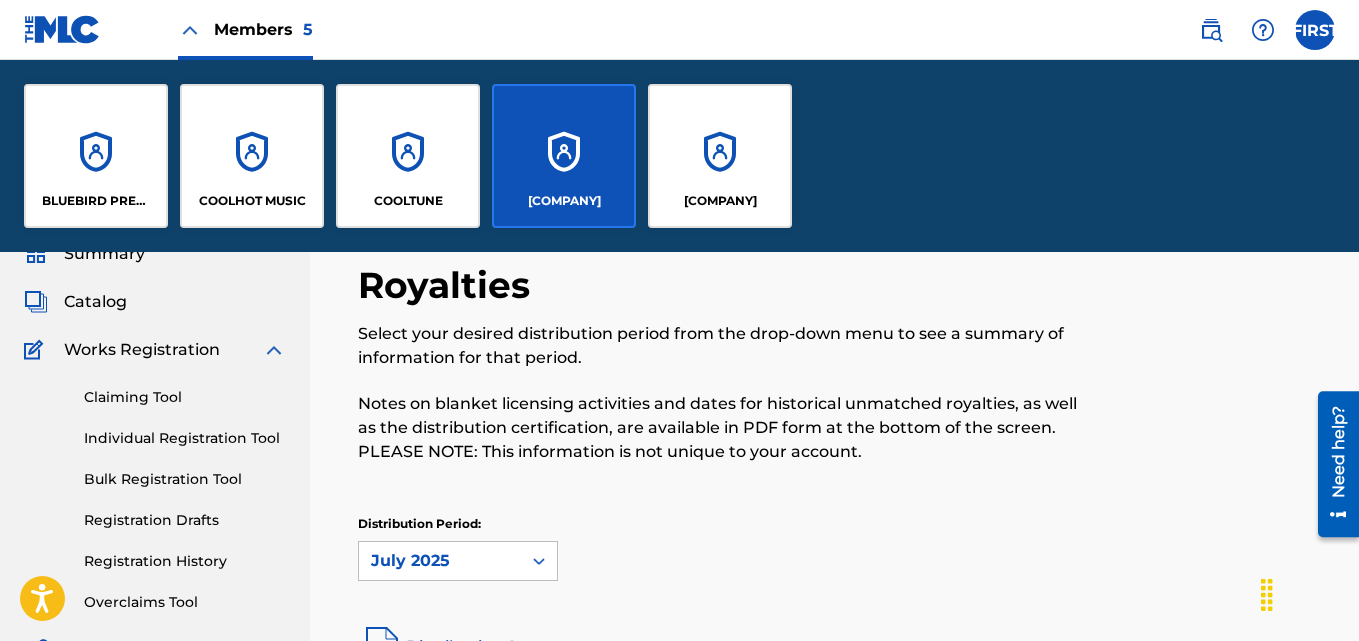 scroll, scrollTop: 281, scrollLeft: 0, axis: vertical 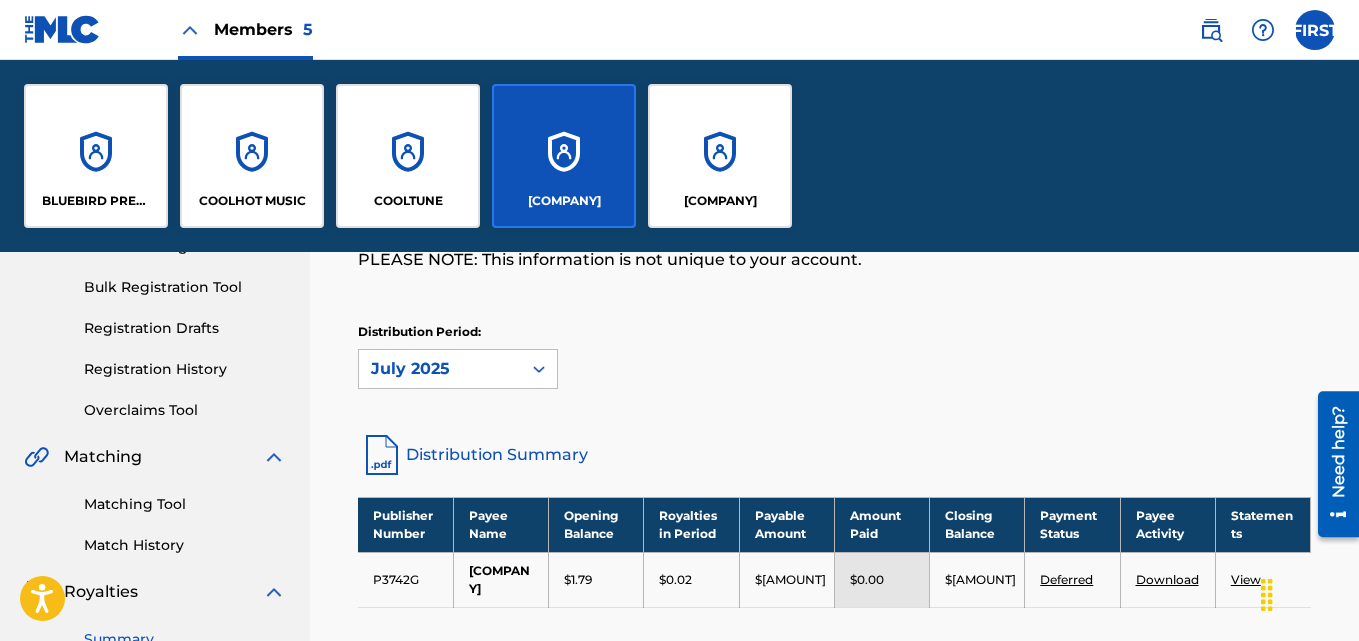 click on "COOL WORLD CO" at bounding box center [720, 201] 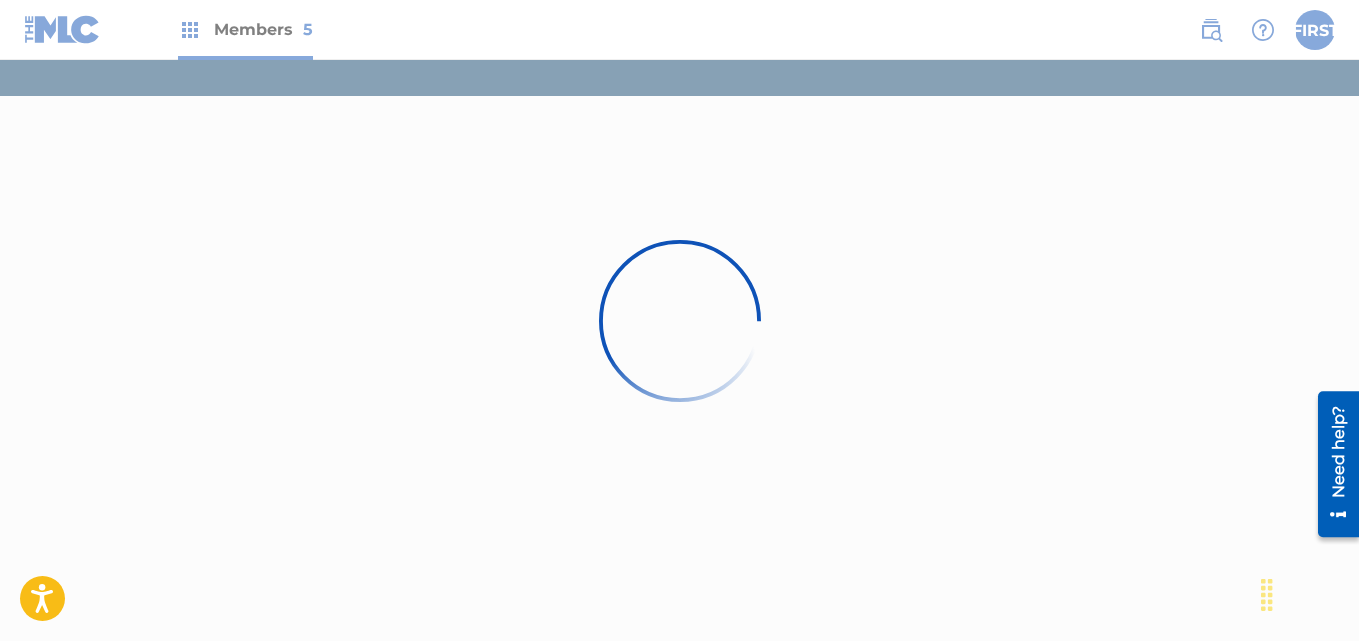 scroll, scrollTop: 0, scrollLeft: 0, axis: both 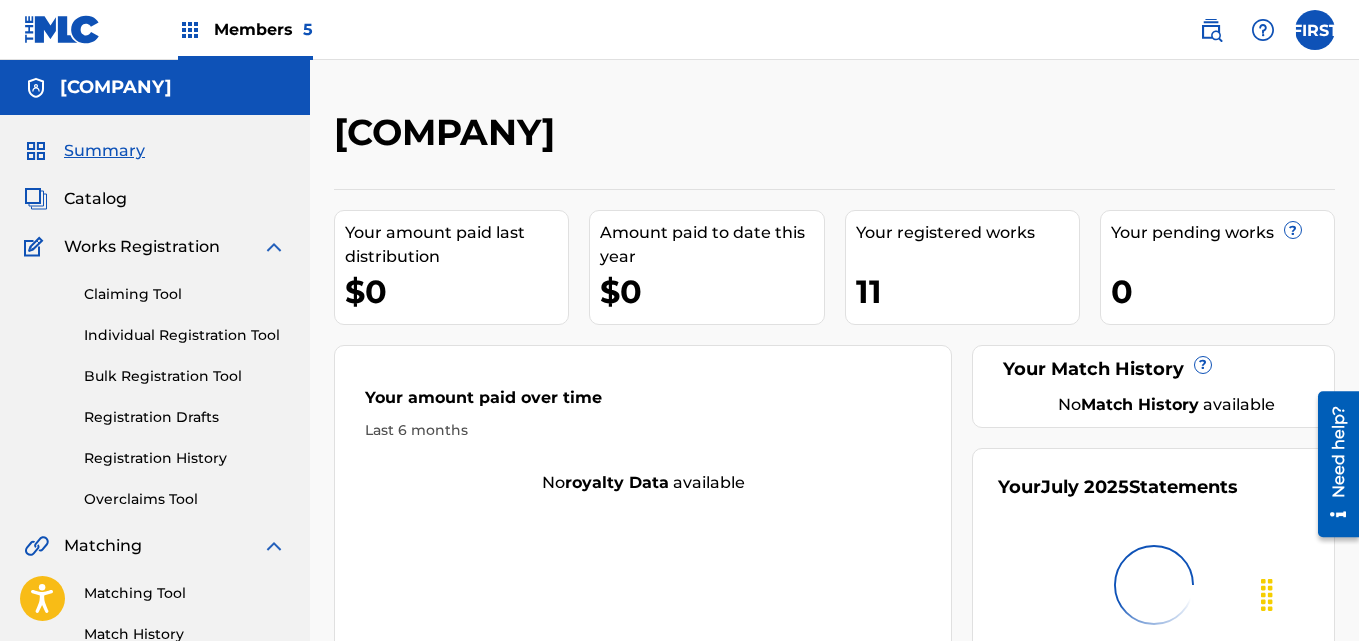click on "Your  July 2025  Statements" at bounding box center (1153, 559) 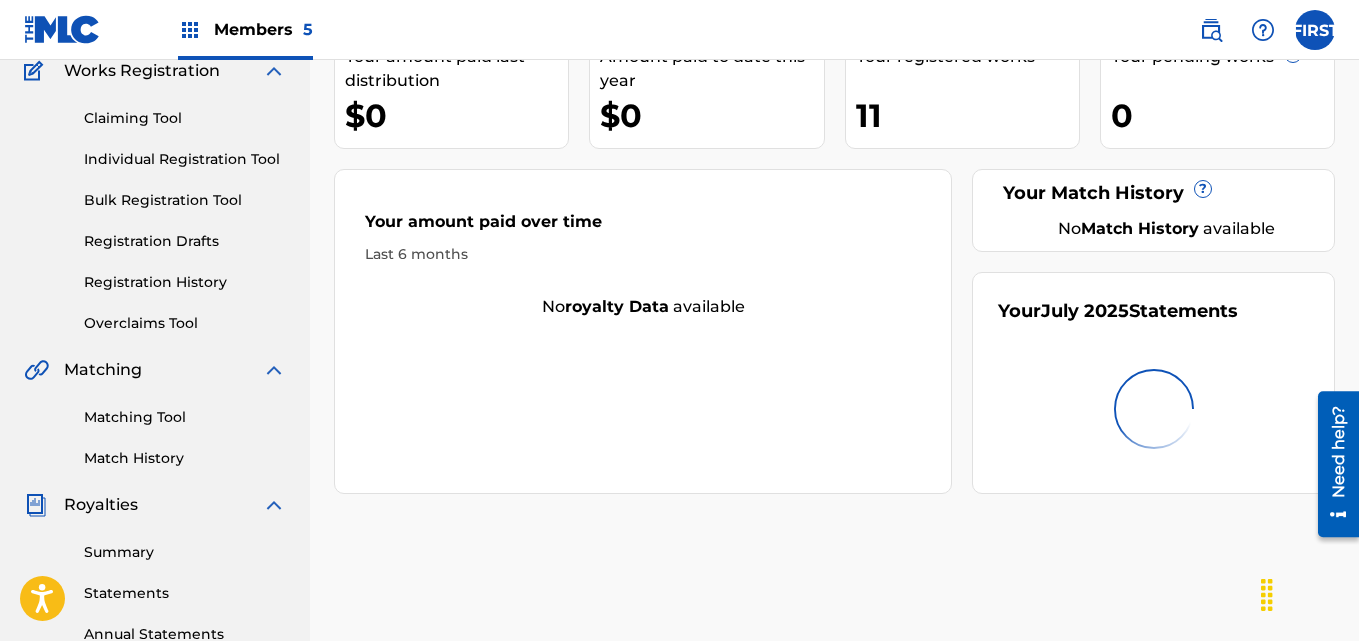 scroll, scrollTop: 177, scrollLeft: 0, axis: vertical 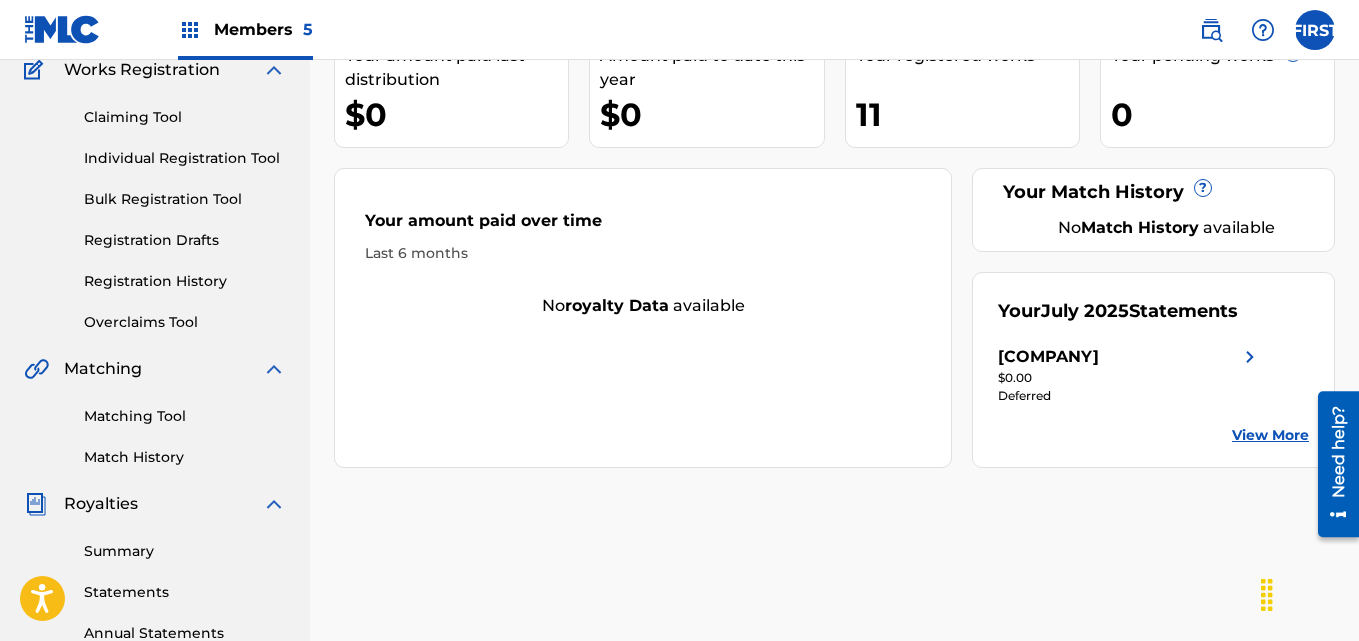 click on "View More" at bounding box center [1270, 435] 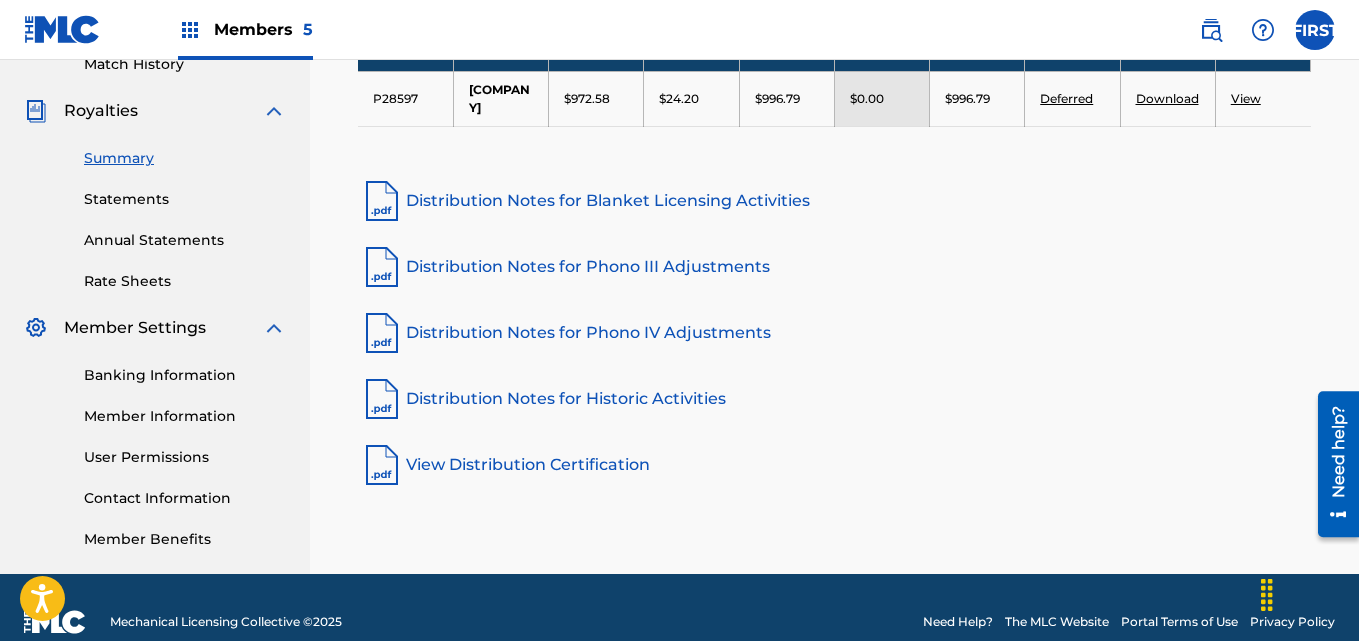scroll, scrollTop: 599, scrollLeft: 0, axis: vertical 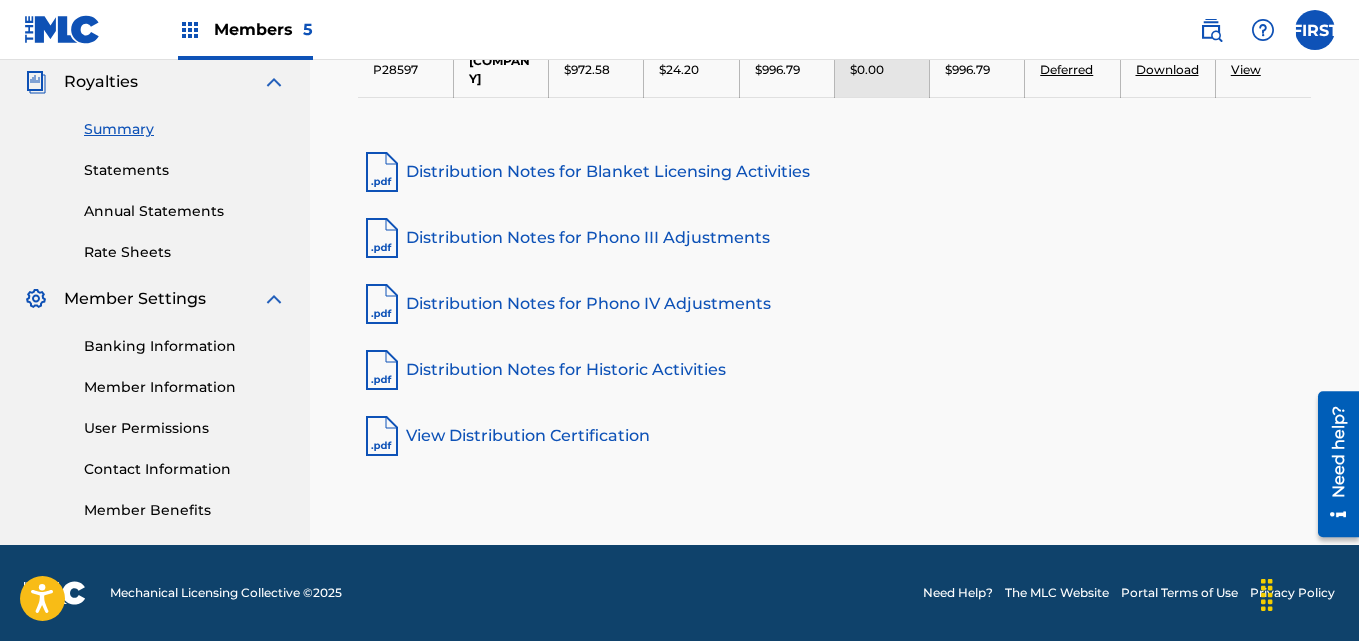 click on "Banking Information" at bounding box center [185, 346] 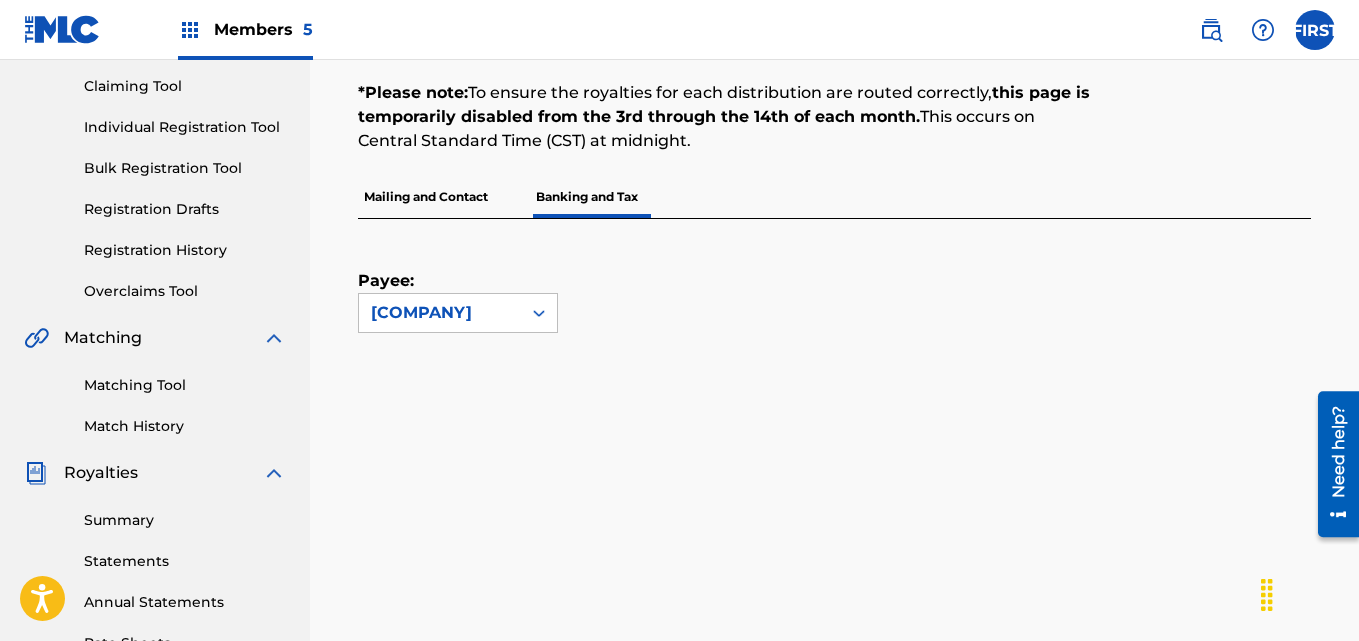 scroll, scrollTop: 210, scrollLeft: 0, axis: vertical 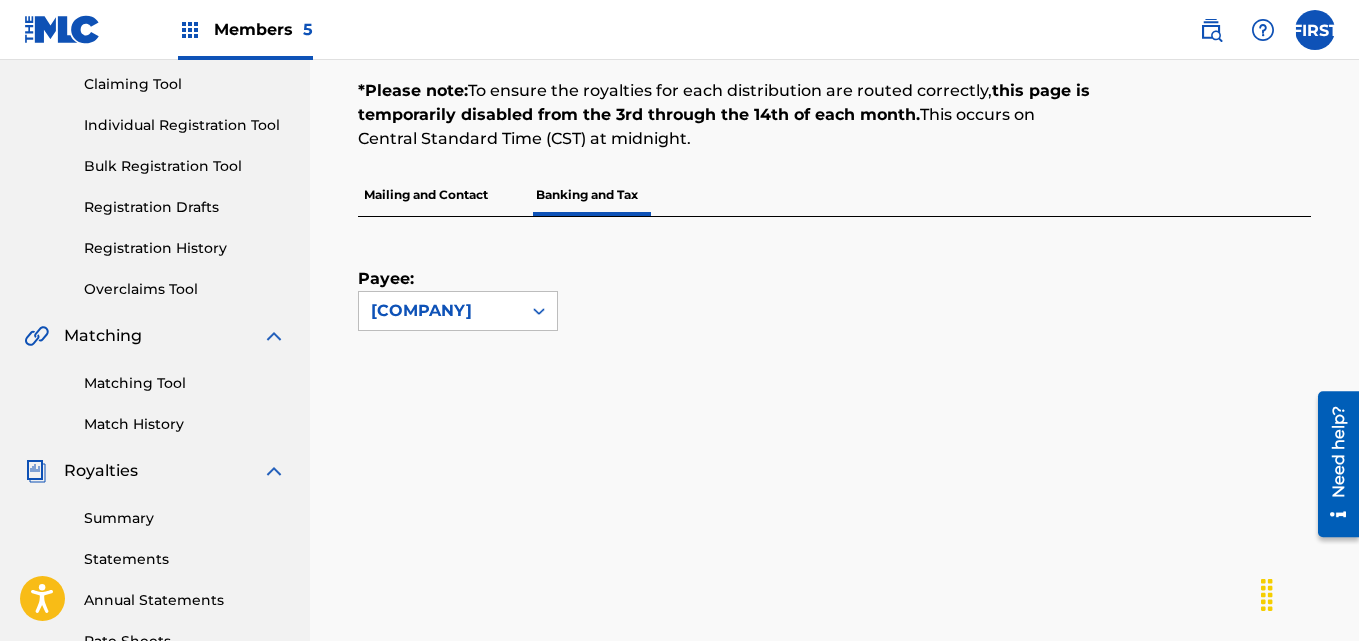 click on "Payee: COOL WORLD CO" at bounding box center [810, 274] 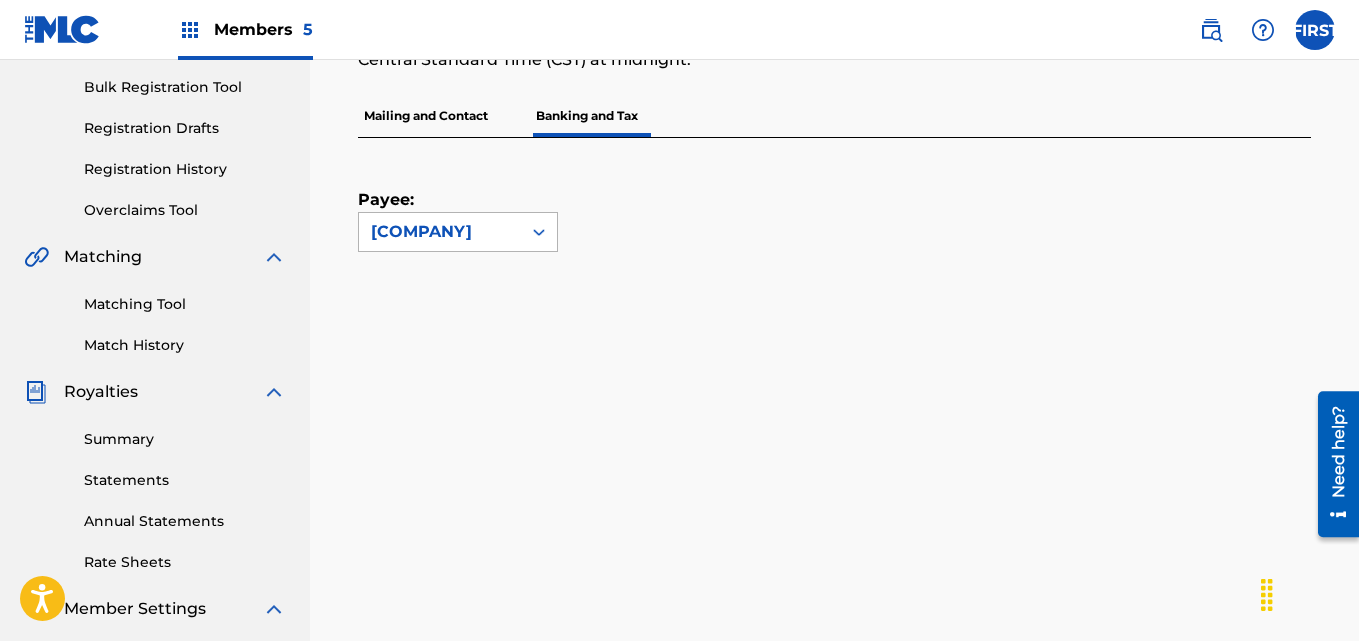 scroll, scrollTop: 286, scrollLeft: 0, axis: vertical 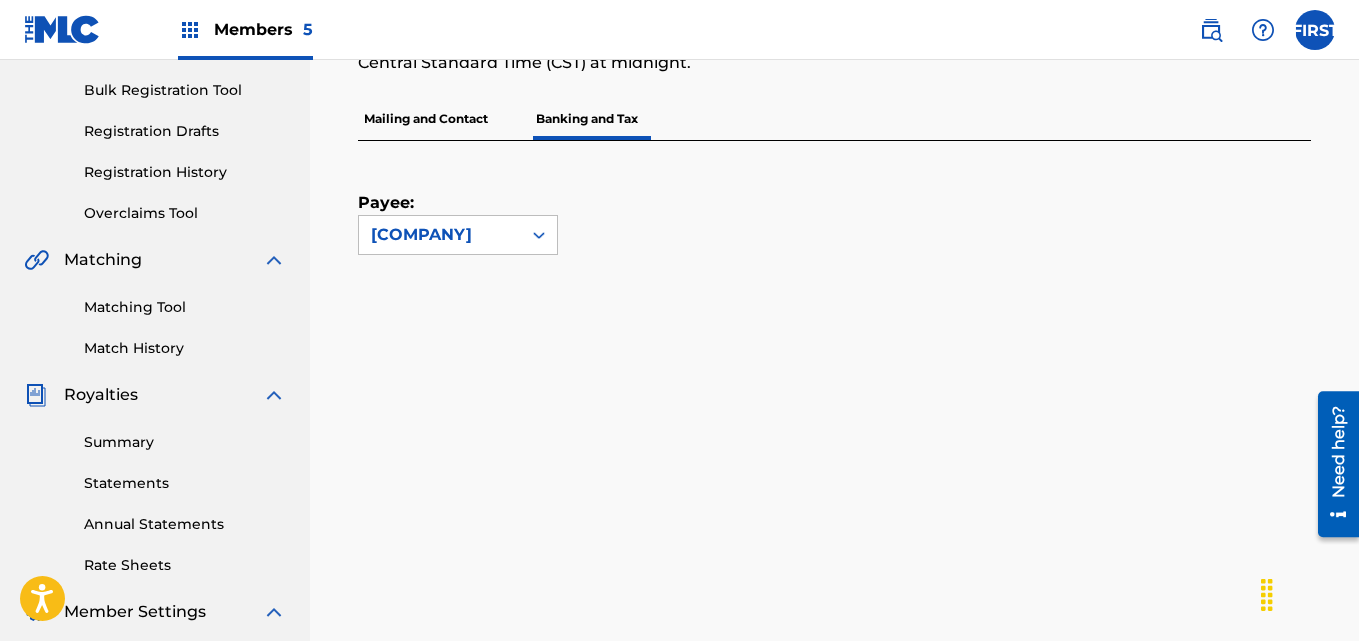 click on "Mailing and Contact" at bounding box center [426, 119] 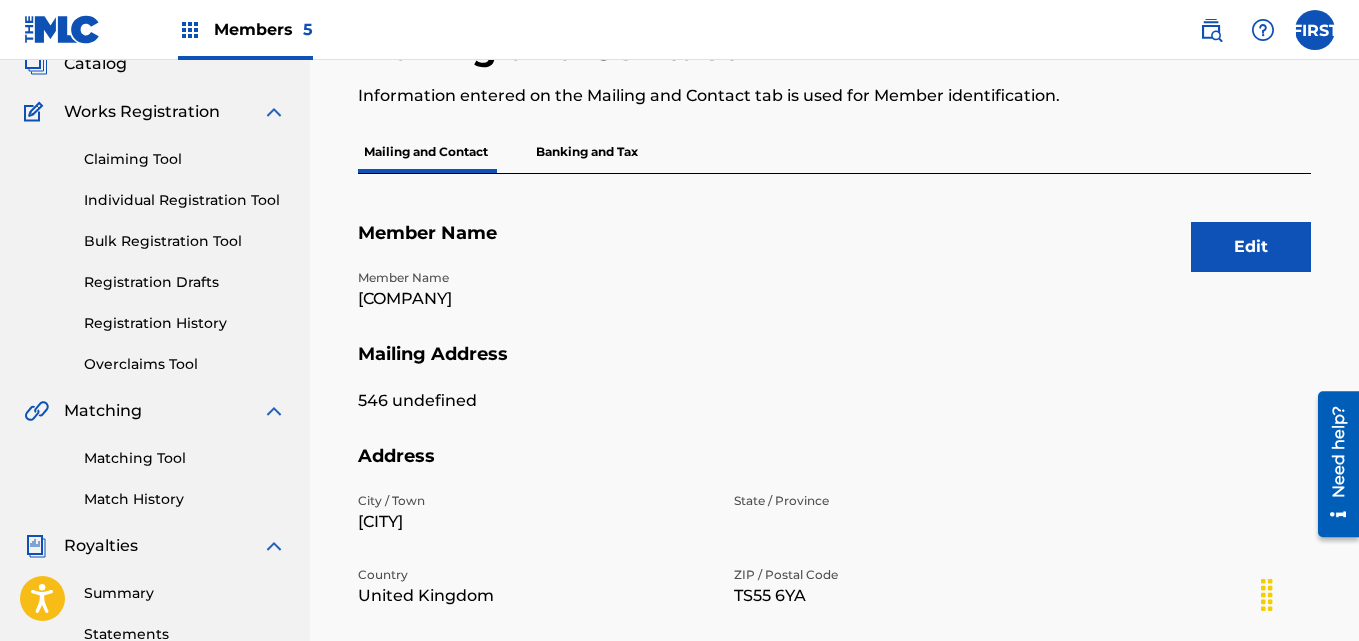 scroll, scrollTop: 107, scrollLeft: 0, axis: vertical 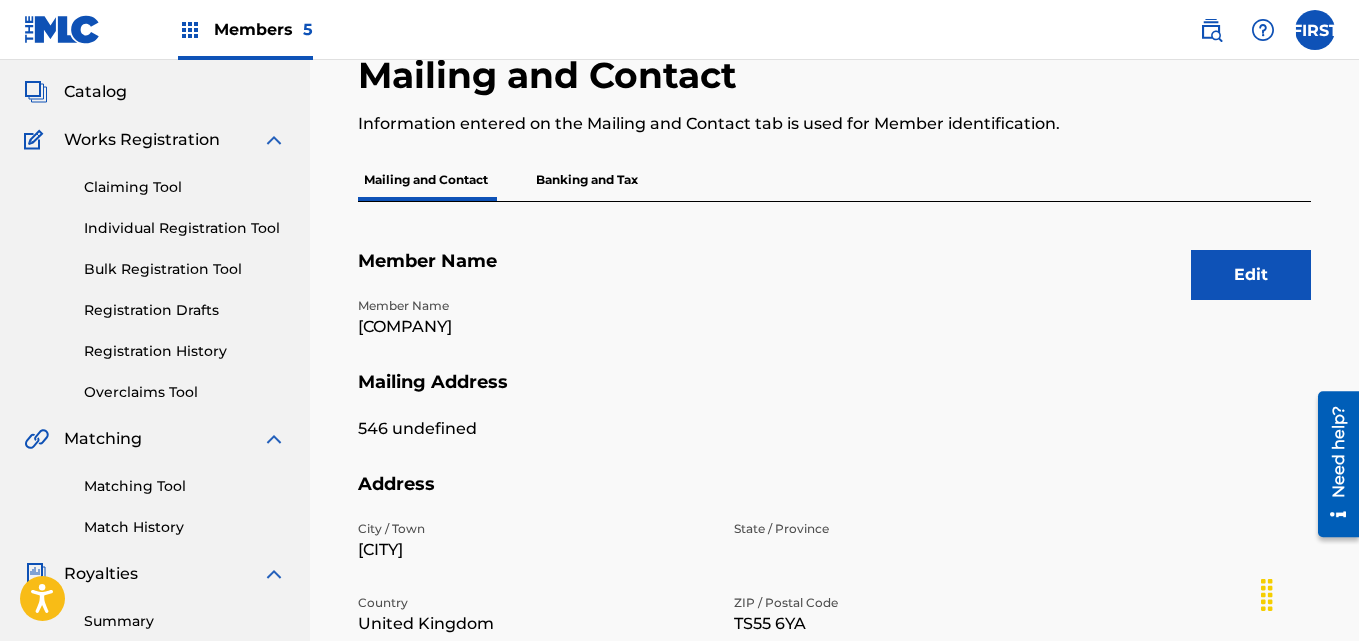 click on "Members    5" at bounding box center (263, 29) 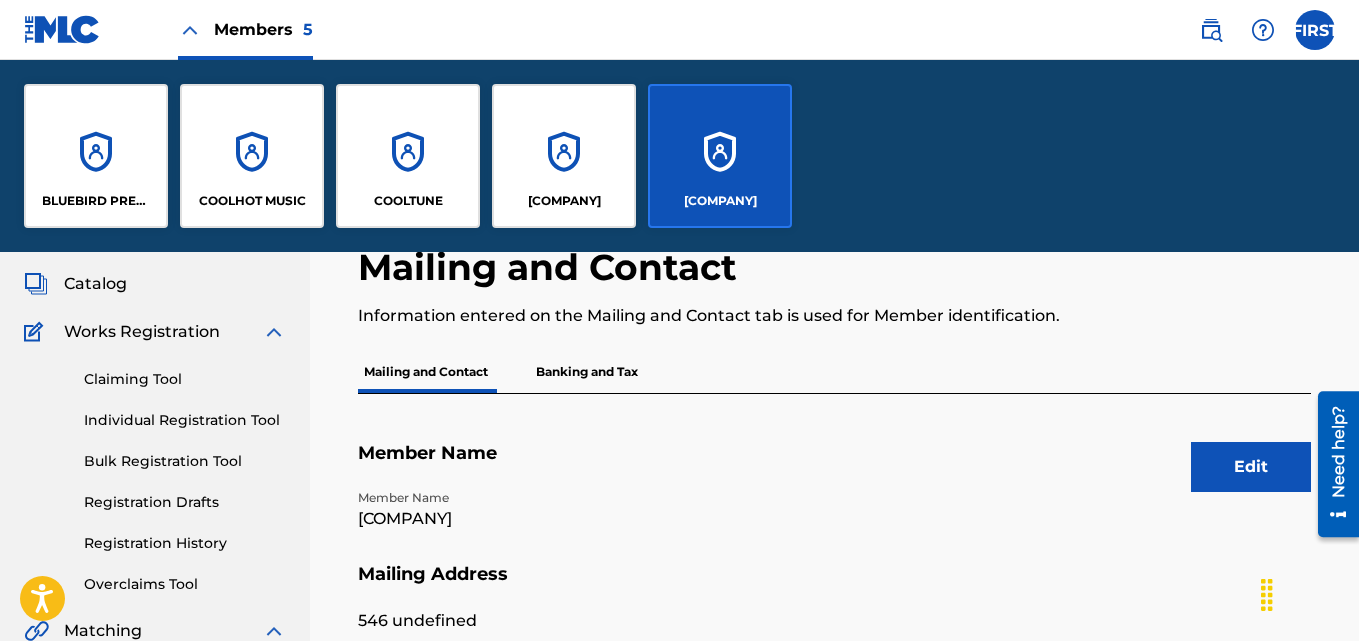 scroll, scrollTop: 299, scrollLeft: 0, axis: vertical 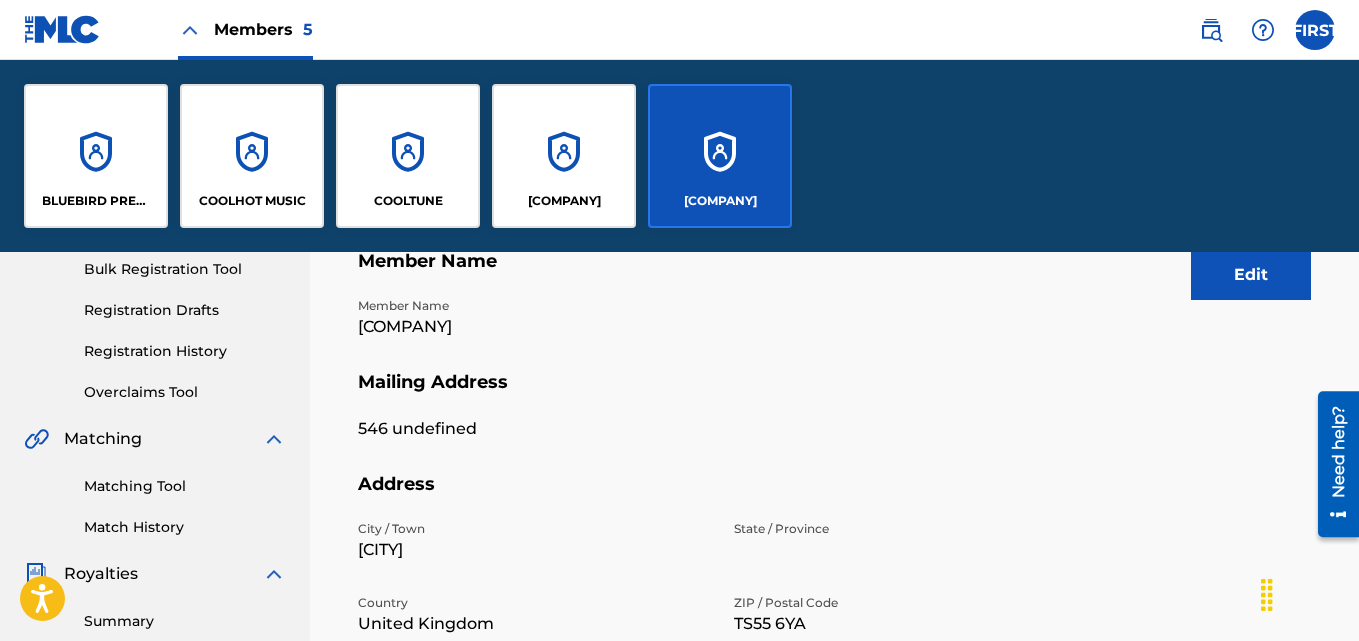 click on "BLUEBIRD PRESS MUSIC" at bounding box center [96, 156] 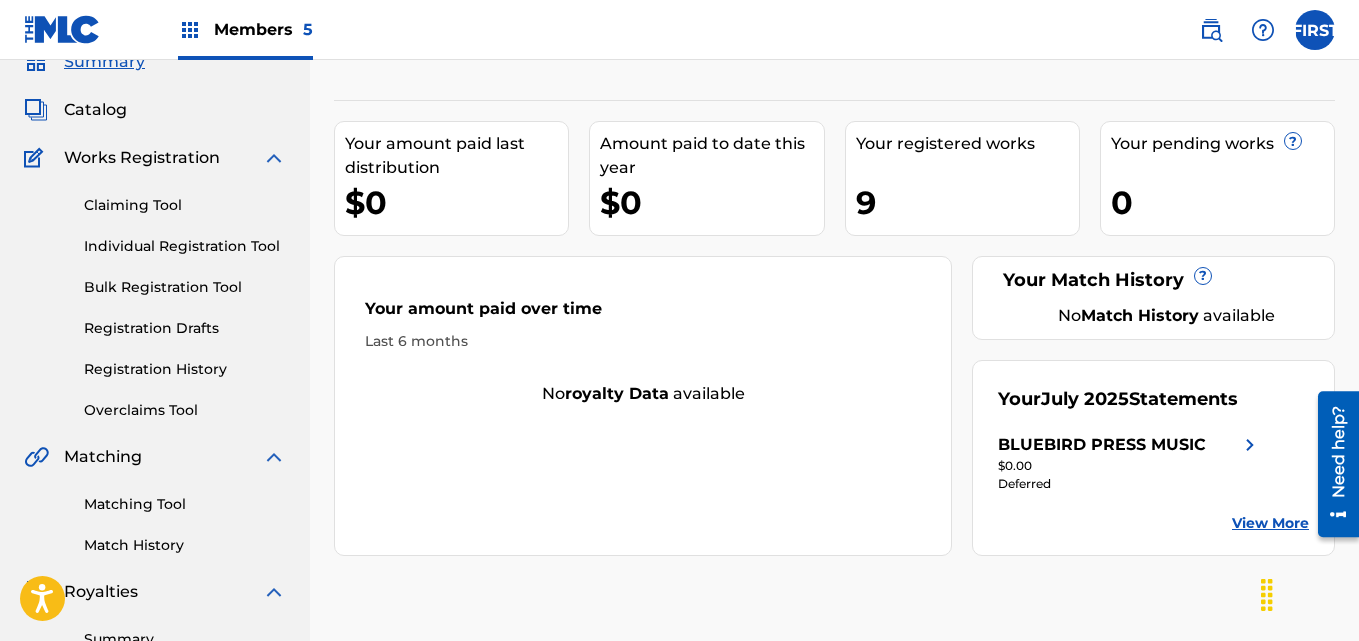 scroll, scrollTop: 106, scrollLeft: 0, axis: vertical 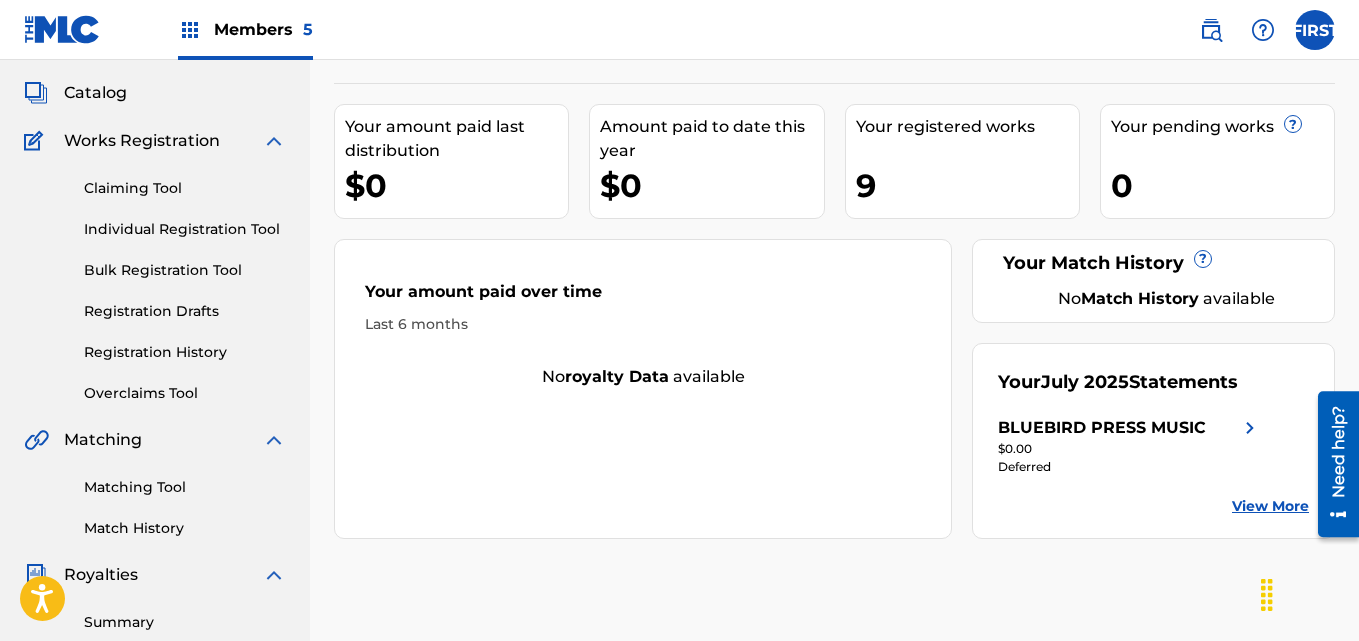 click on "View More" at bounding box center [1270, 506] 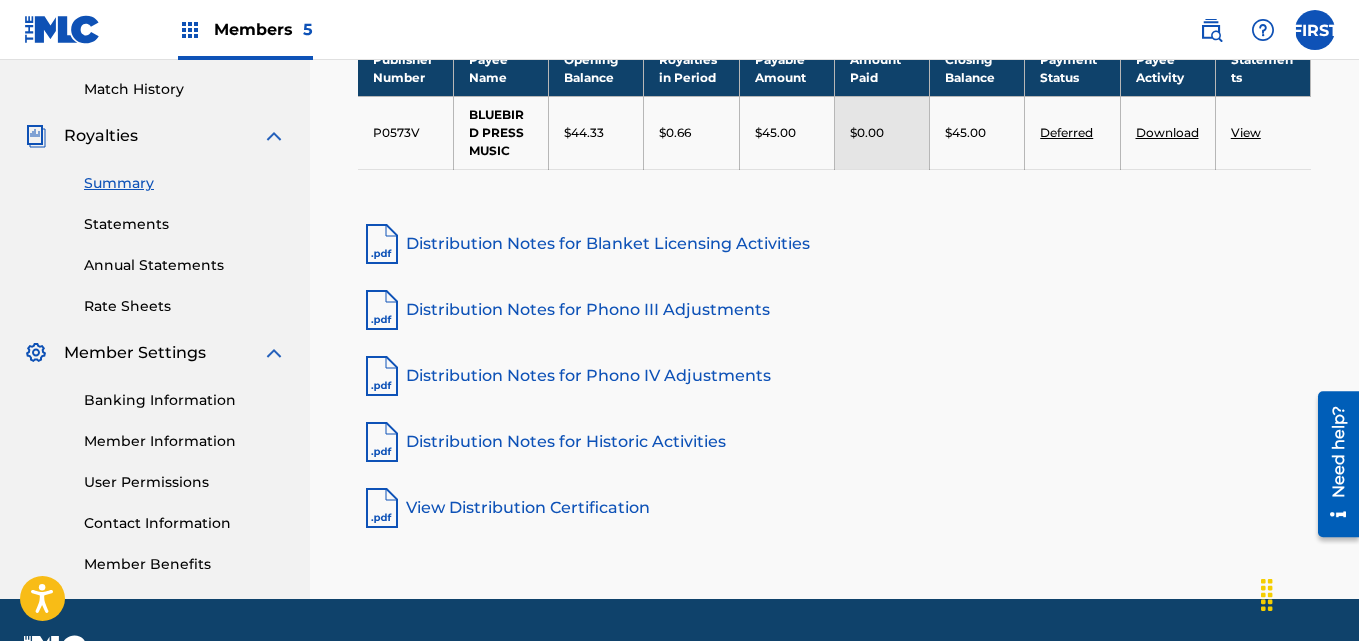 scroll, scrollTop: 599, scrollLeft: 0, axis: vertical 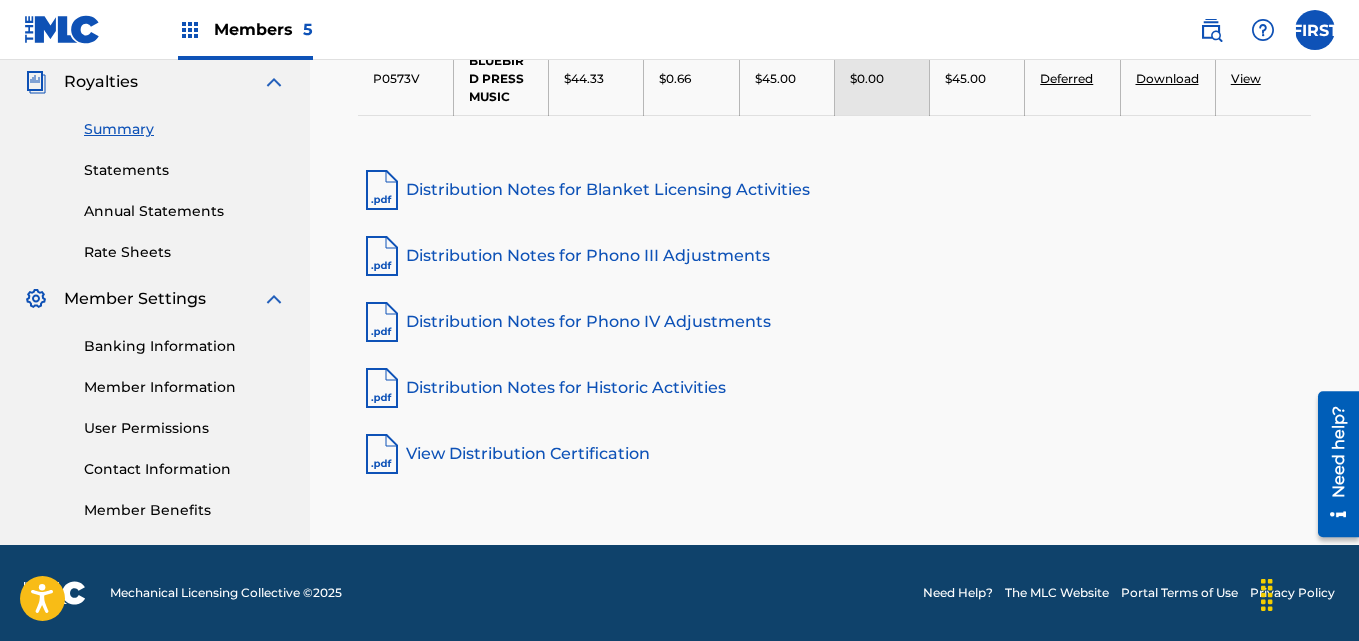 click on "Banking Information Member Information User Permissions Contact Information Member Benefits" at bounding box center (155, 416) 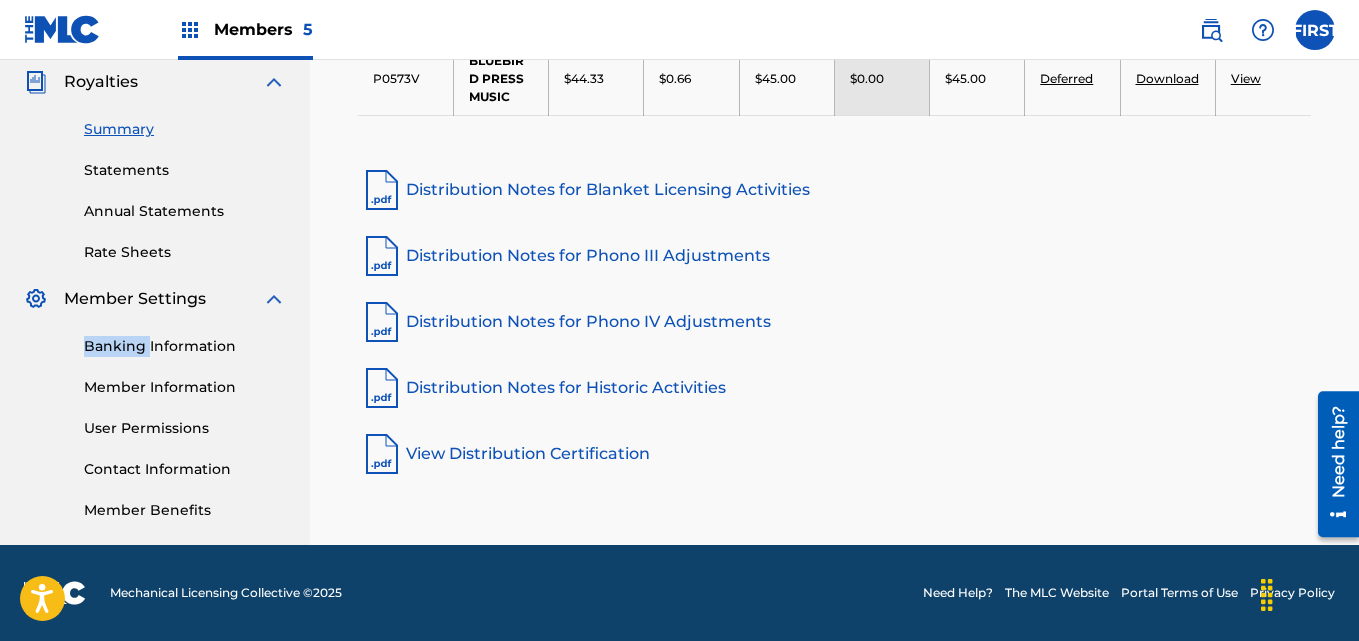 click on "Banking Information Member Information User Permissions Contact Information Member Benefits" at bounding box center [155, 416] 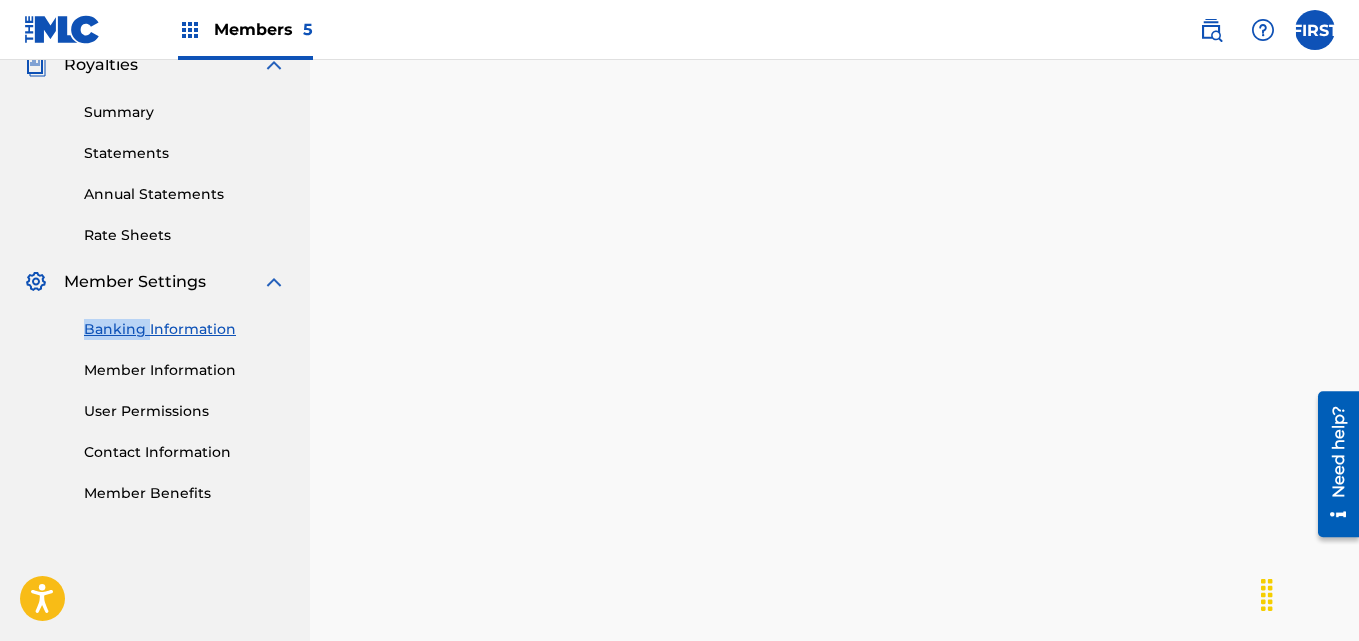 scroll, scrollTop: 634, scrollLeft: 0, axis: vertical 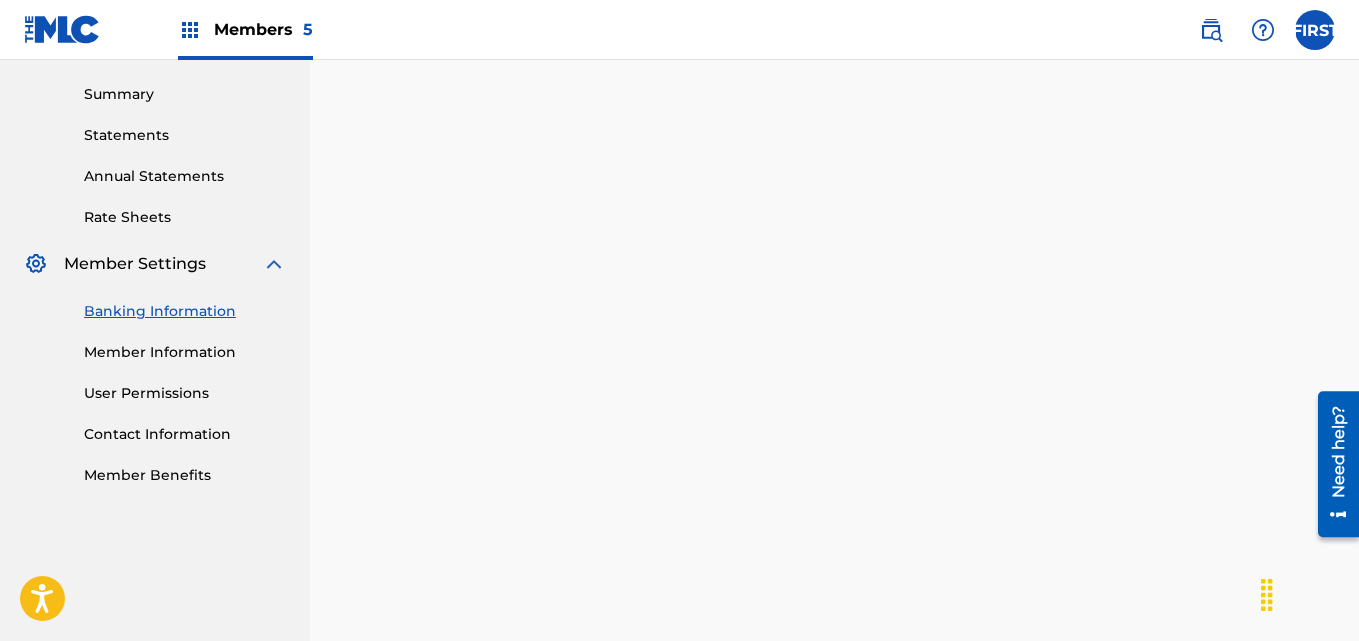 click on "Banking and Tax  The Banking and Tax tab needs to be fully completed before any royalties can be paid out. *Please note:  To ensure the royalties for each distribution are routed correctly,  this page is temporarily disabled from the 3rd through the 14th of each month.  This occurs on Central Standard Time (CST) at midnight. Mailing and Contact Banking and Tax Payee: BLUEBIRD PRESS MUSIC" at bounding box center (834, 345) 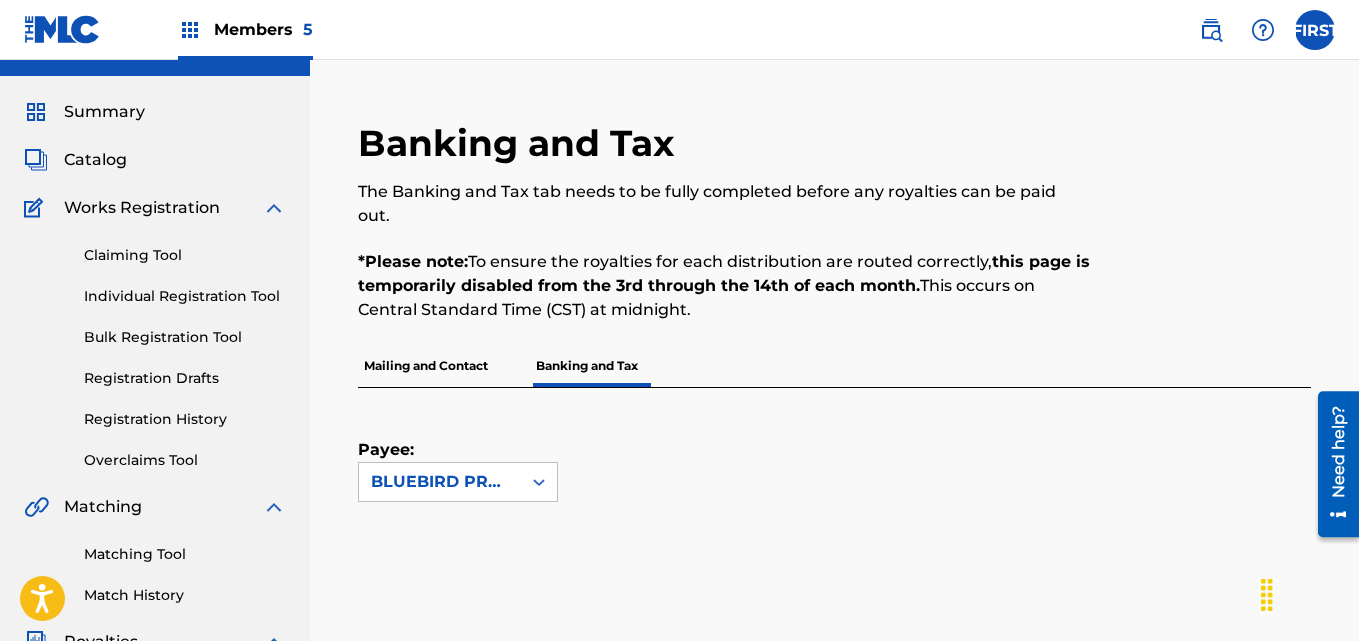 scroll, scrollTop: 0, scrollLeft: 0, axis: both 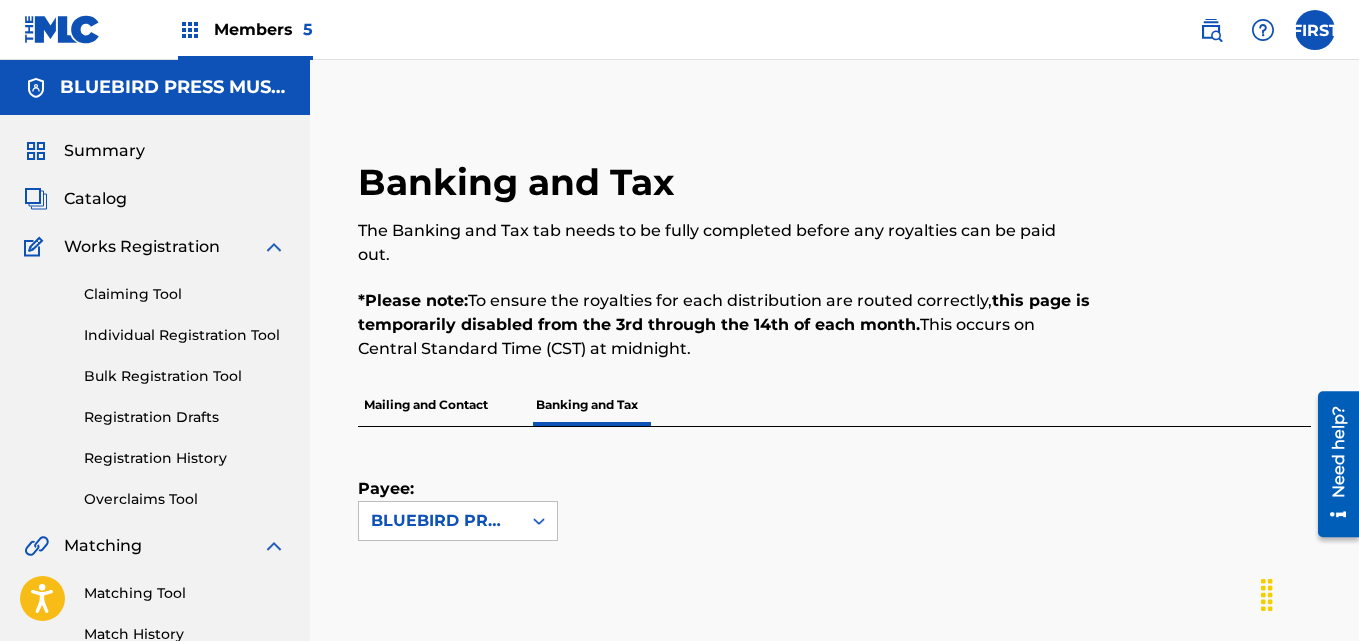 click on "Members    5" at bounding box center [263, 29] 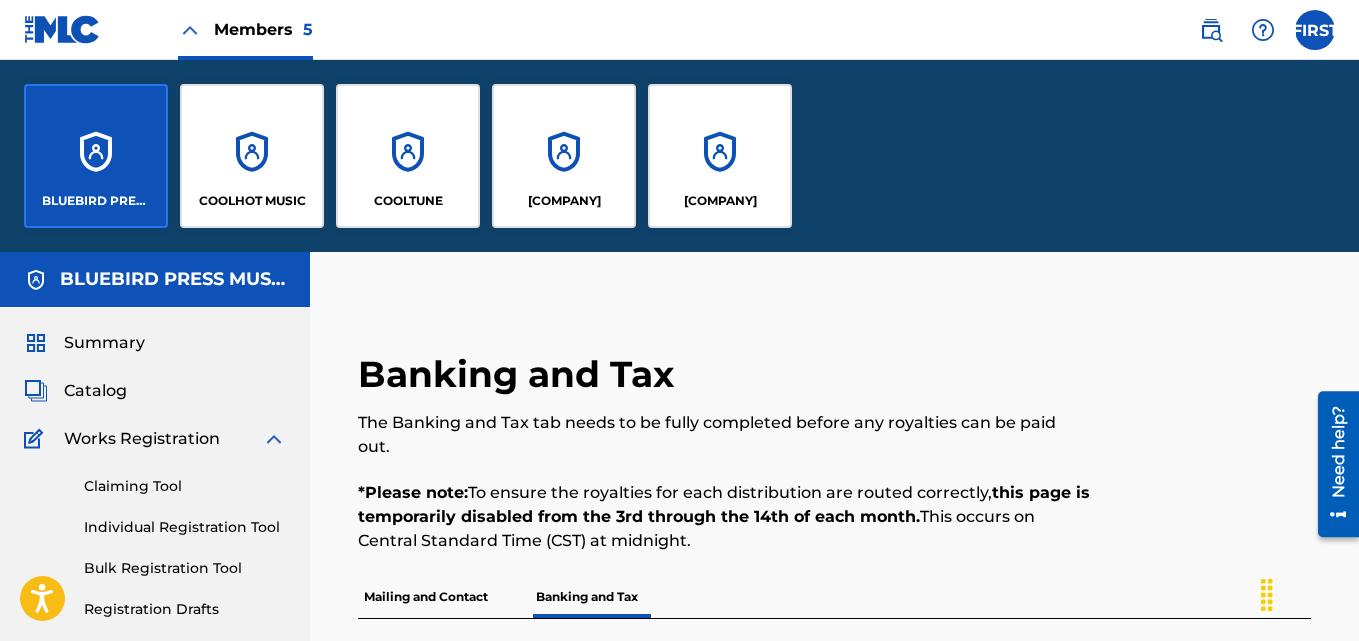 click on "COOLHOT MUSIC" at bounding box center [252, 156] 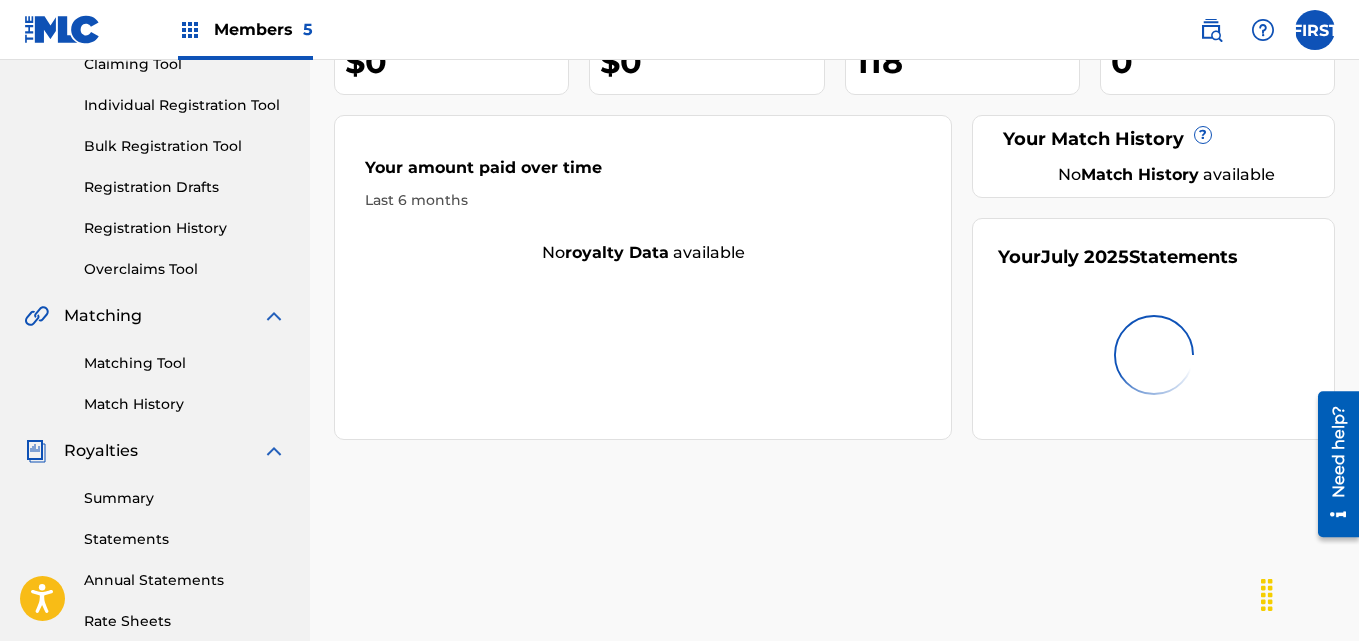 scroll, scrollTop: 240, scrollLeft: 0, axis: vertical 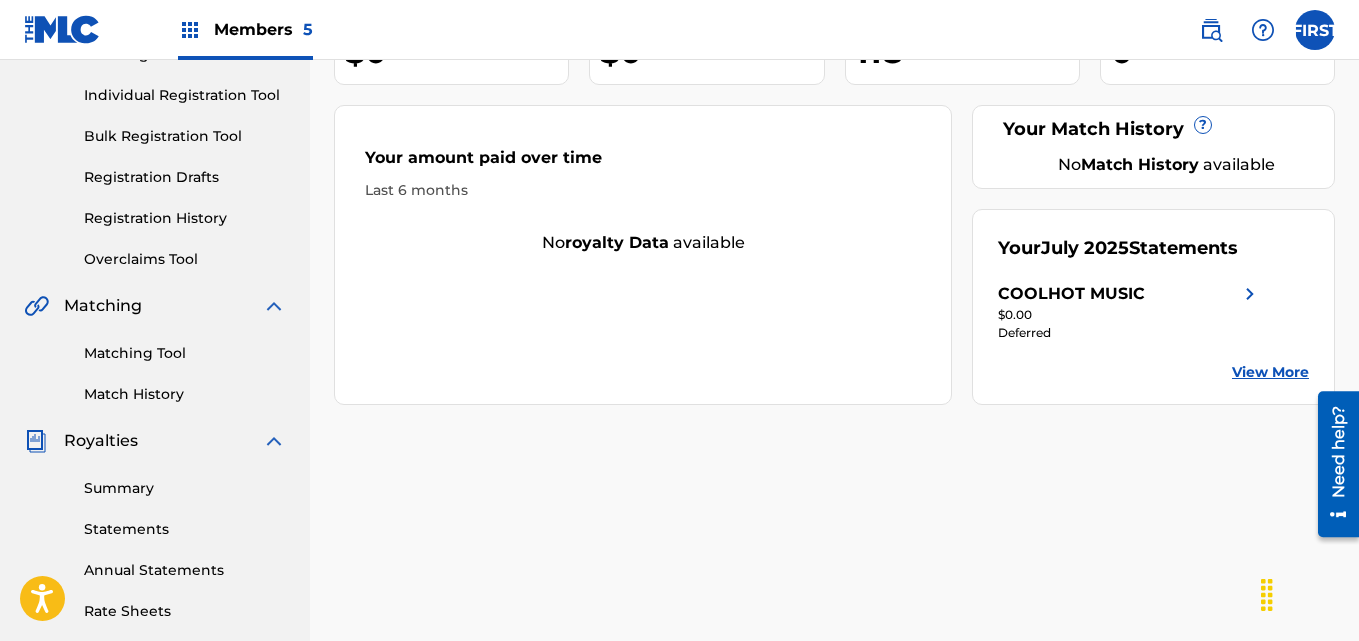 click on "View More" at bounding box center [1270, 372] 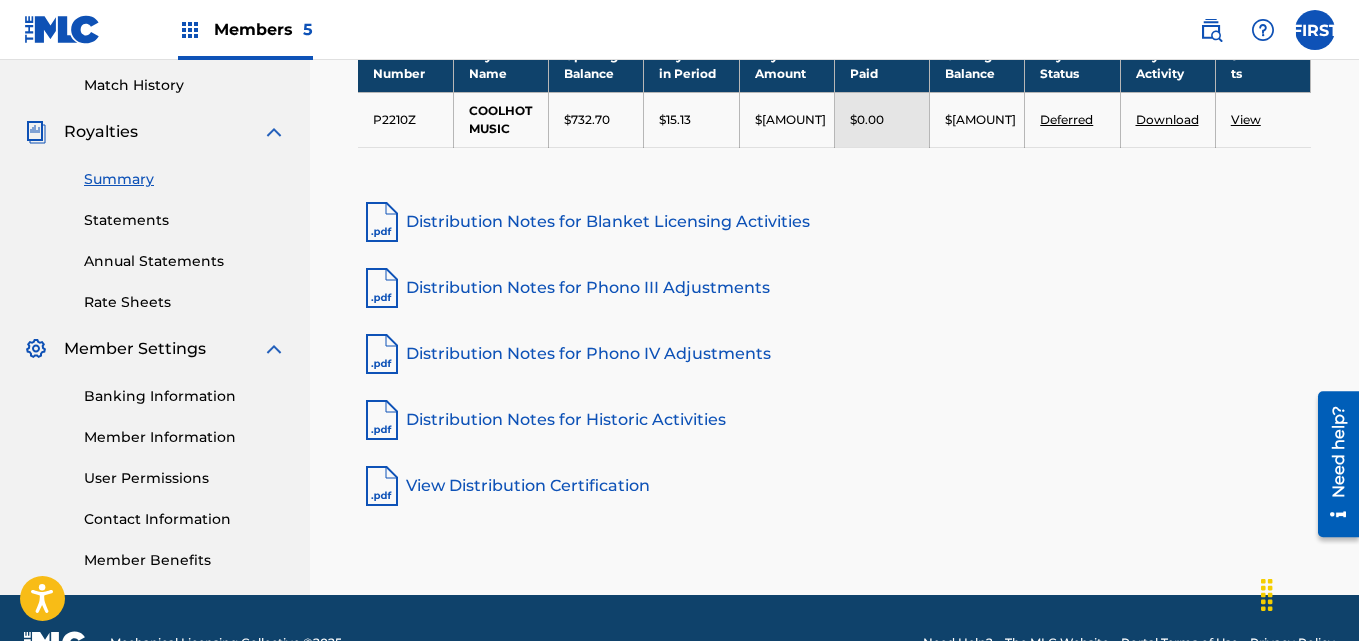 scroll, scrollTop: 599, scrollLeft: 0, axis: vertical 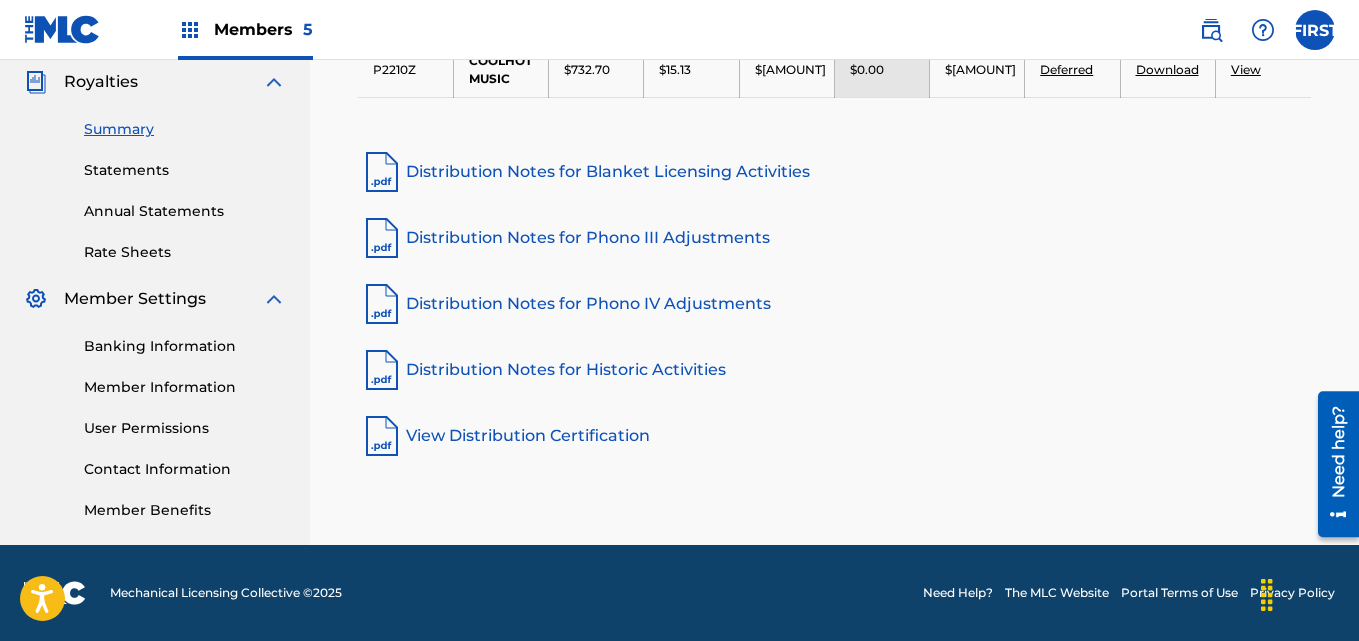 click on "Banking Information" at bounding box center (185, 346) 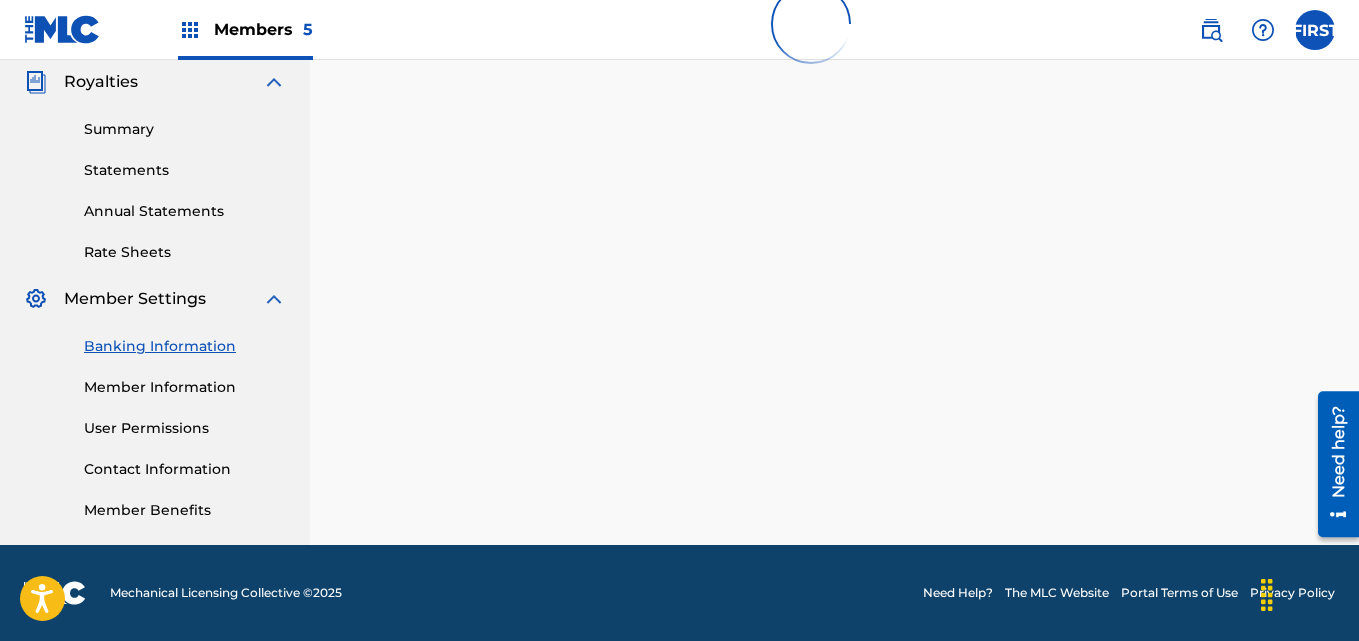 scroll, scrollTop: 0, scrollLeft: 0, axis: both 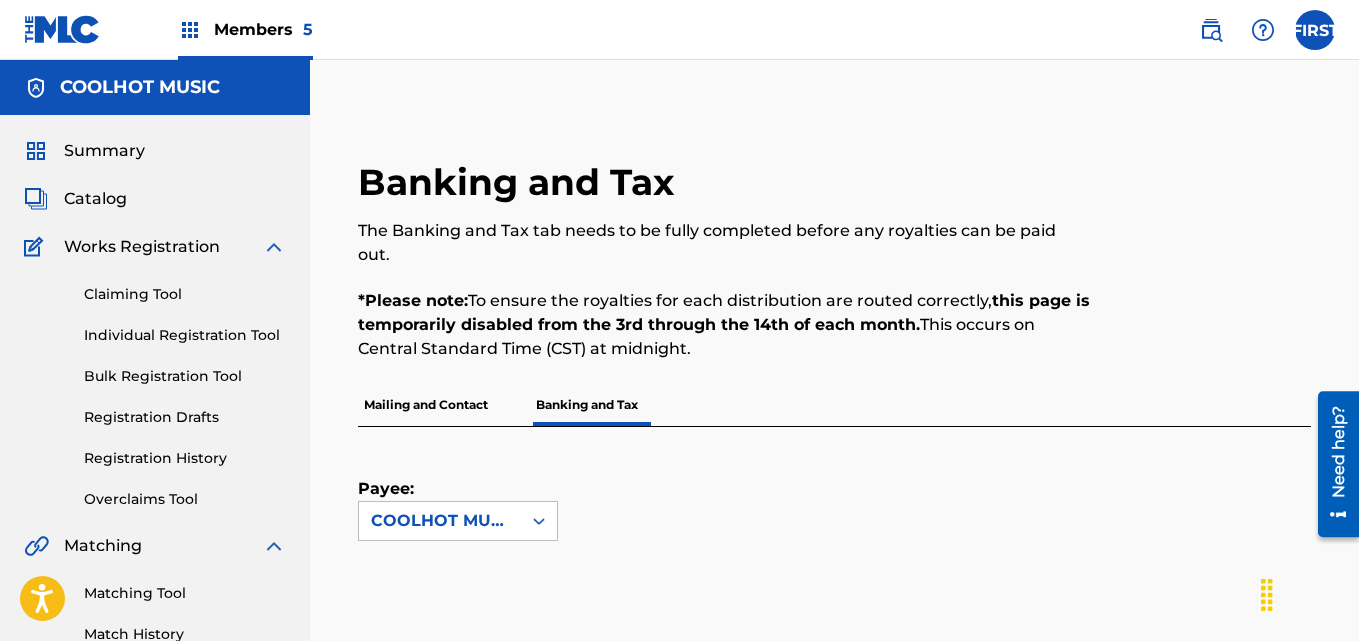 click at bounding box center [1315, 30] 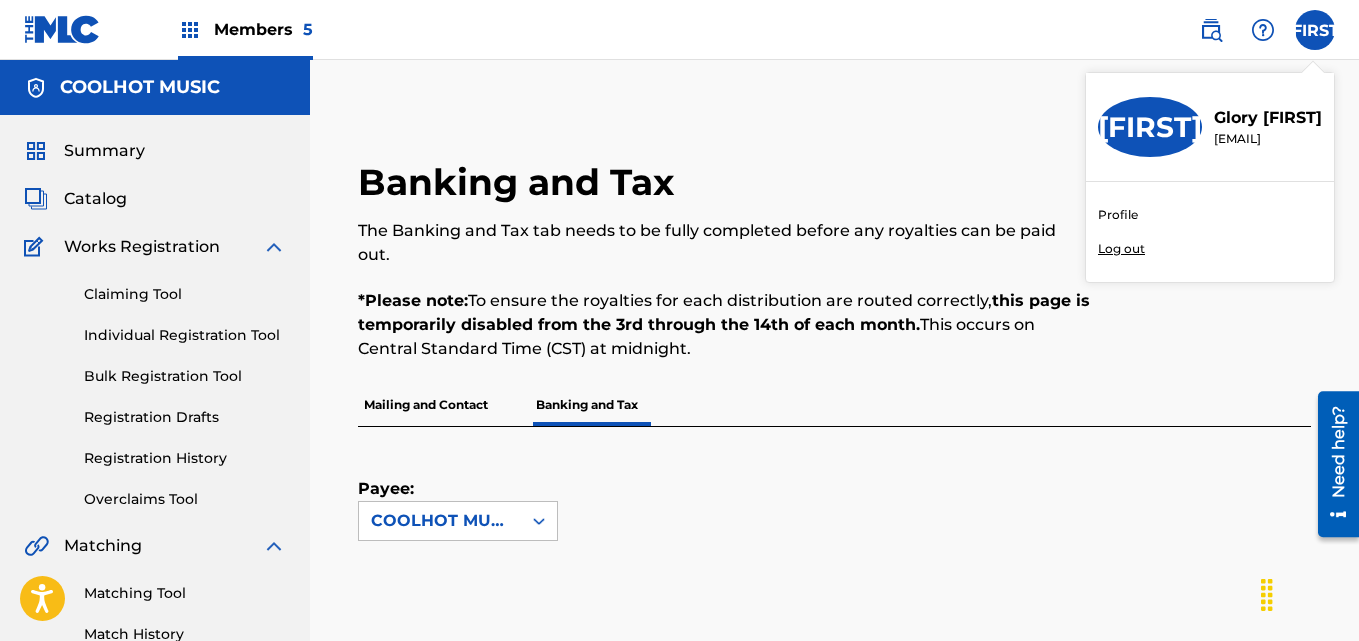 click on "*Please note:  To ensure the royalties for each distribution are routed correctly,  this page is temporarily disabled from the 3rd through the 14th of each month.  This occurs on Central Standard Time (CST) at midnight." at bounding box center (725, 325) 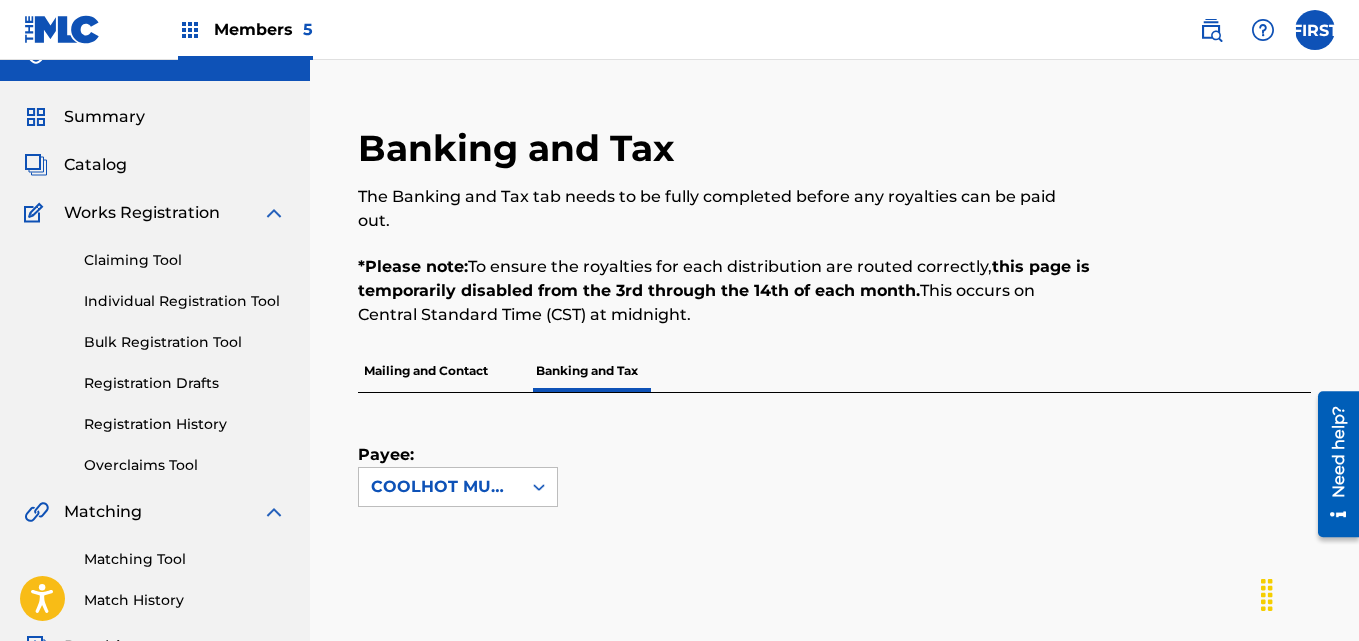 scroll, scrollTop: 0, scrollLeft: 0, axis: both 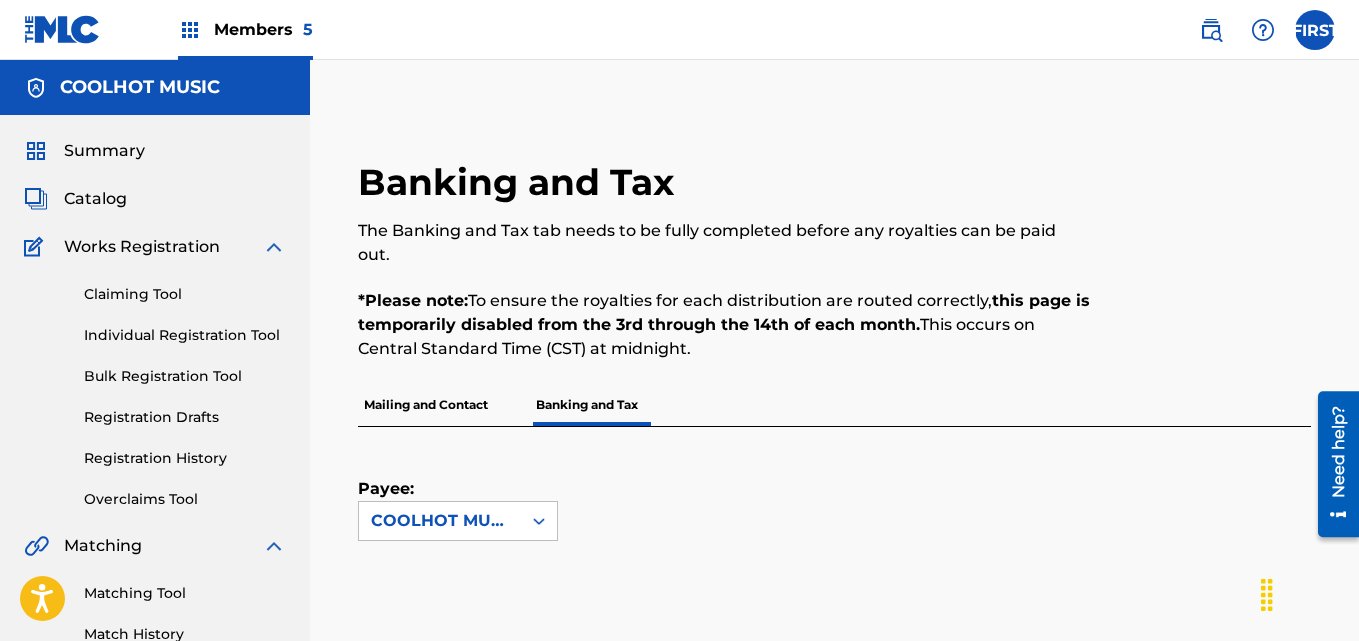 click at bounding box center (1315, 30) 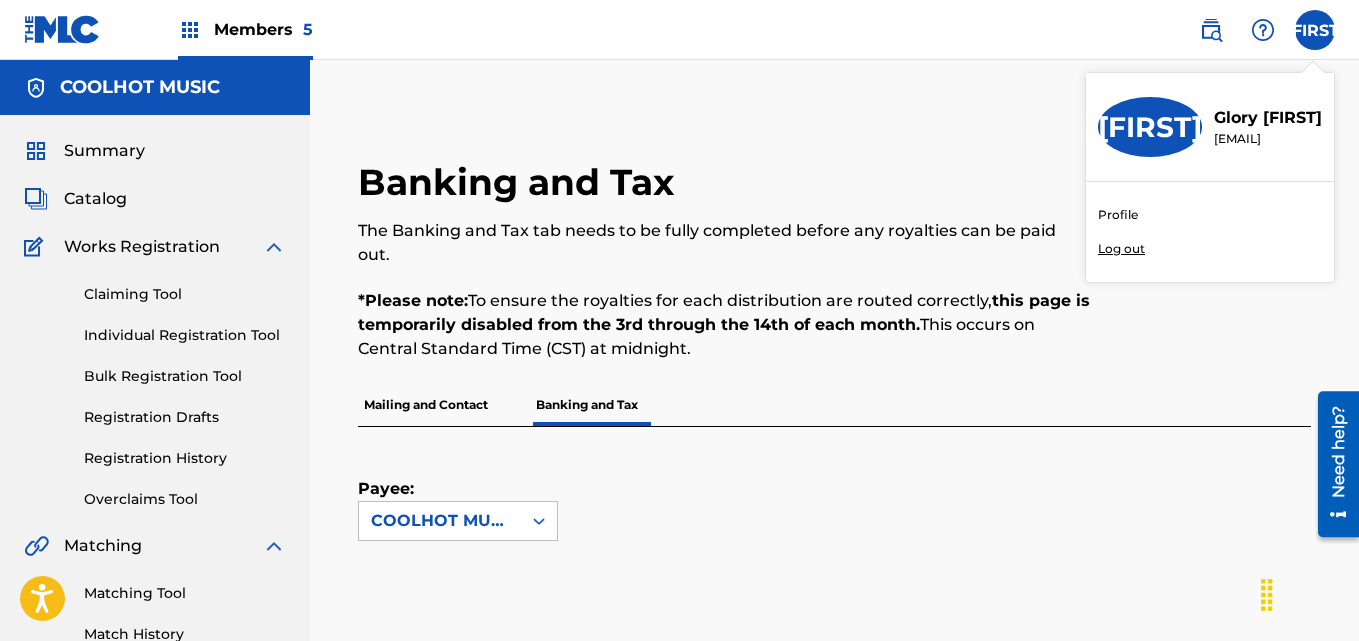 click on "Profile" at bounding box center [1118, 215] 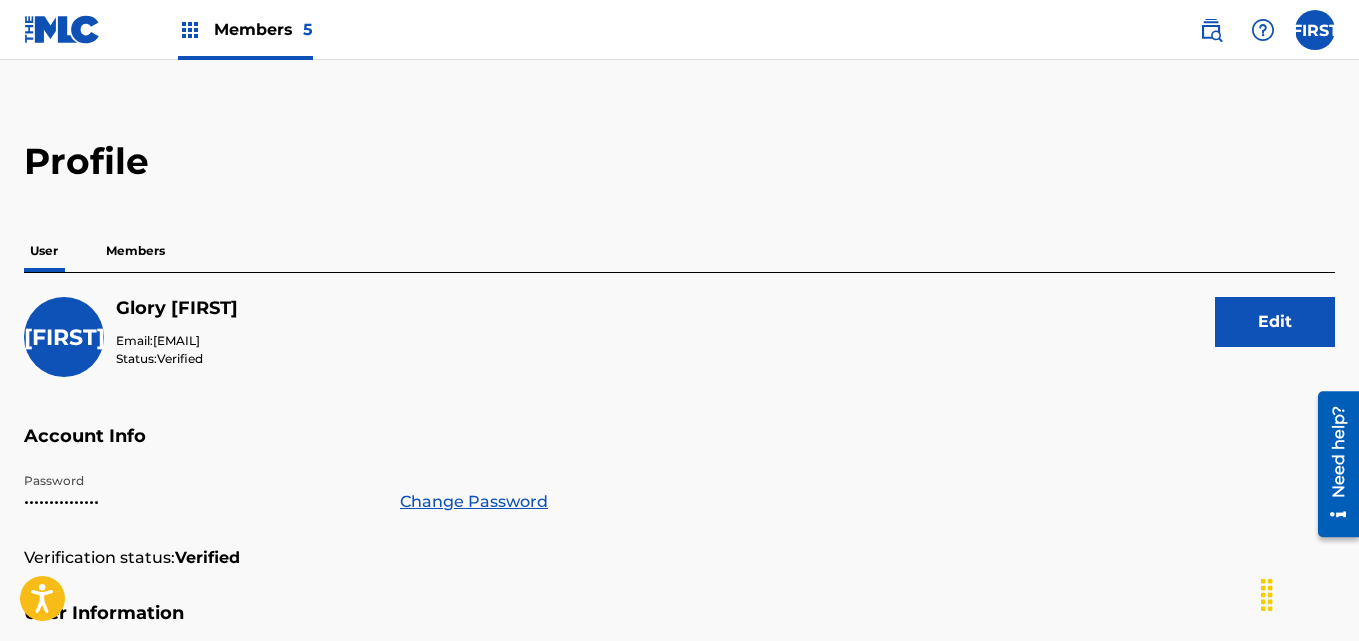 scroll, scrollTop: 0, scrollLeft: 0, axis: both 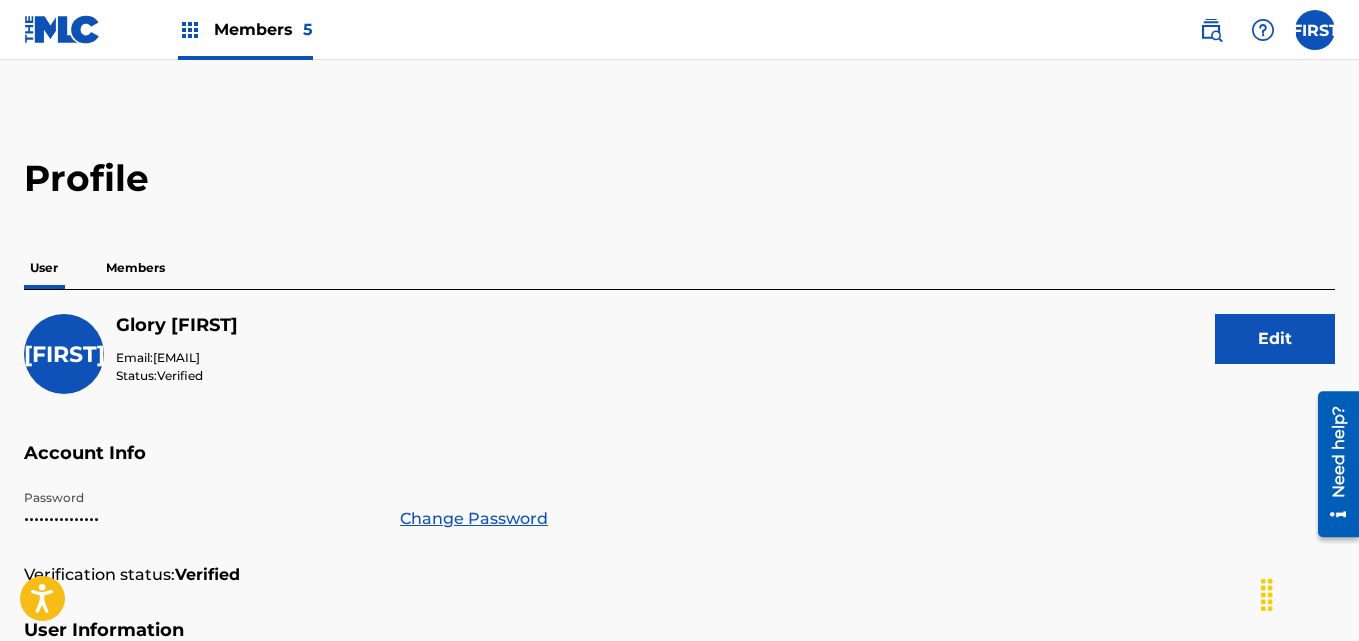 click on "Members    5" at bounding box center (263, 29) 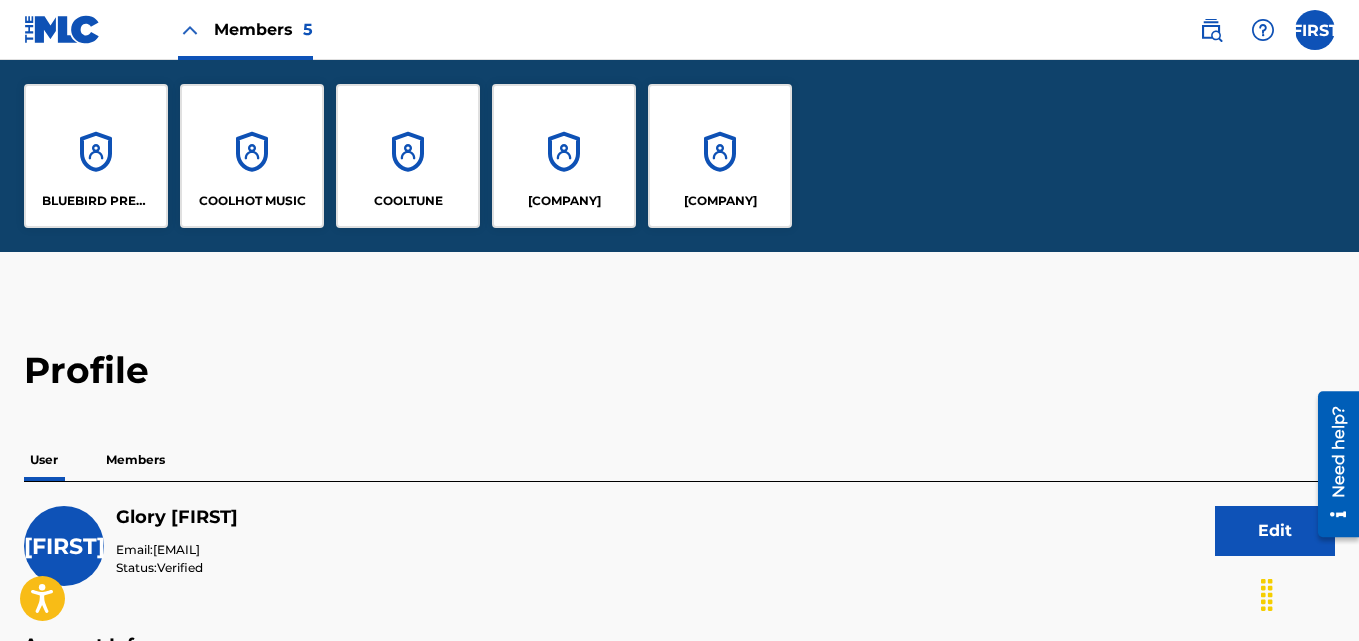 click on "COOLTUNE" at bounding box center [408, 156] 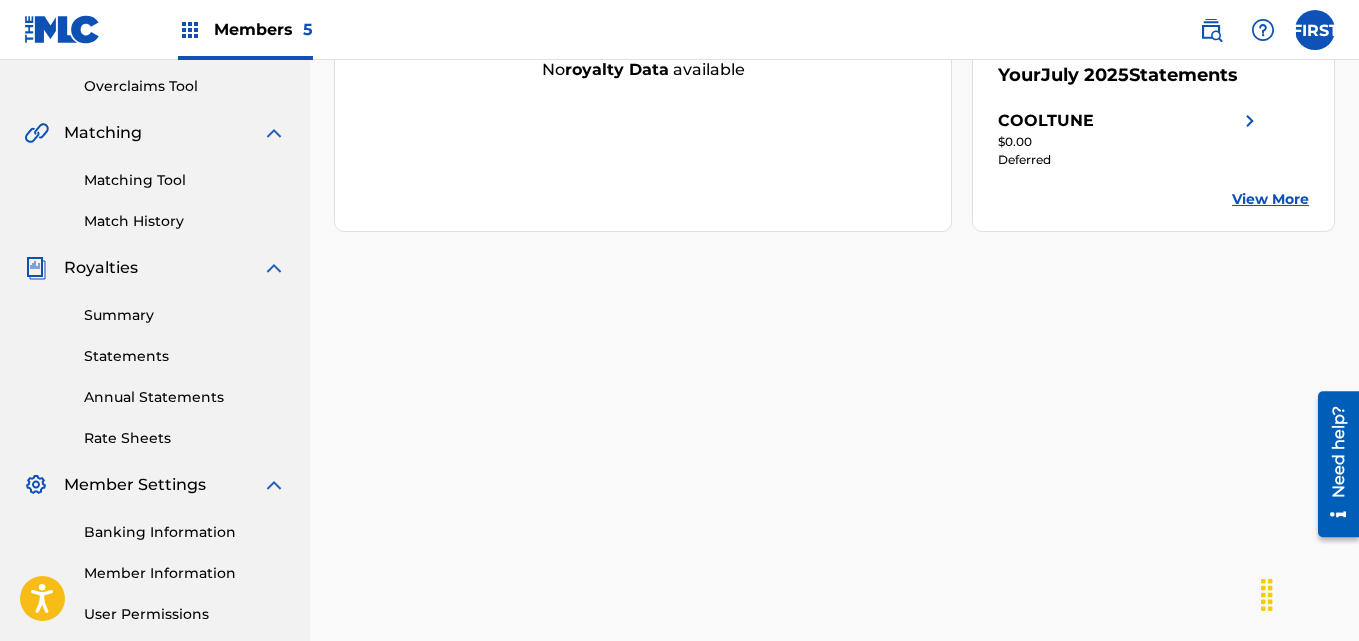 scroll, scrollTop: 415, scrollLeft: 0, axis: vertical 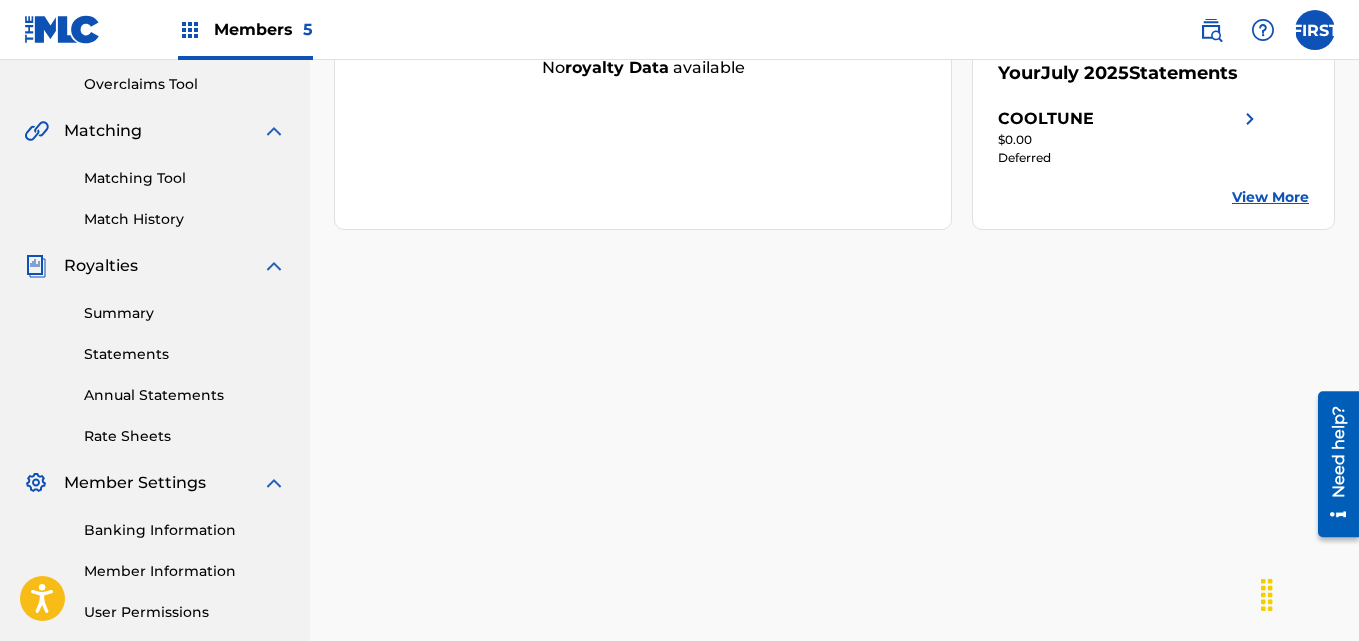 click on "View More" at bounding box center (1270, 197) 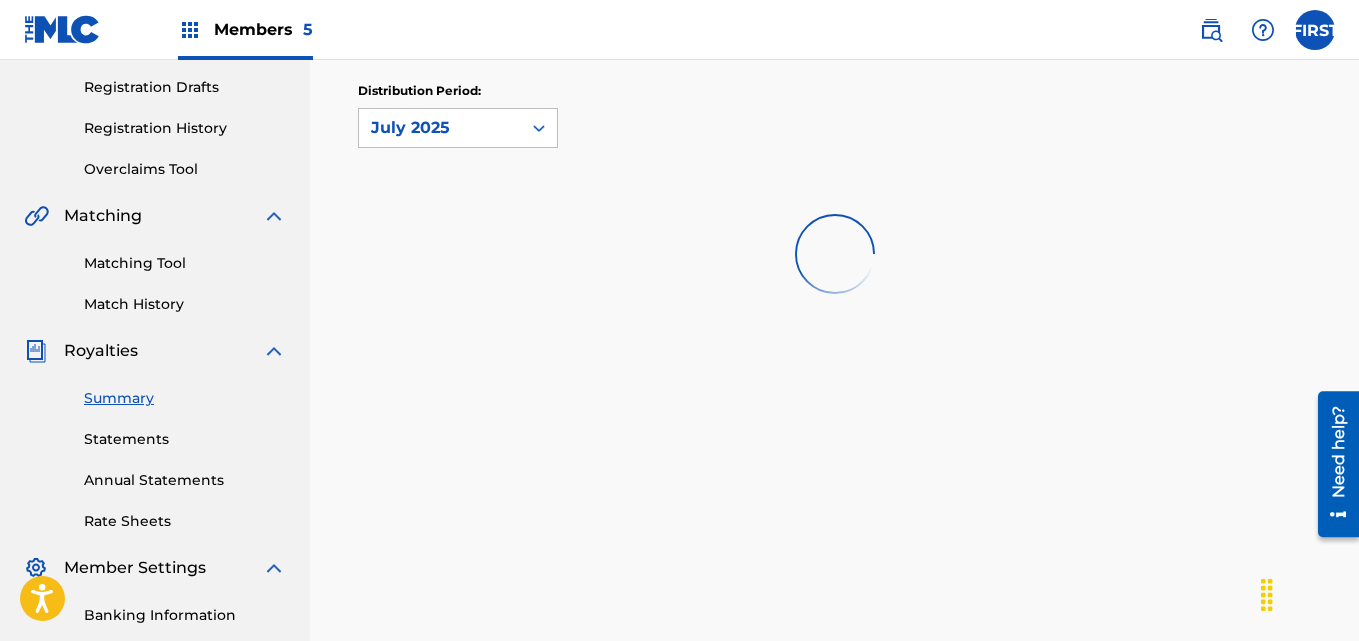 scroll, scrollTop: 331, scrollLeft: 0, axis: vertical 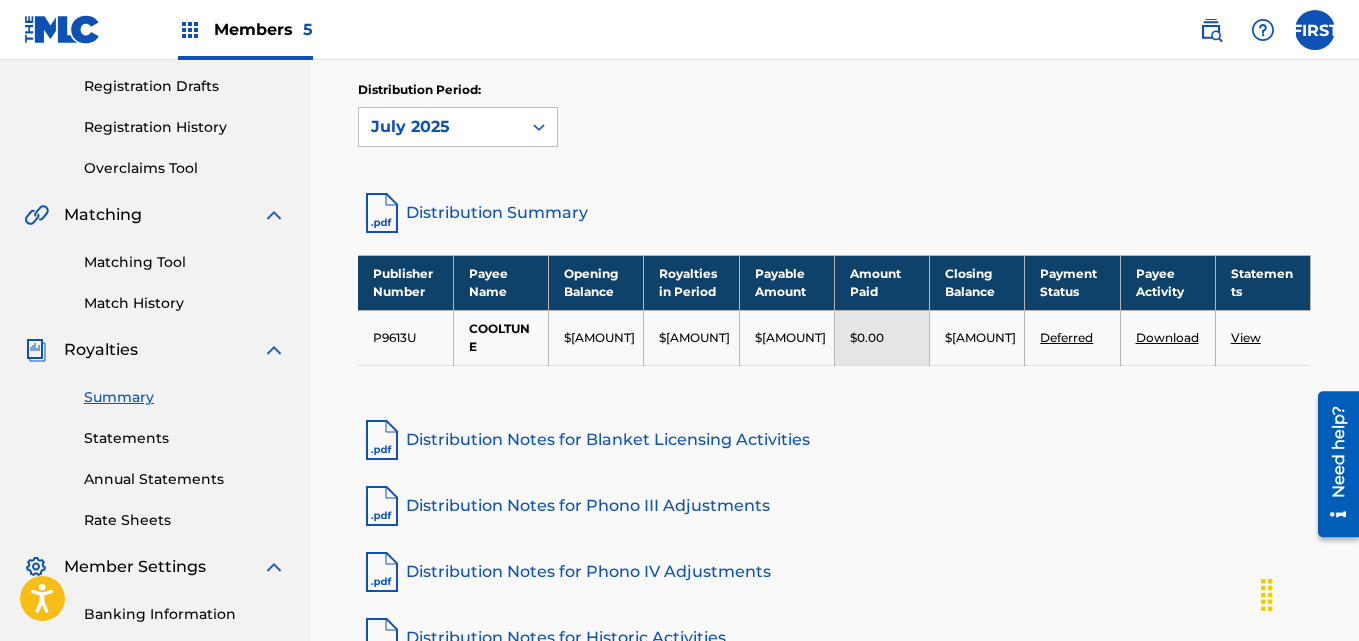 drag, startPoint x: 649, startPoint y: 440, endPoint x: 574, endPoint y: 224, distance: 228.65039 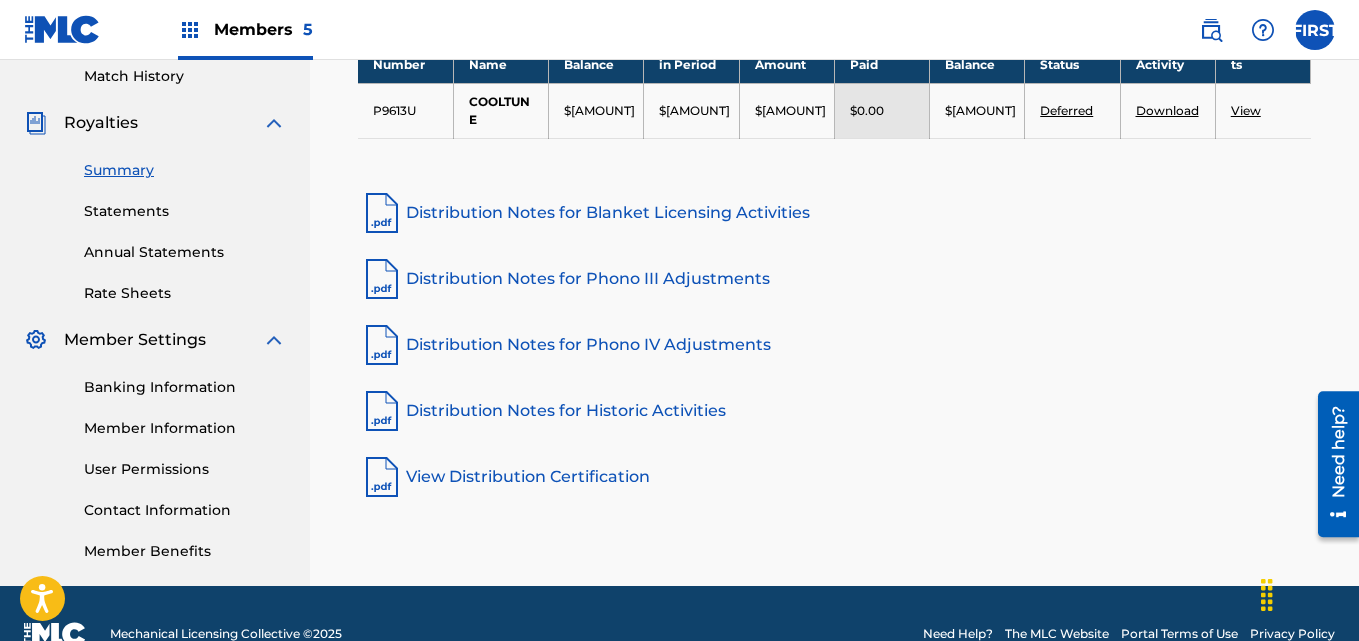 scroll, scrollTop: 599, scrollLeft: 0, axis: vertical 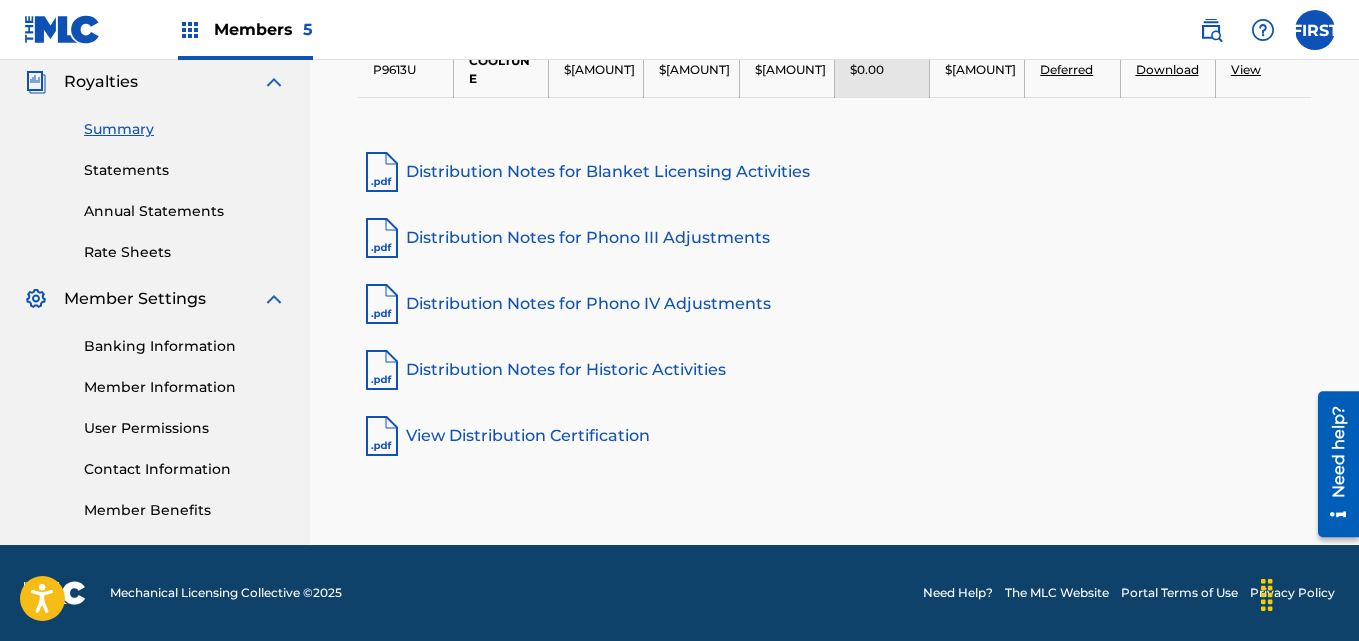 click on "Banking Information" at bounding box center [185, 346] 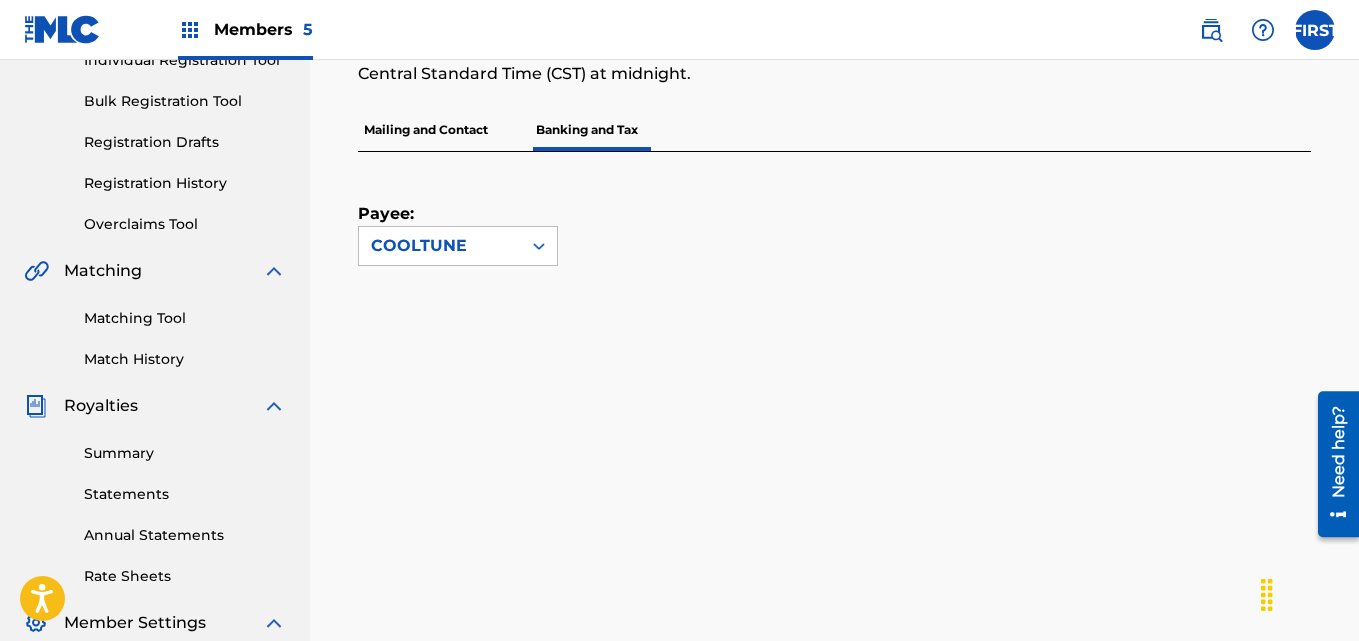 scroll, scrollTop: 137, scrollLeft: 0, axis: vertical 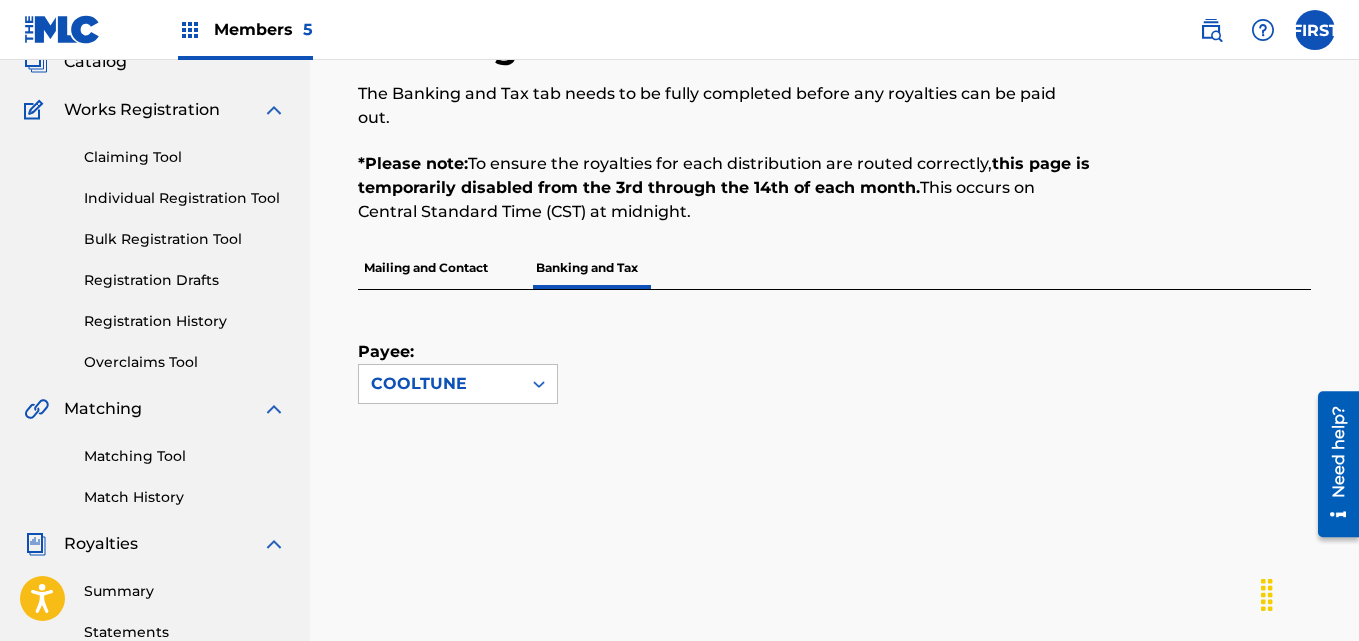 click on "Mailing and Contact" at bounding box center (426, 268) 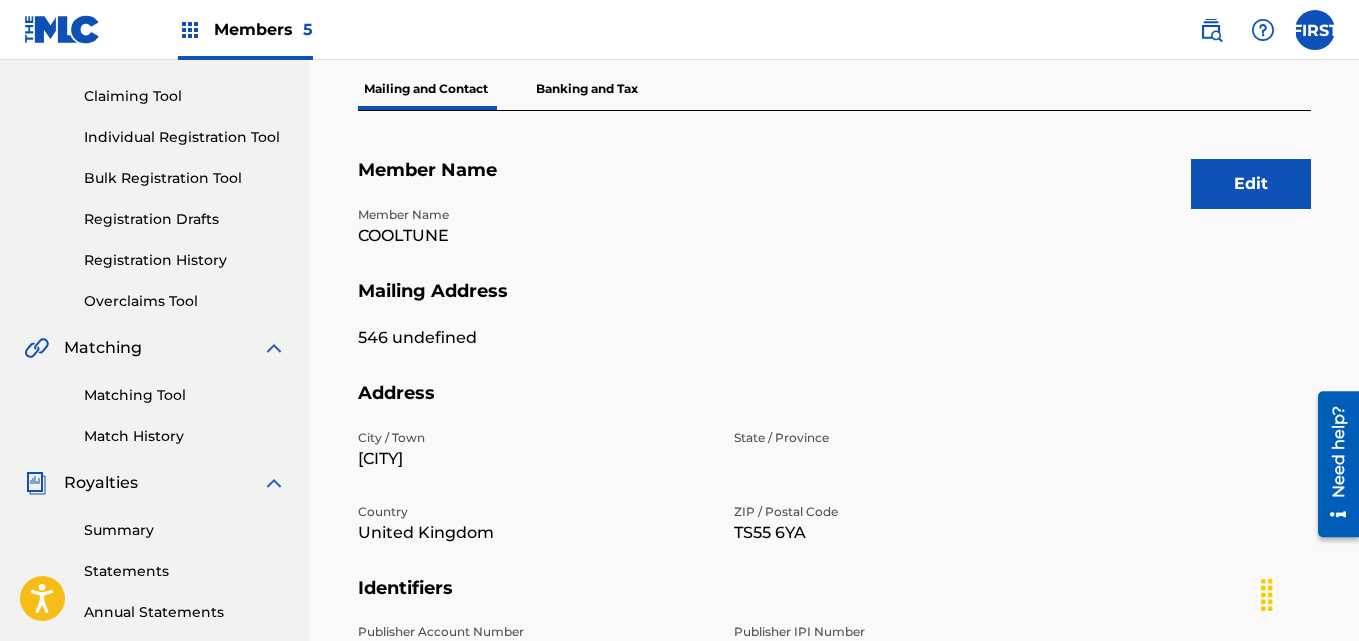 scroll, scrollTop: 0, scrollLeft: 0, axis: both 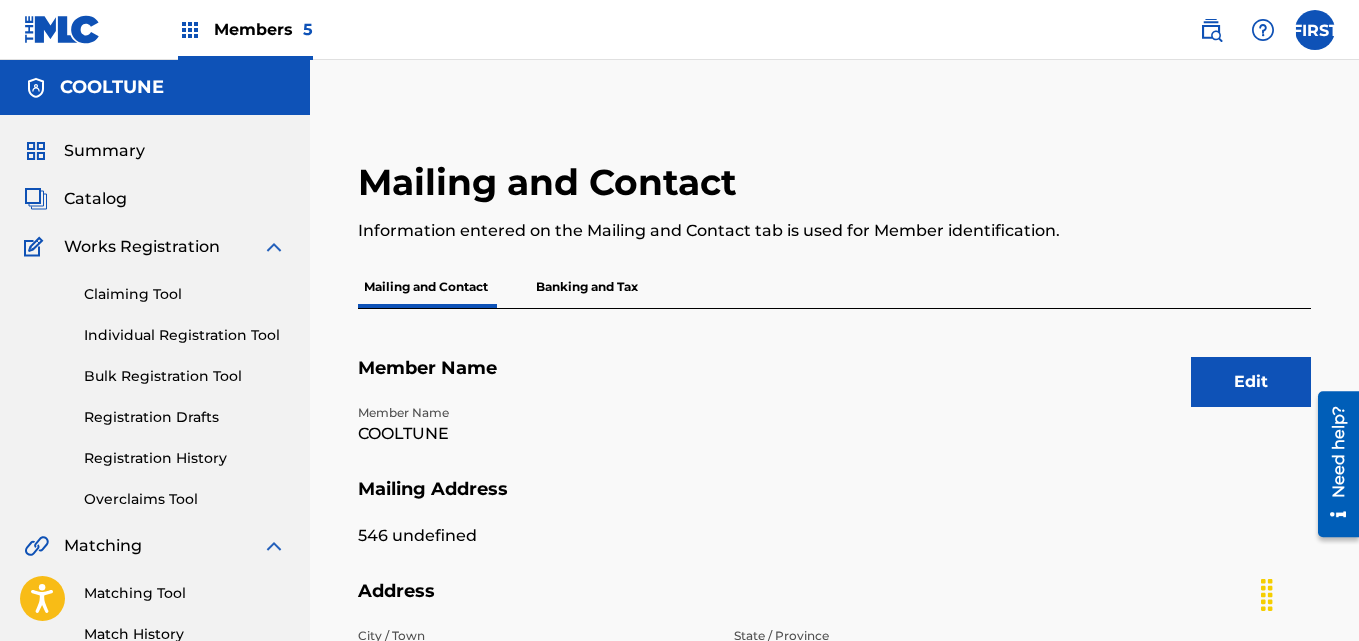 click on "Banking and Tax" at bounding box center (587, 287) 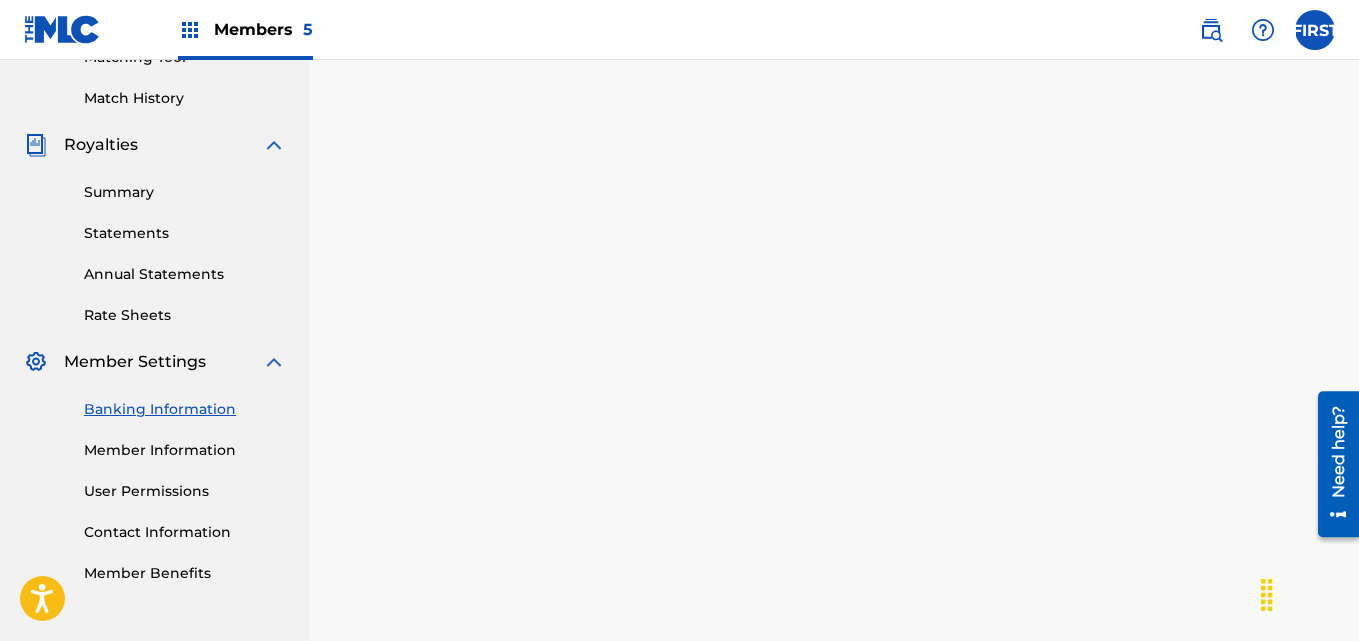 scroll, scrollTop: 557, scrollLeft: 0, axis: vertical 